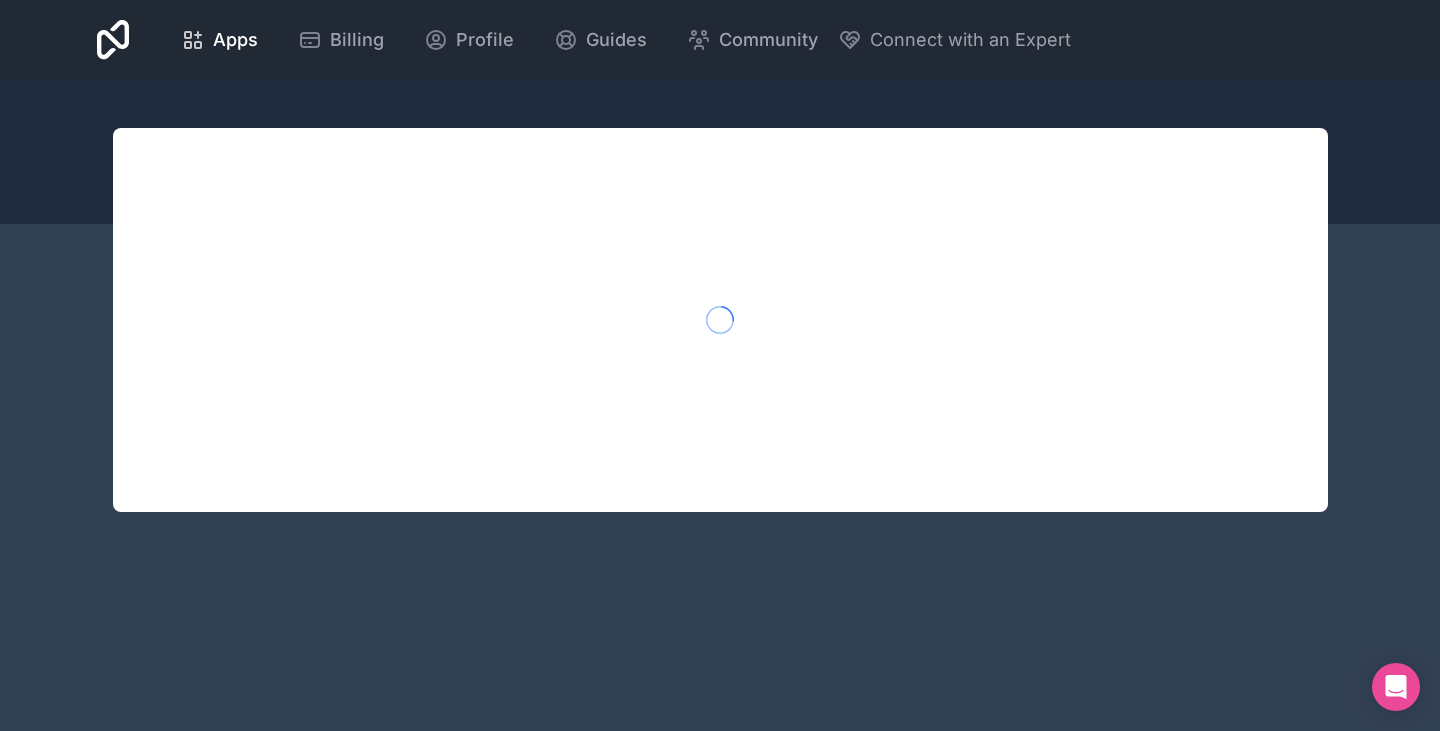 scroll, scrollTop: 0, scrollLeft: 0, axis: both 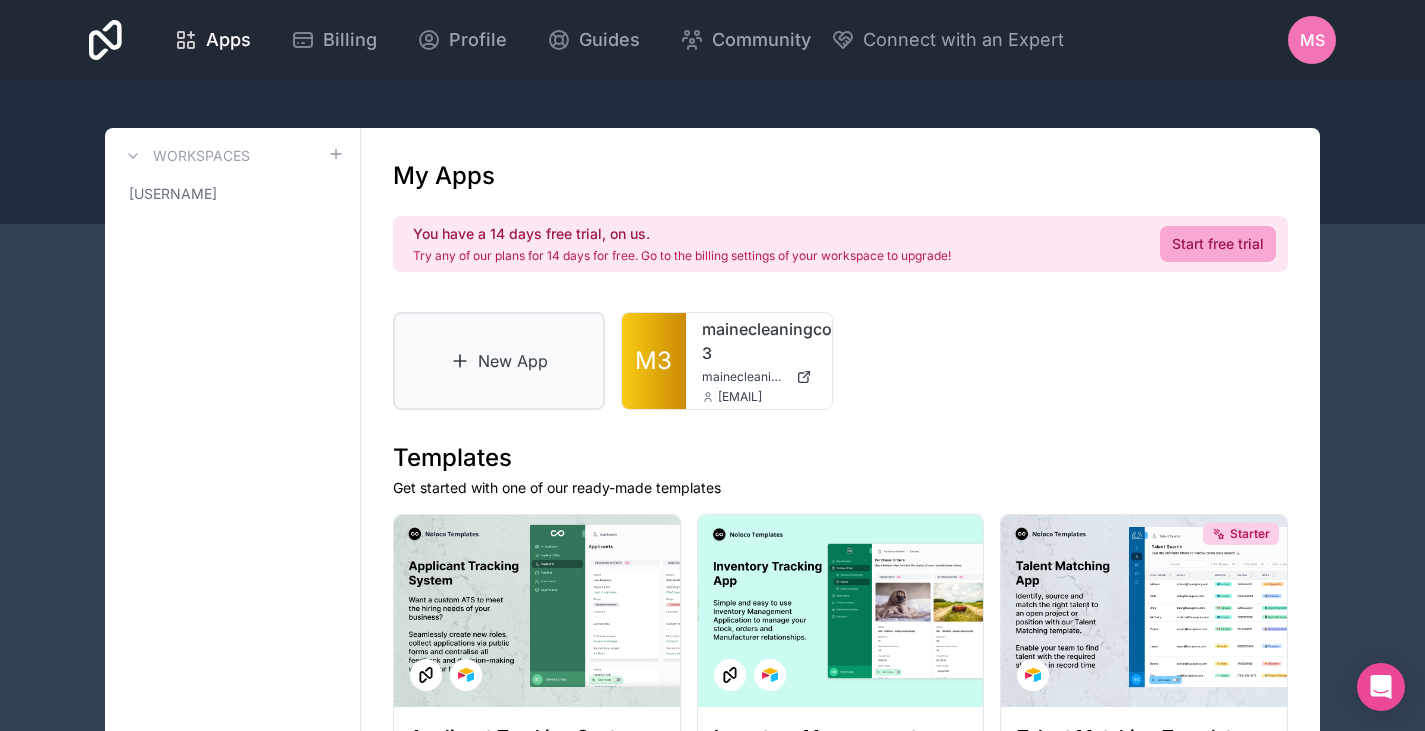 click on "New App" at bounding box center [499, 361] 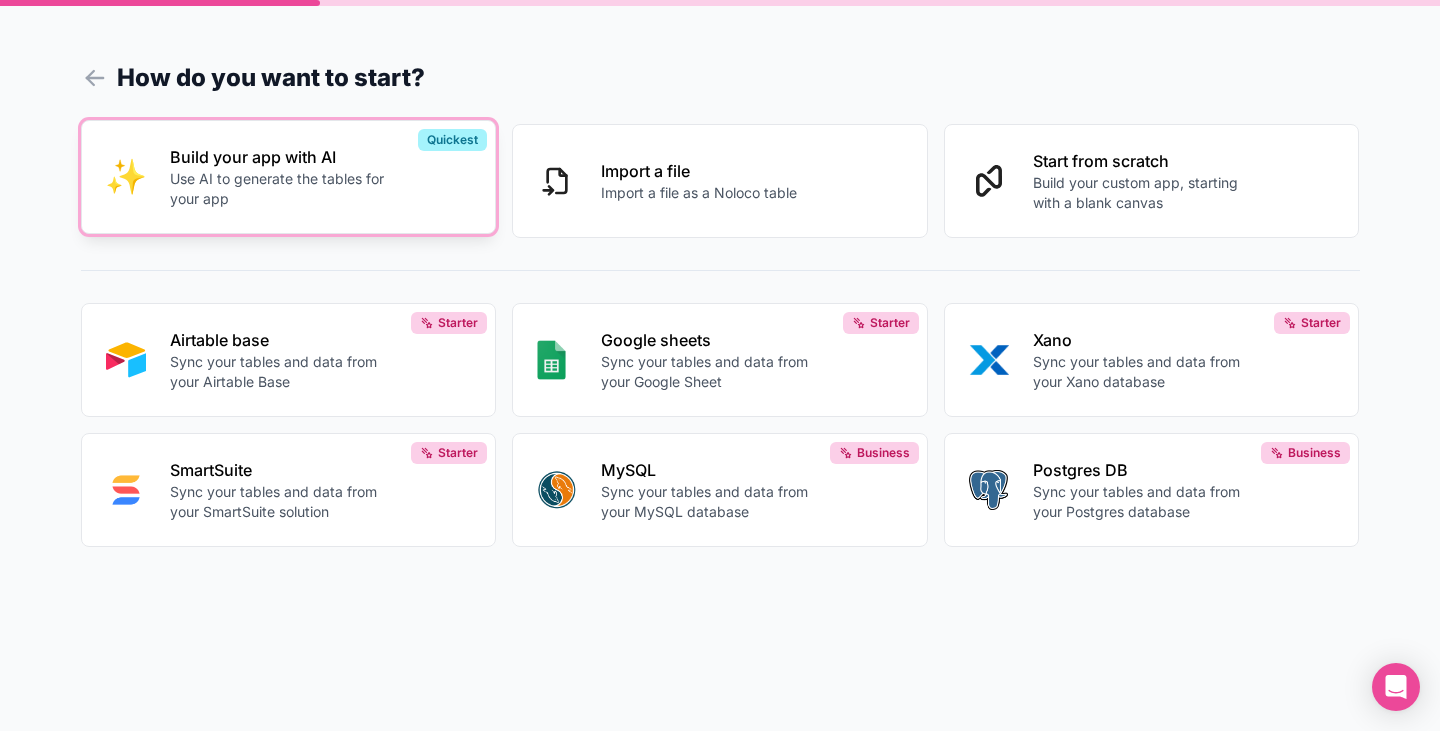 click on "Use AI to generate the tables for your app" at bounding box center [281, 189] 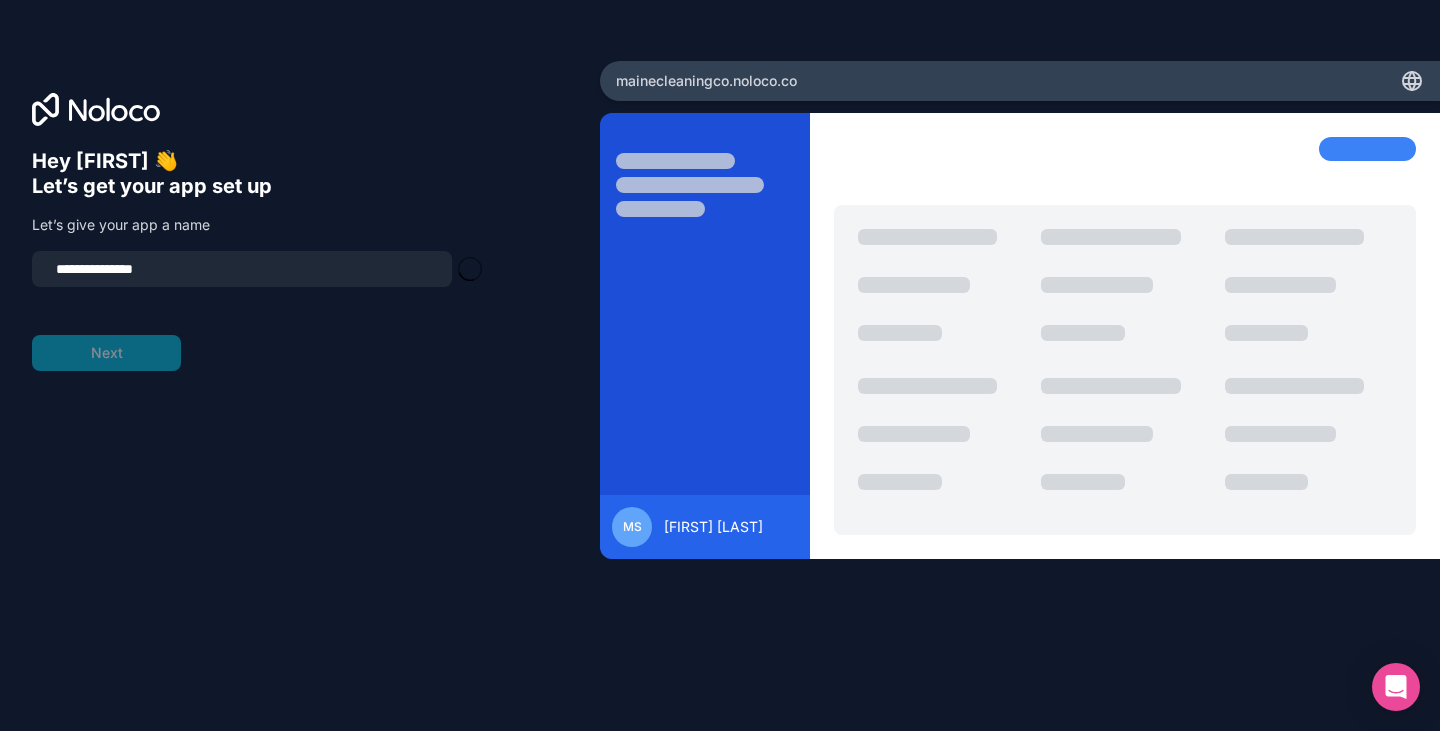 type on "**********" 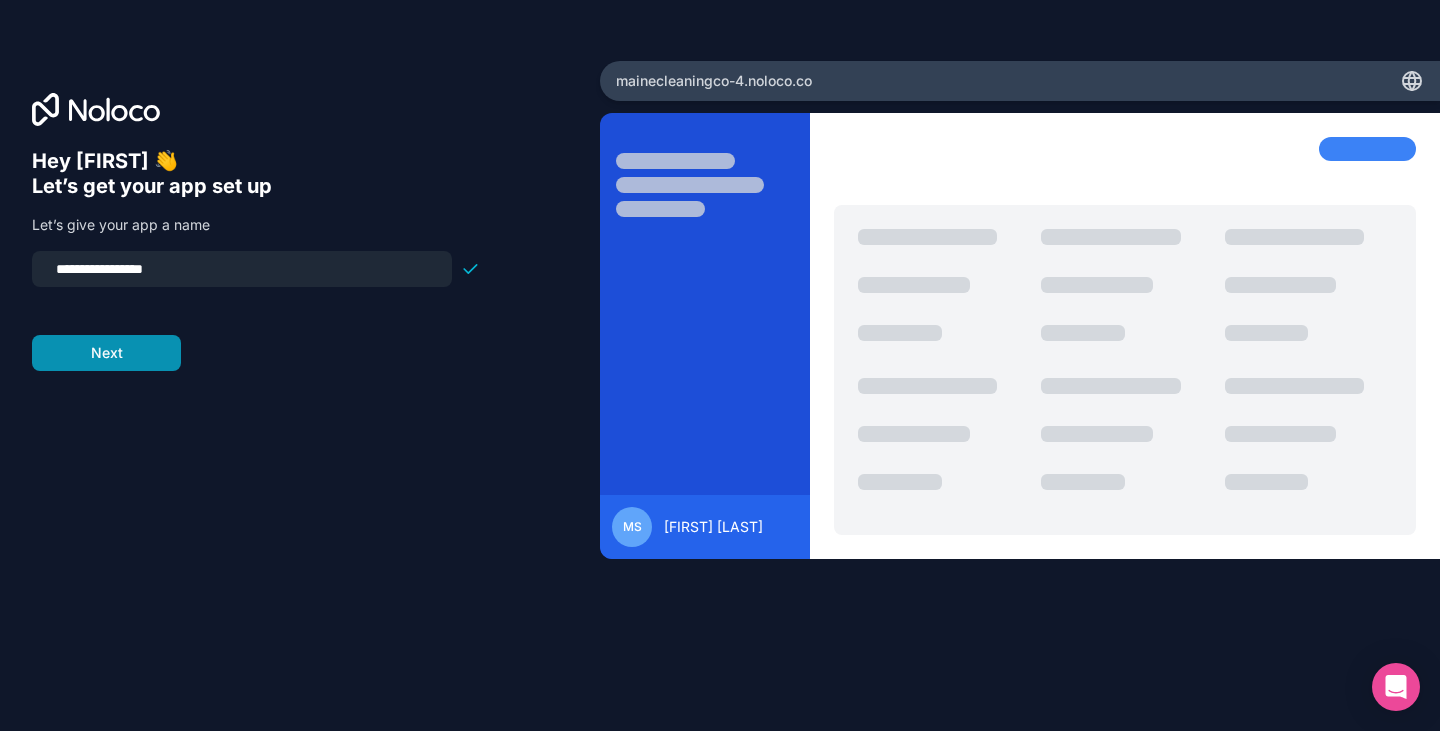 click on "Next" at bounding box center [106, 353] 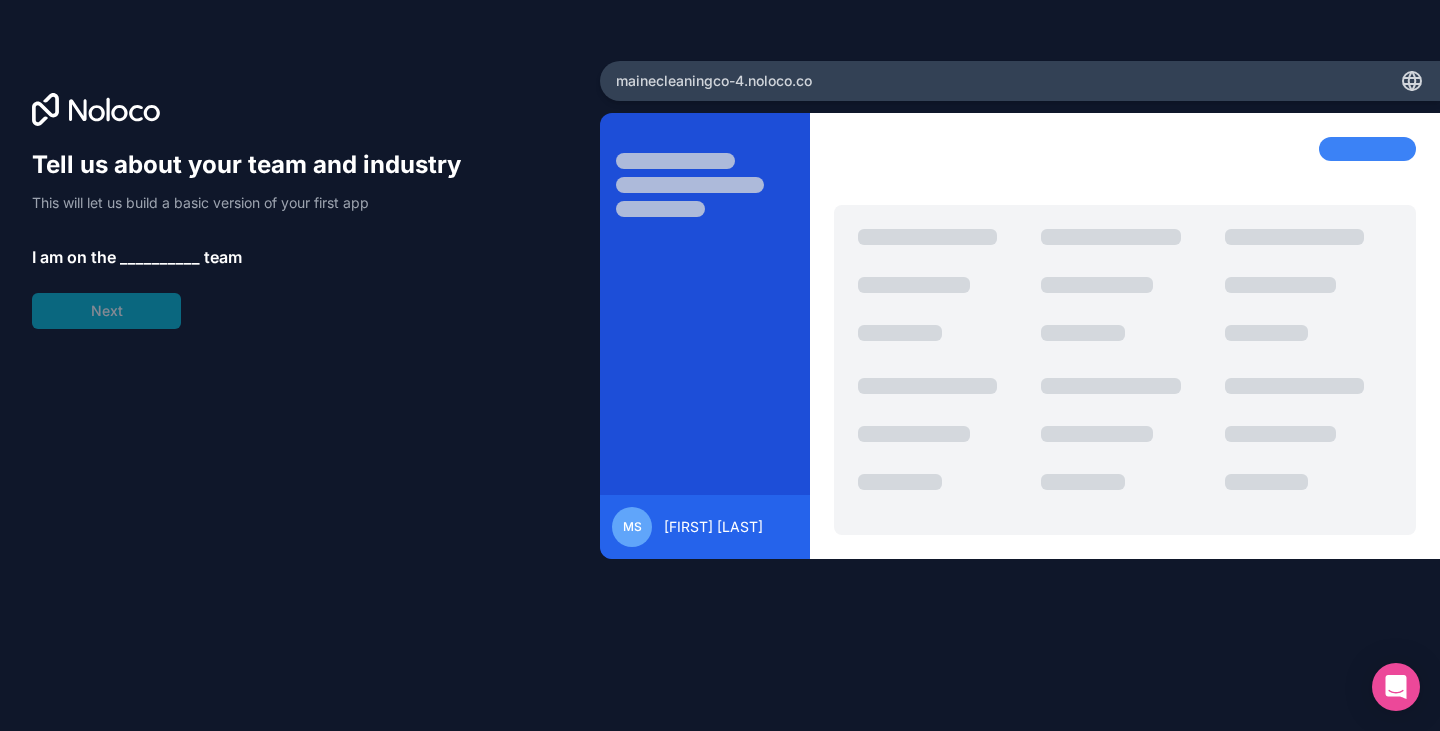 click on "__________" at bounding box center (160, 257) 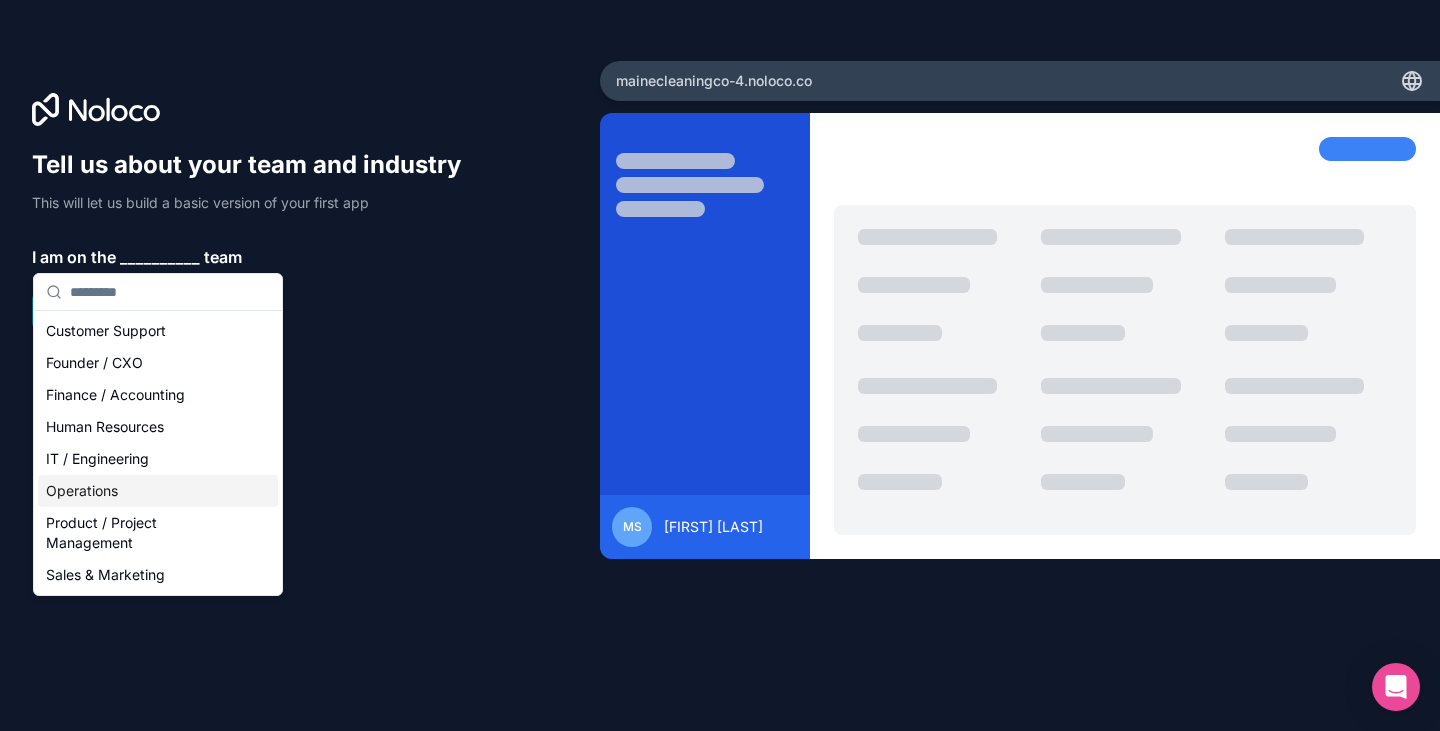 click on "Operations" at bounding box center (158, 491) 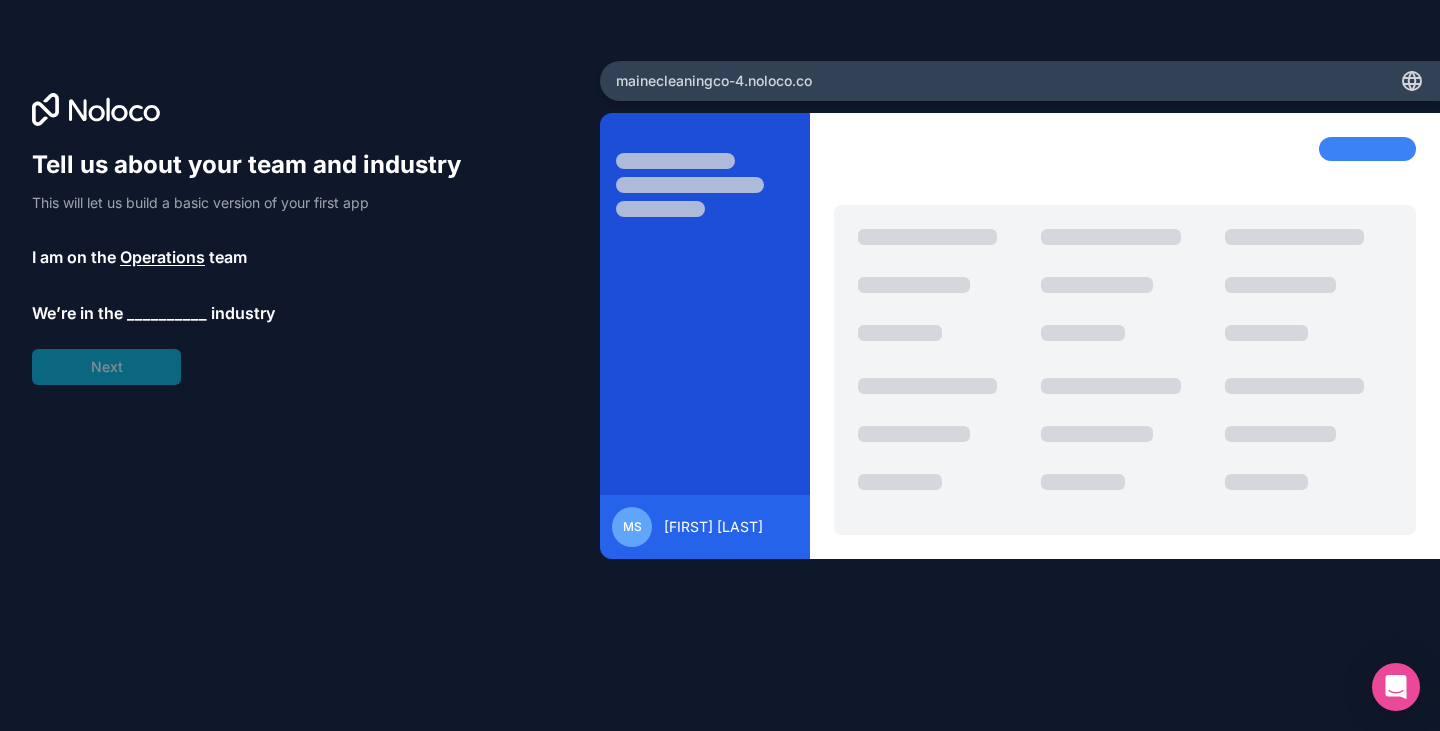 click on "__________" at bounding box center (167, 313) 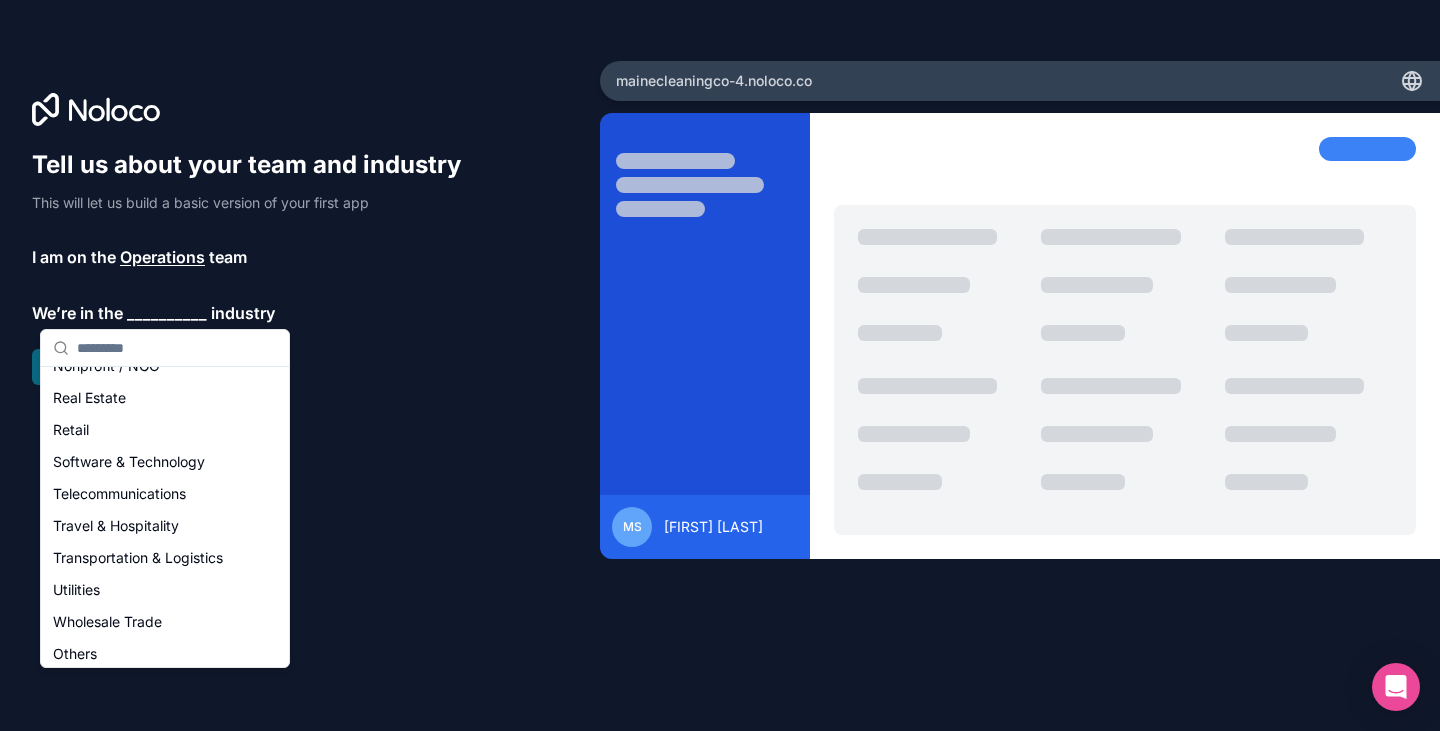 scroll, scrollTop: 412, scrollLeft: 0, axis: vertical 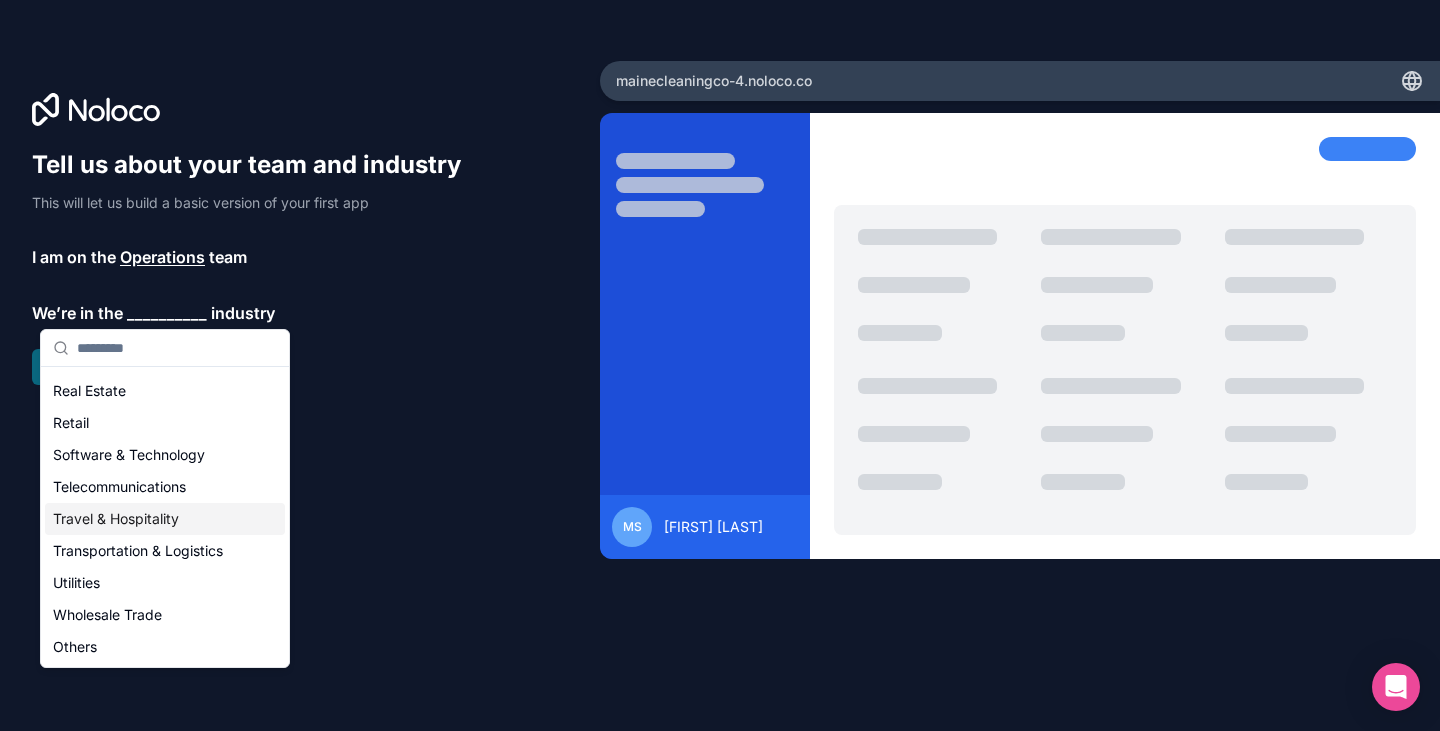 click on "Travel & Hospitality" at bounding box center [165, 519] 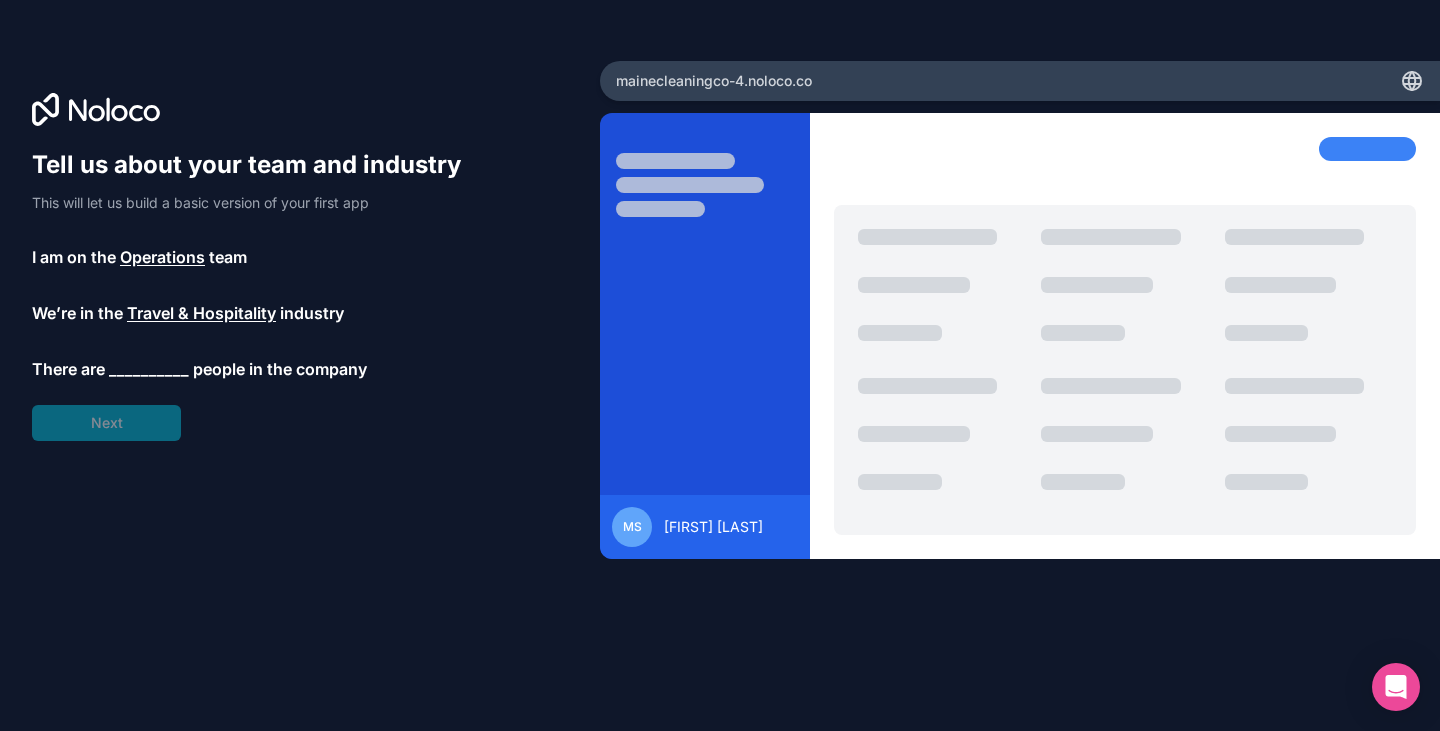 click on "__________" at bounding box center [149, 369] 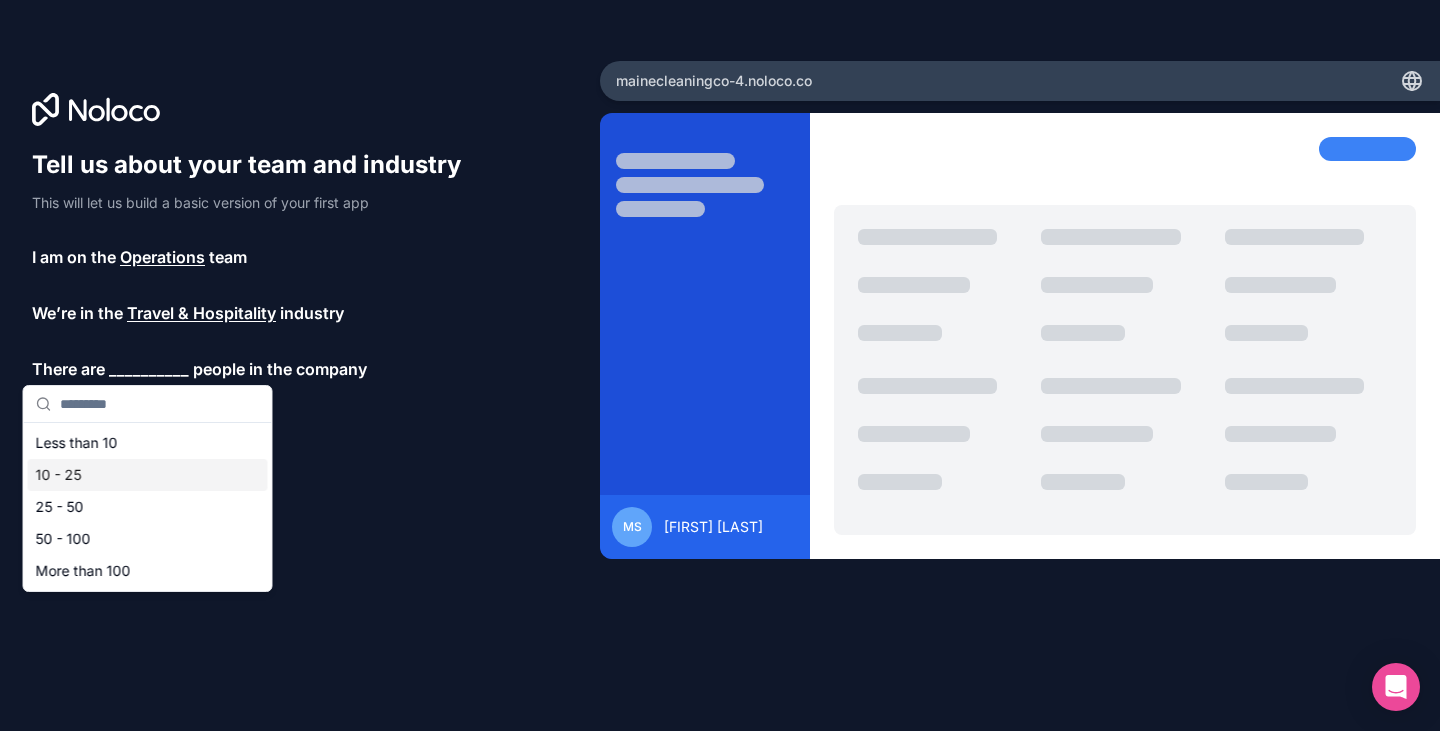 click on "10 - 25" at bounding box center [148, 475] 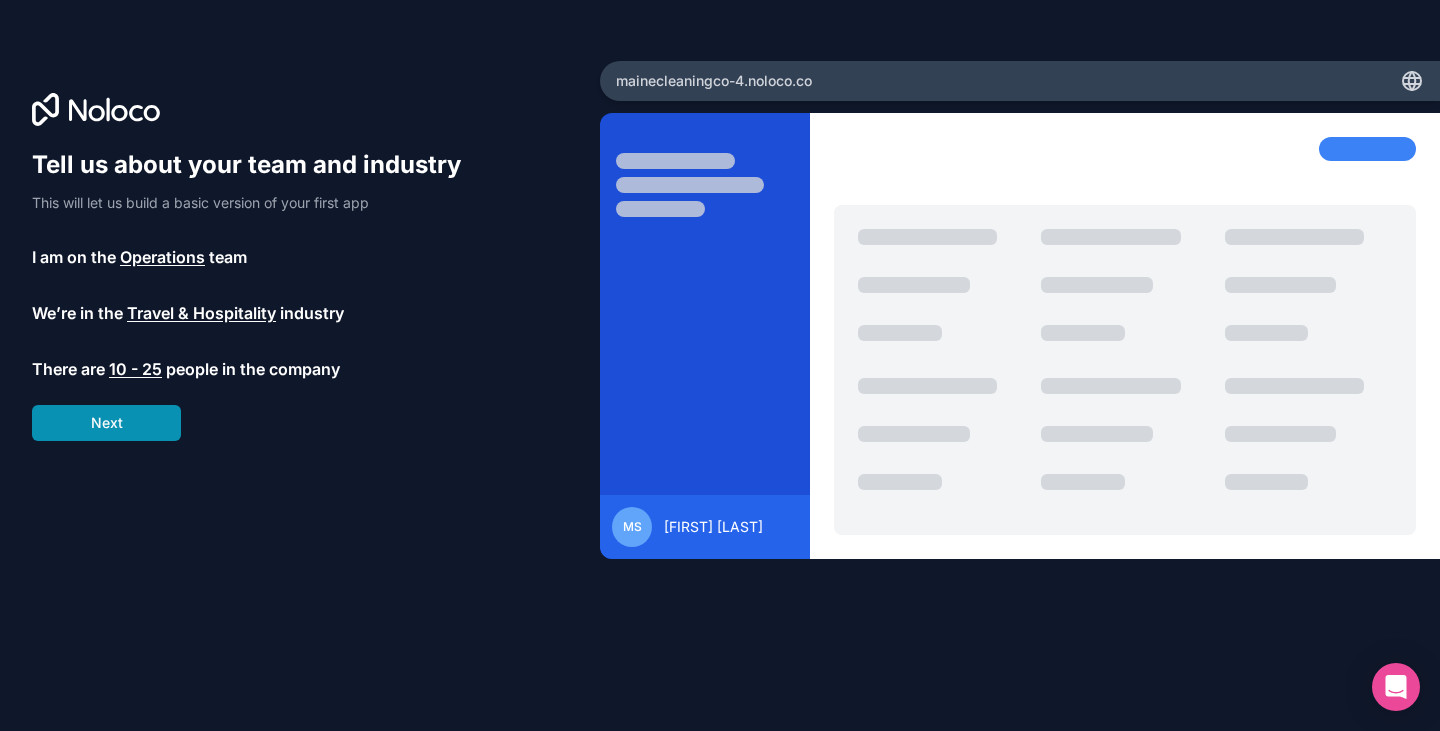 click on "Next" at bounding box center (106, 423) 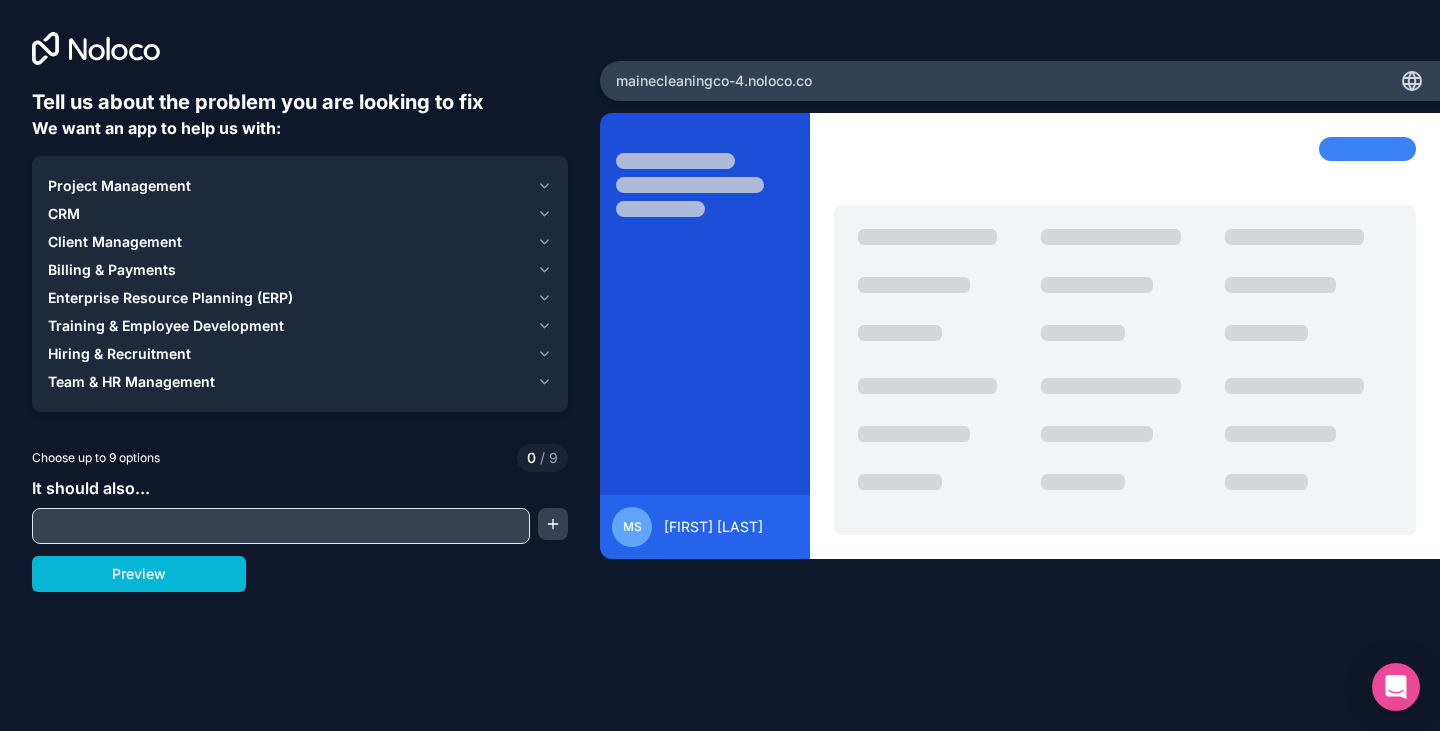 click on "Project Management" at bounding box center [119, 186] 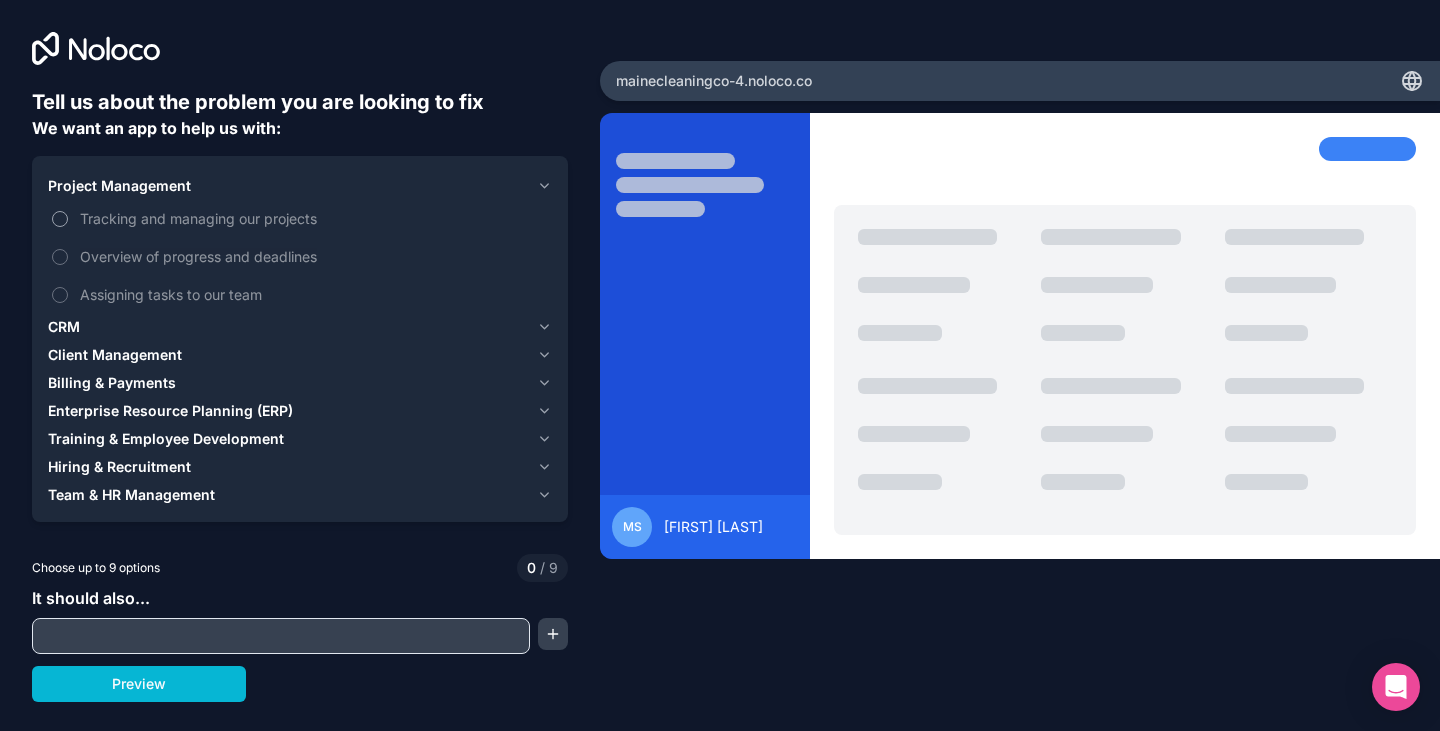 click on "Tracking and managing our projects" at bounding box center (314, 218) 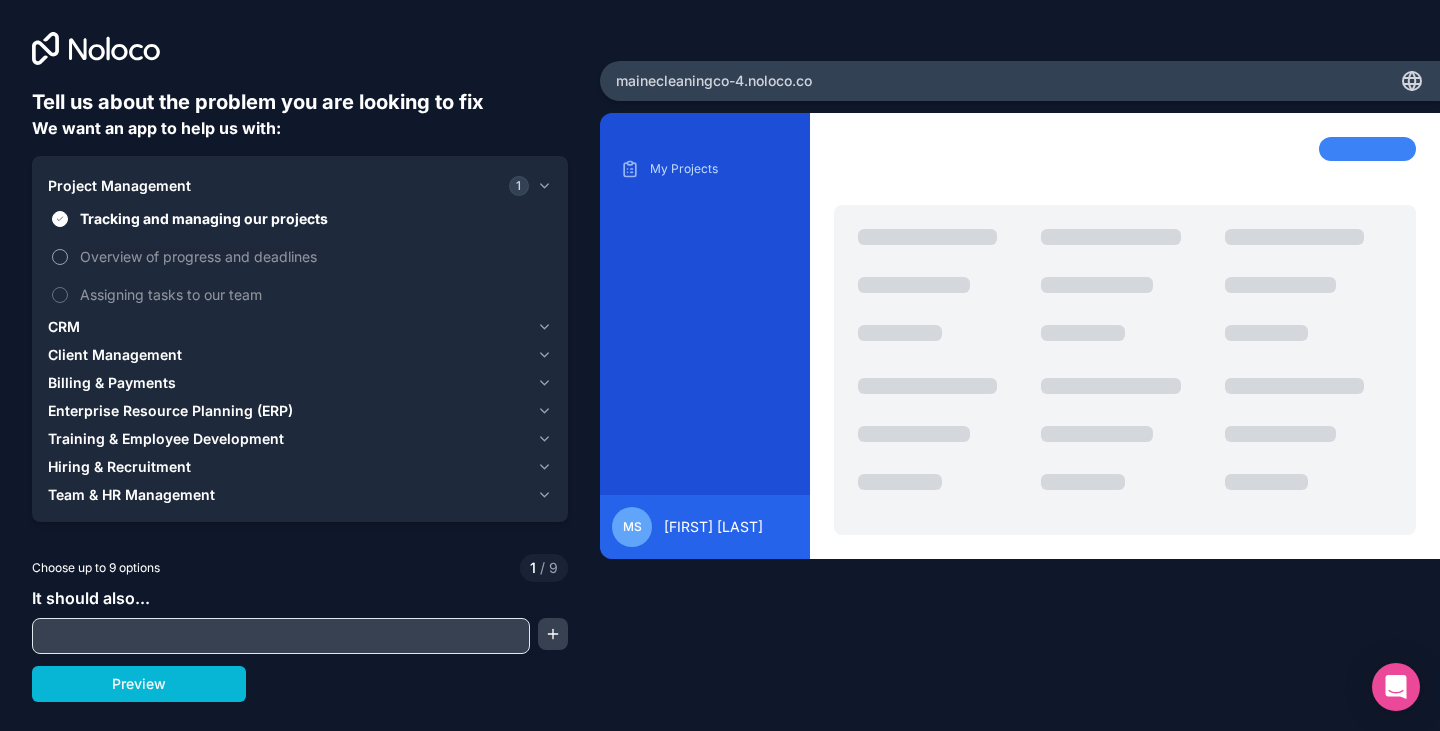 click on "Overview of progress and deadlines" at bounding box center (314, 256) 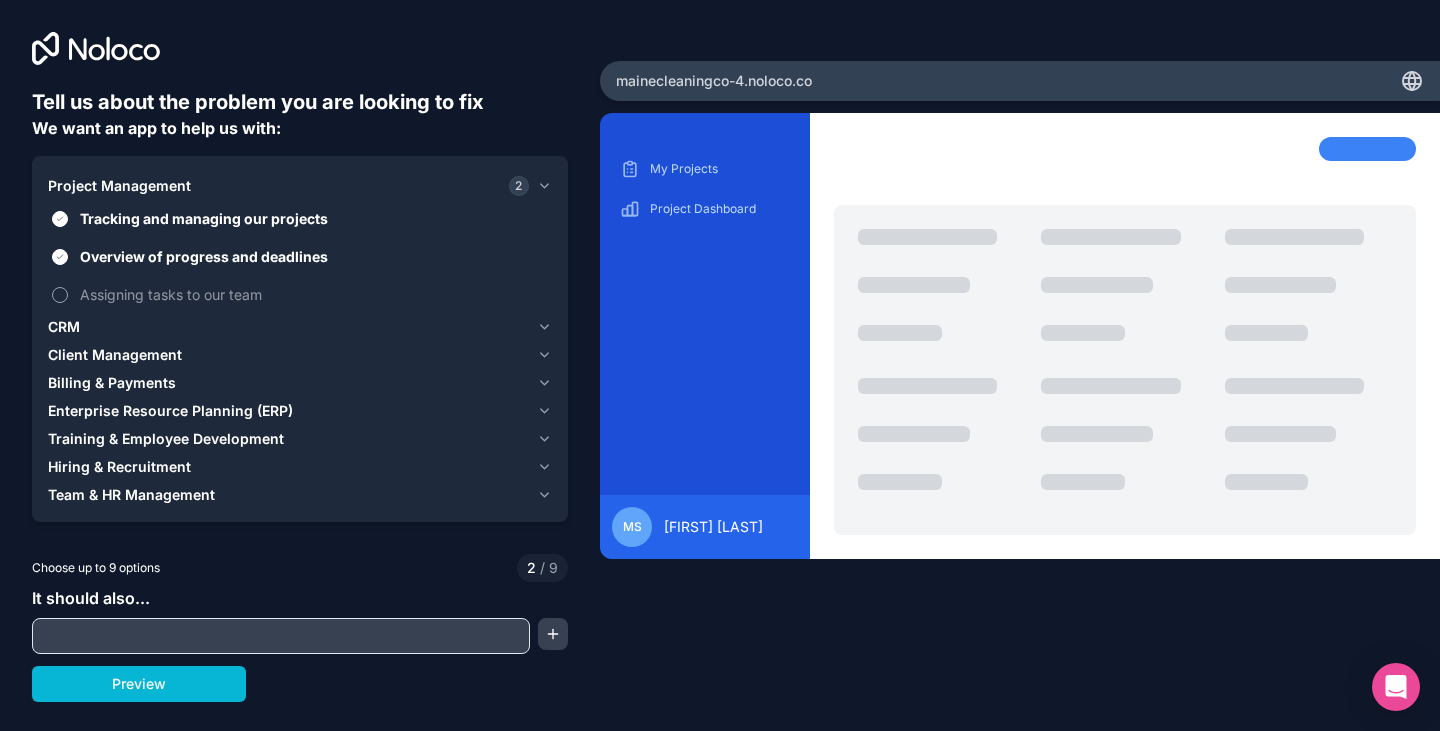 click on "Assigning tasks to our team" at bounding box center (314, 294) 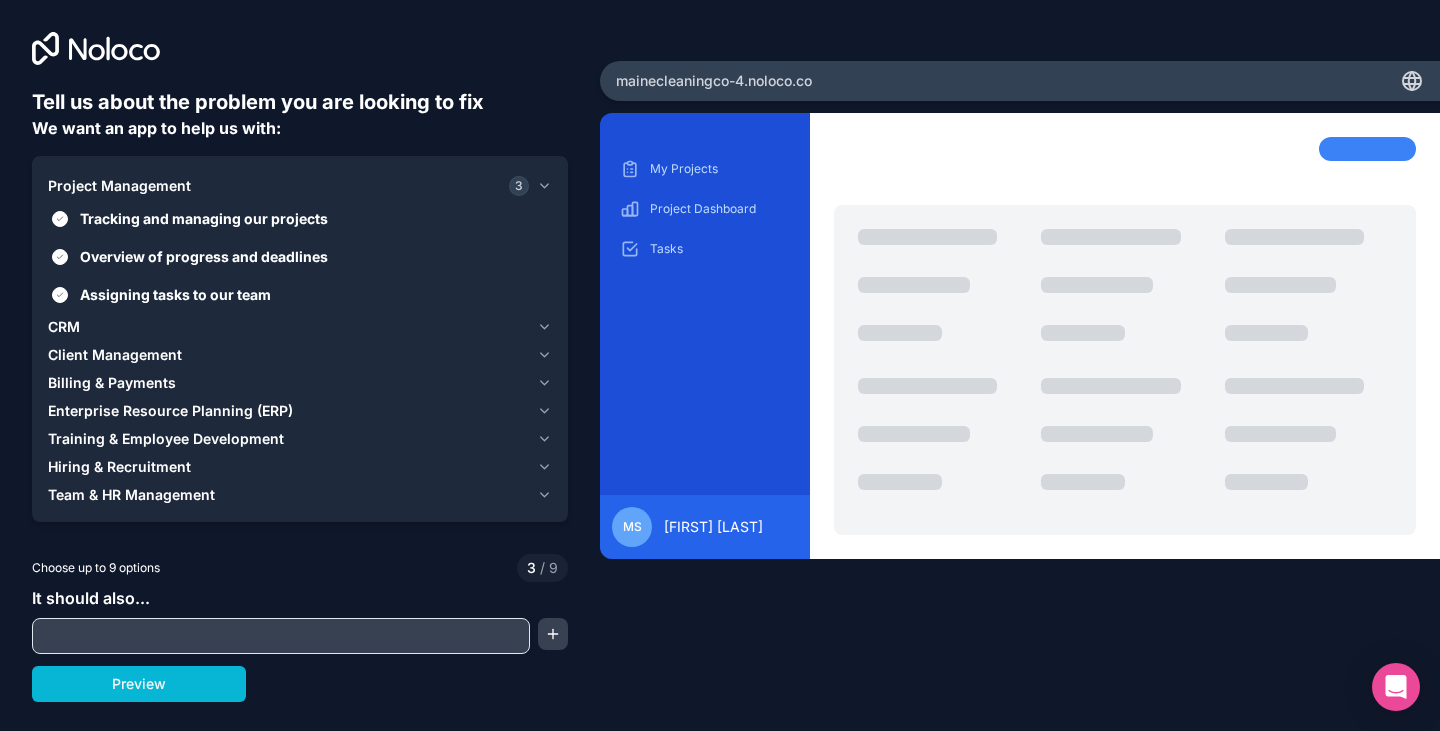 click on "CRM" at bounding box center (64, 327) 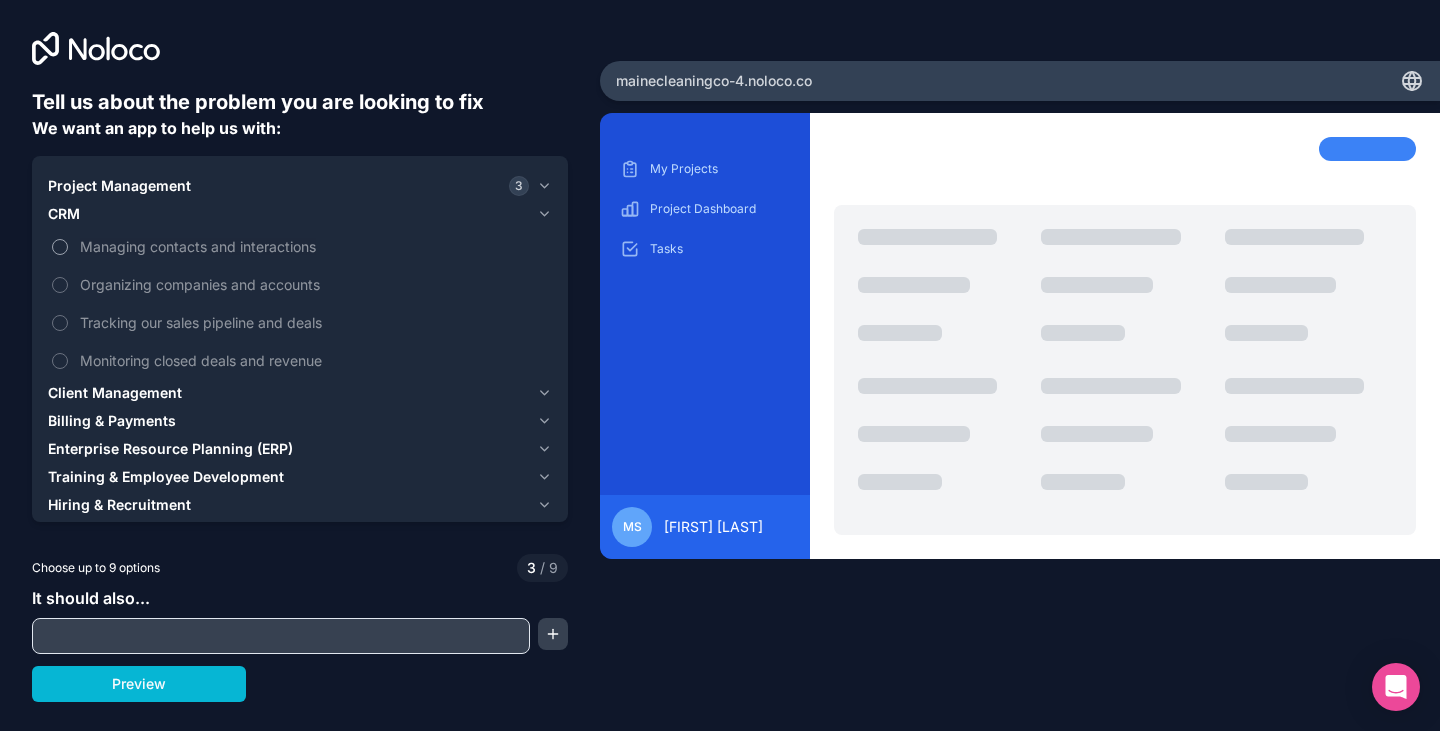 click on "Managing contacts and interactions" at bounding box center (314, 246) 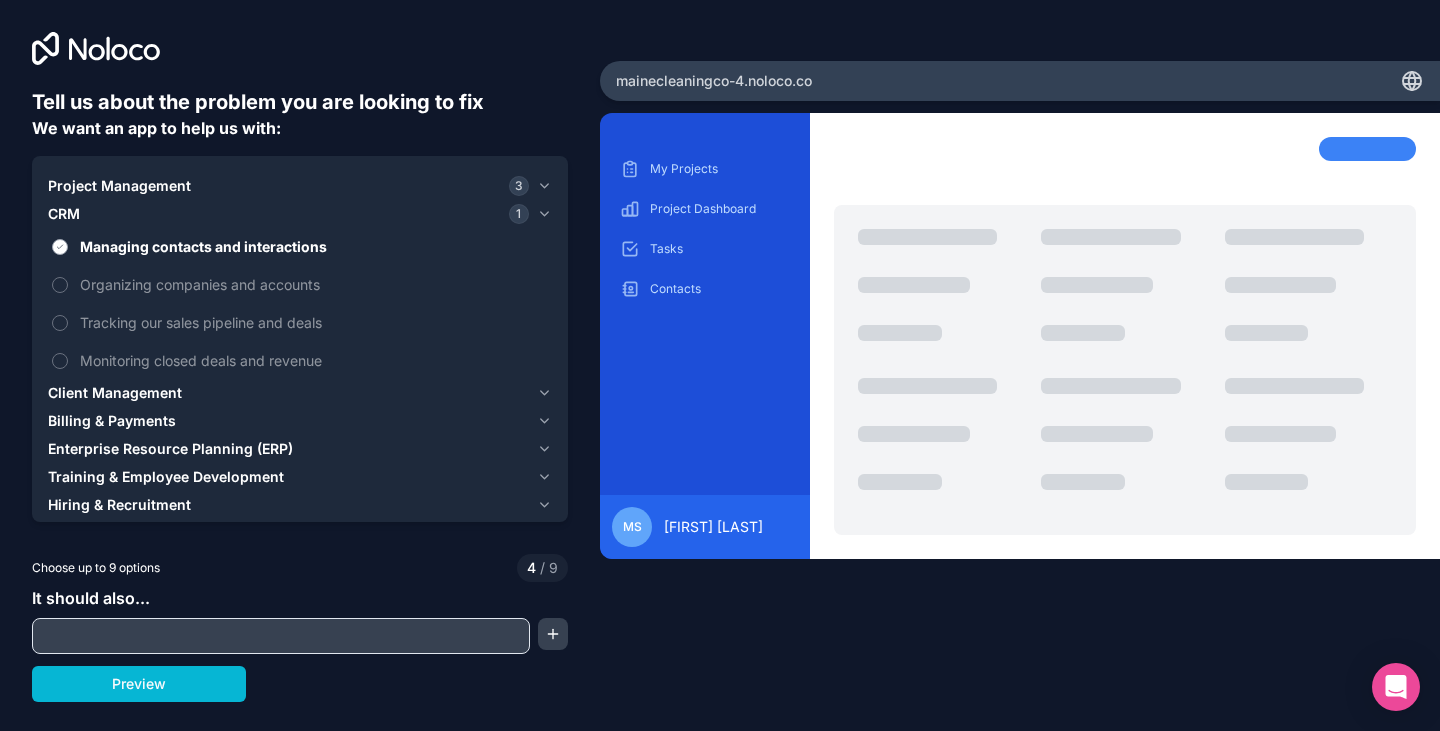 click on "Managing contacts and interactions" at bounding box center [314, 246] 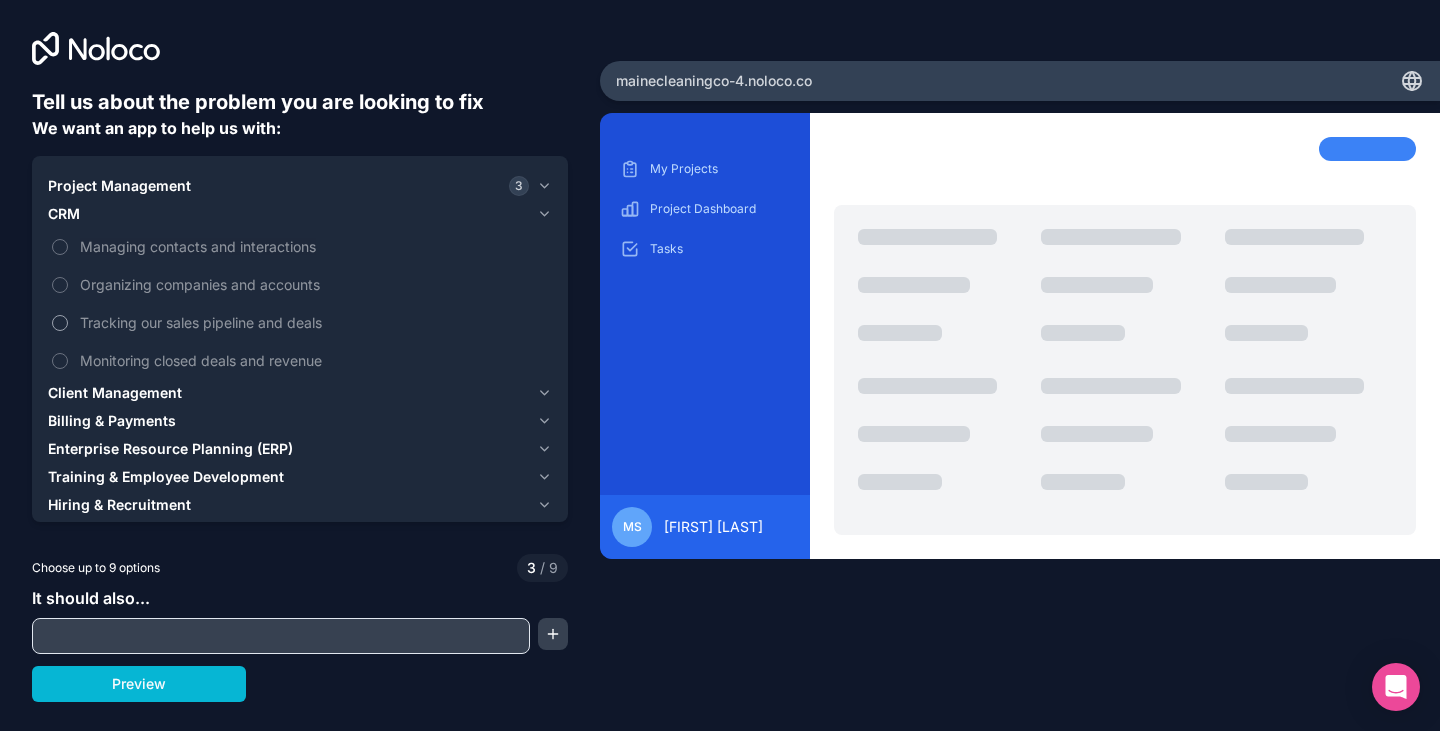 click on "Tracking our sales pipeline and deals" at bounding box center (314, 322) 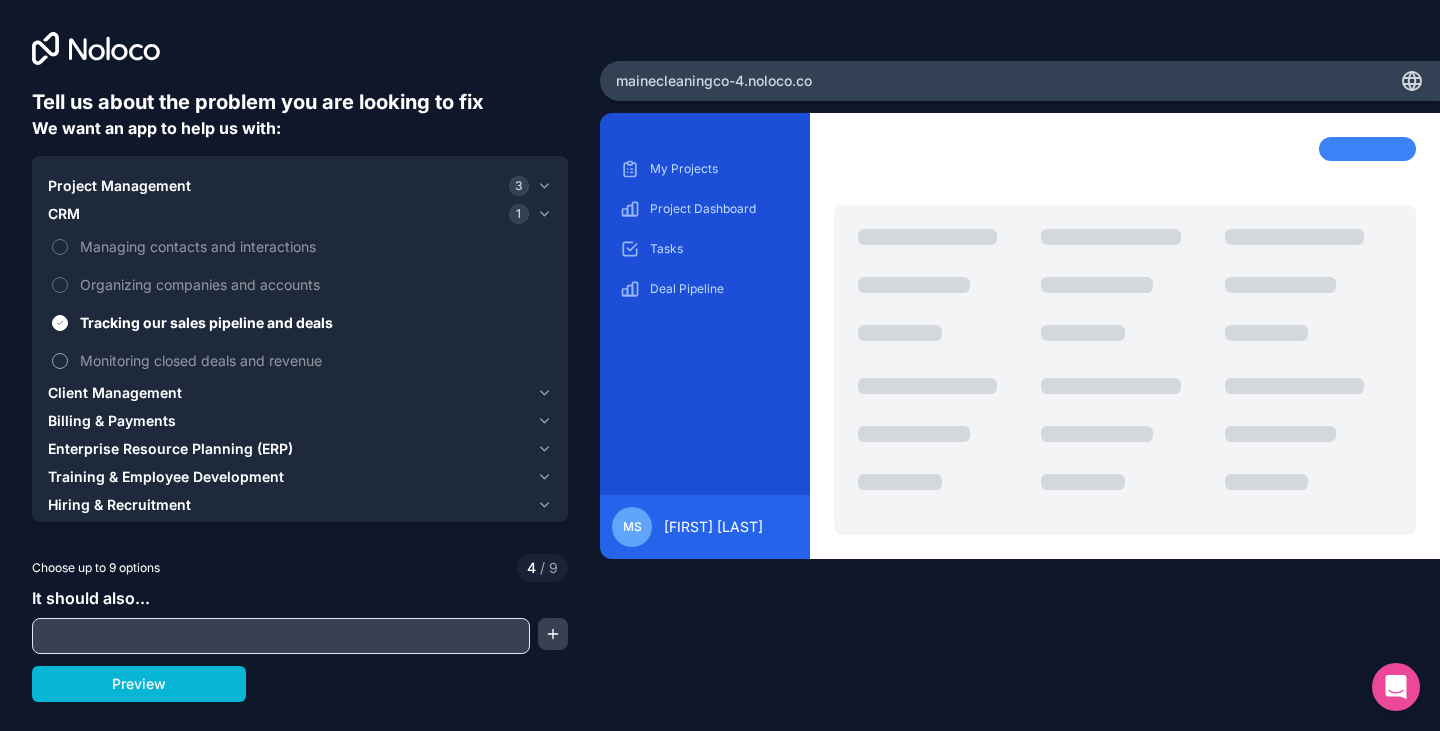click on "Monitoring closed deals and revenue" at bounding box center (314, 360) 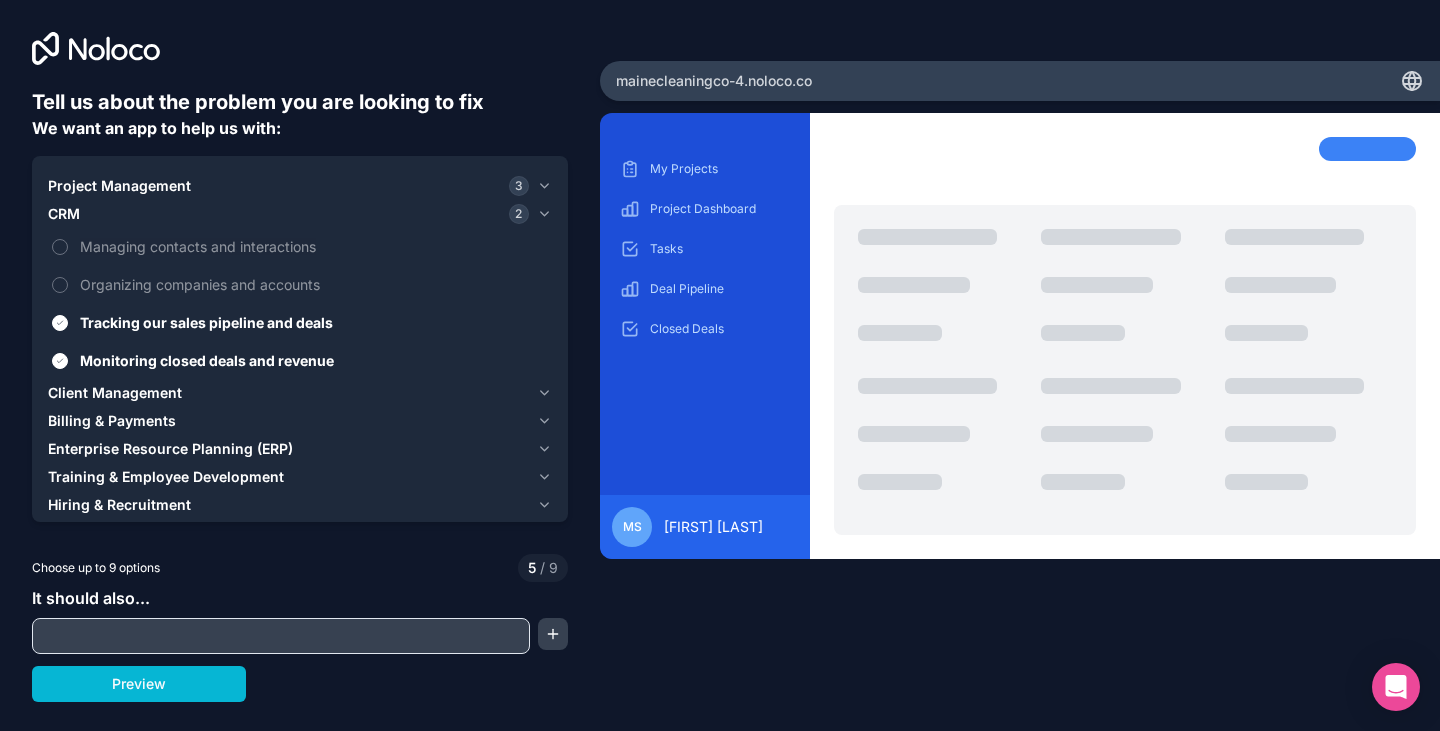 click on "Client Management" at bounding box center (115, 393) 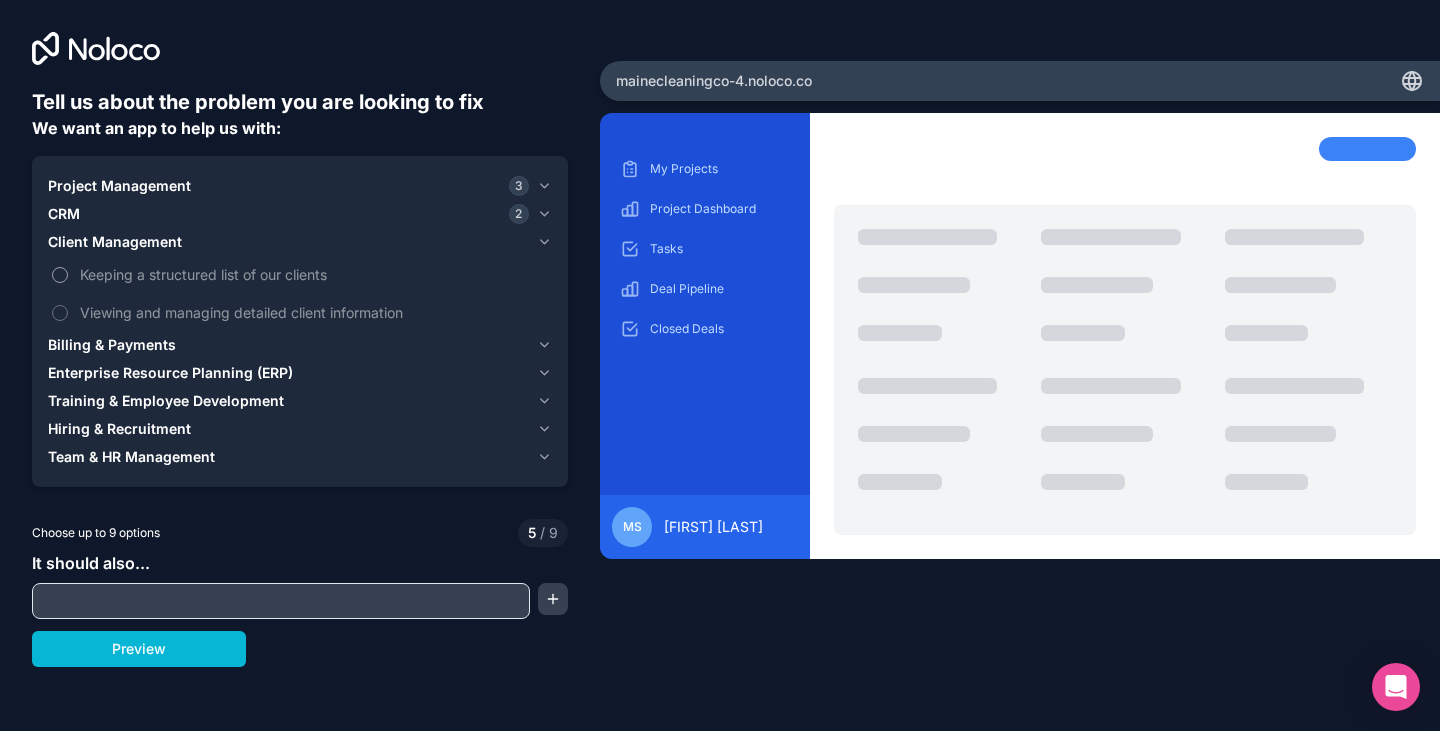 click on "Keeping a structured list of our clients" at bounding box center [314, 274] 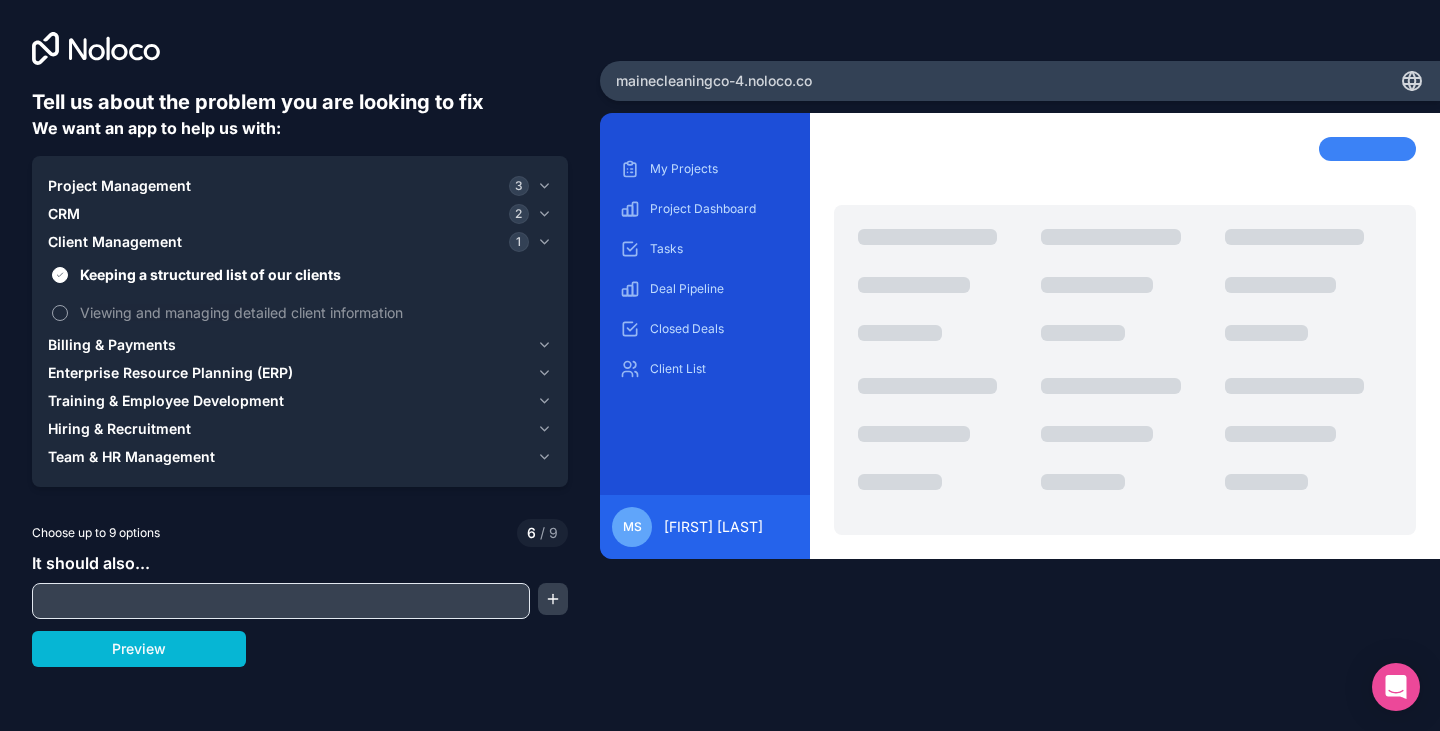 click on "Viewing and managing detailed client information" at bounding box center (314, 312) 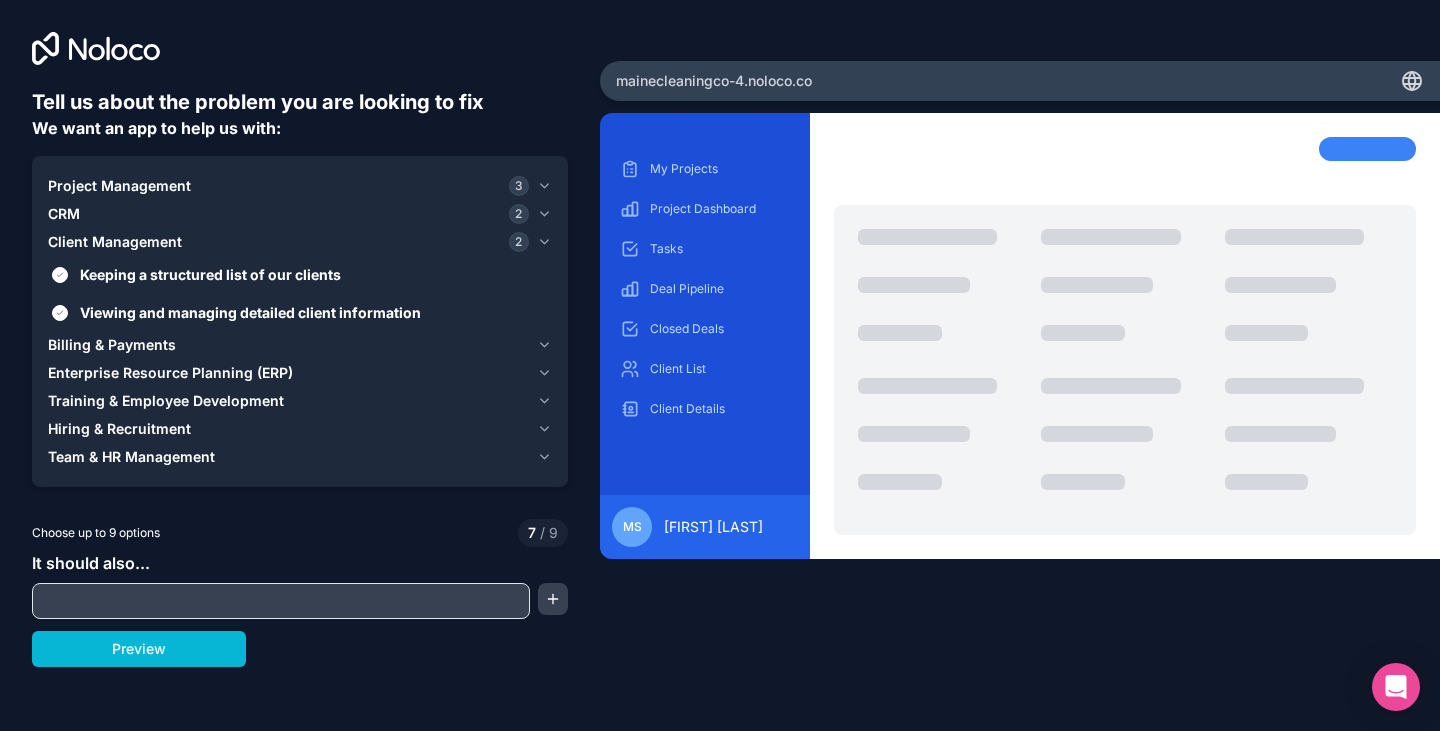 click on "Billing & Payments" at bounding box center (112, 345) 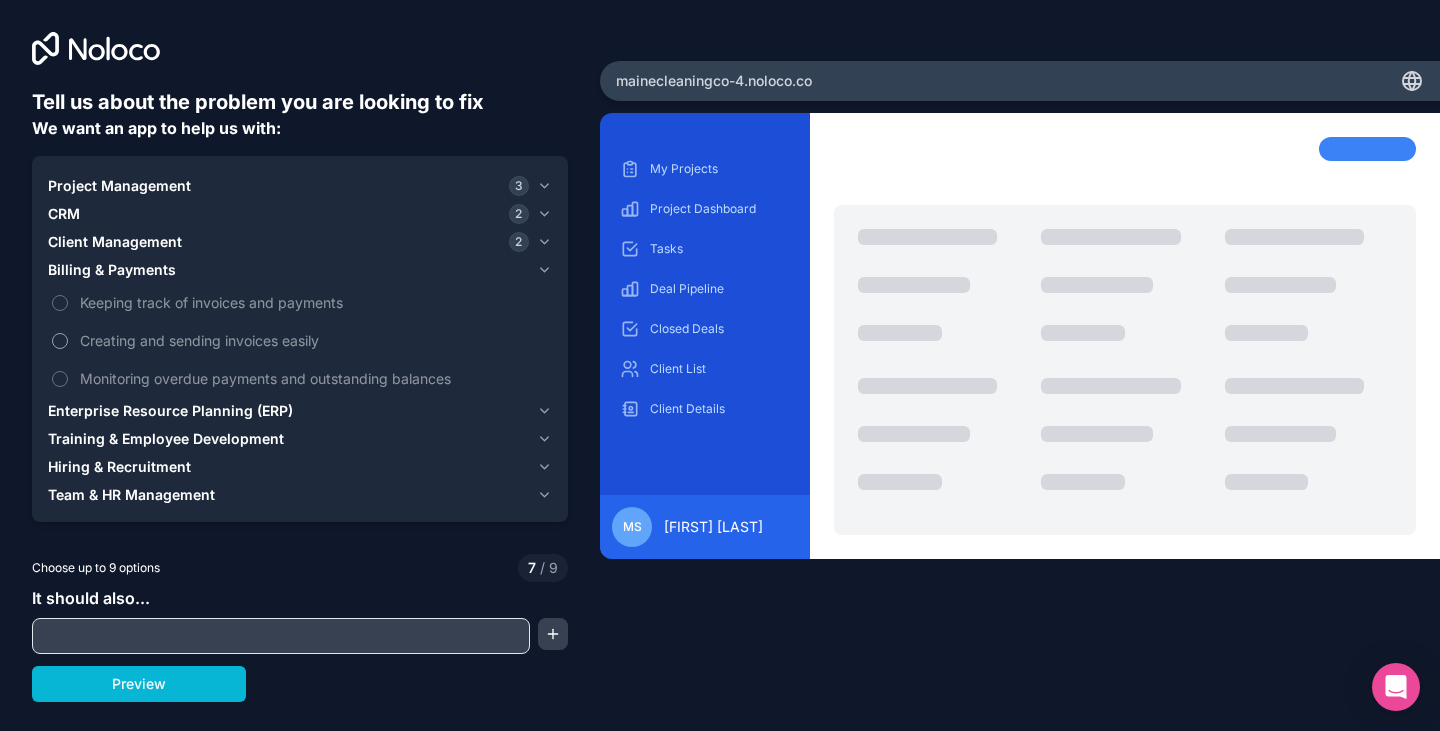click on "Creating and sending invoices easily" at bounding box center (314, 340) 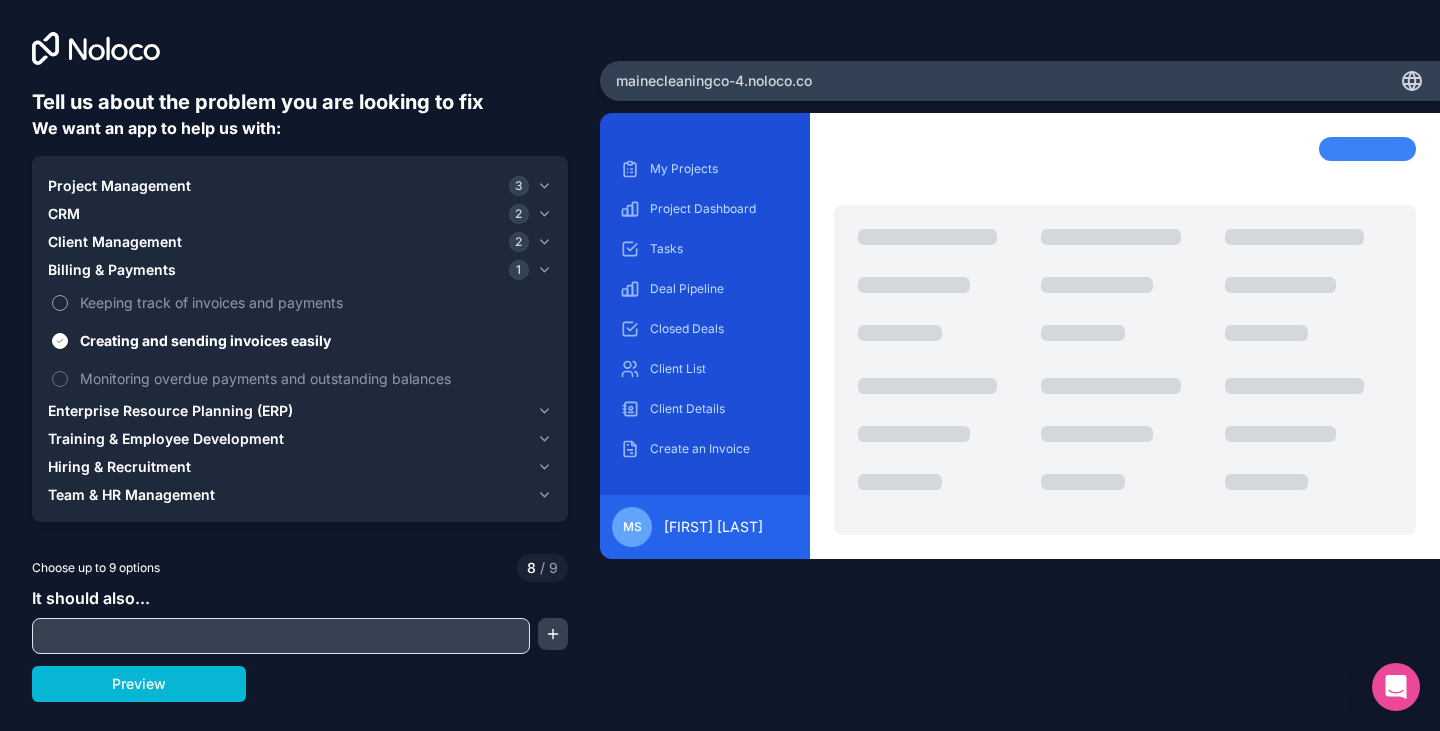 click on "Keeping track of invoices and payments" at bounding box center (314, 302) 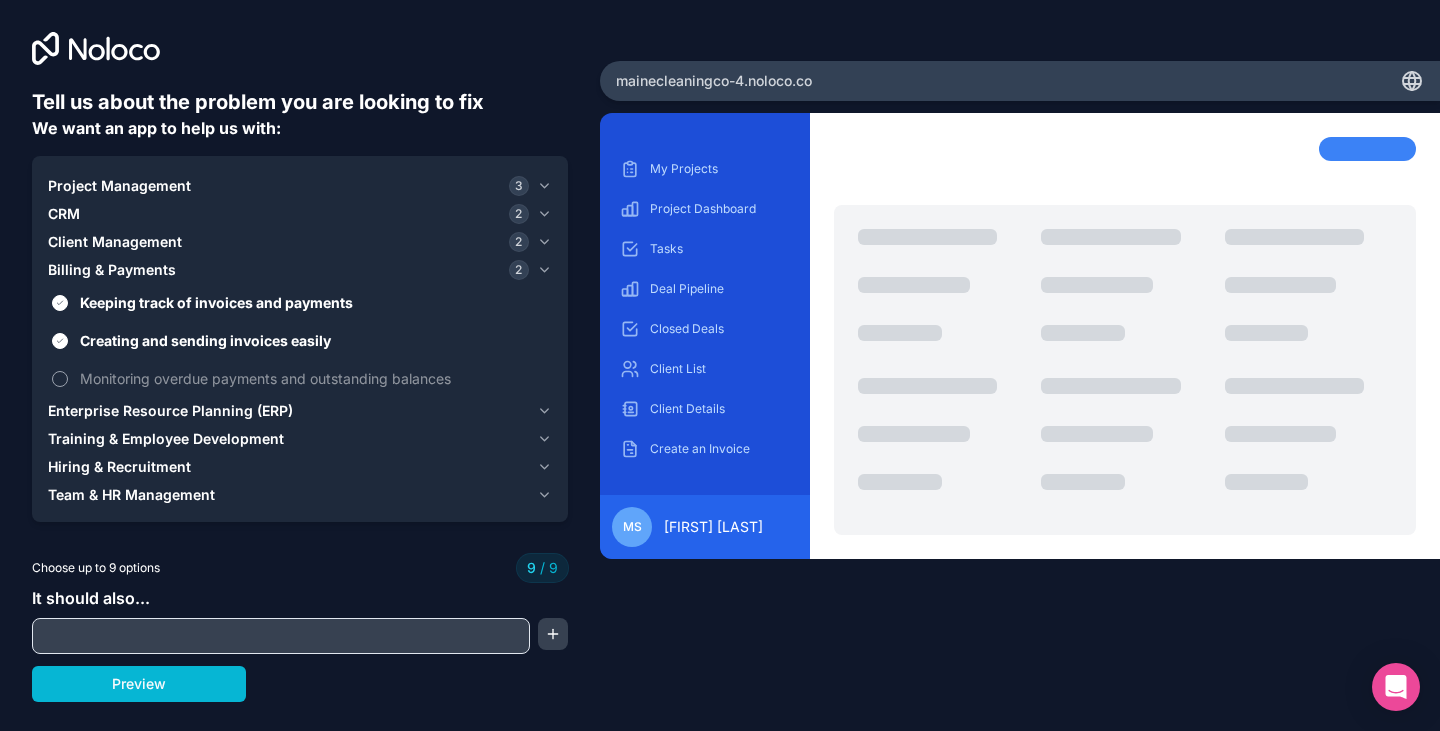 click on "Monitoring overdue payments and outstanding balances" at bounding box center (314, 378) 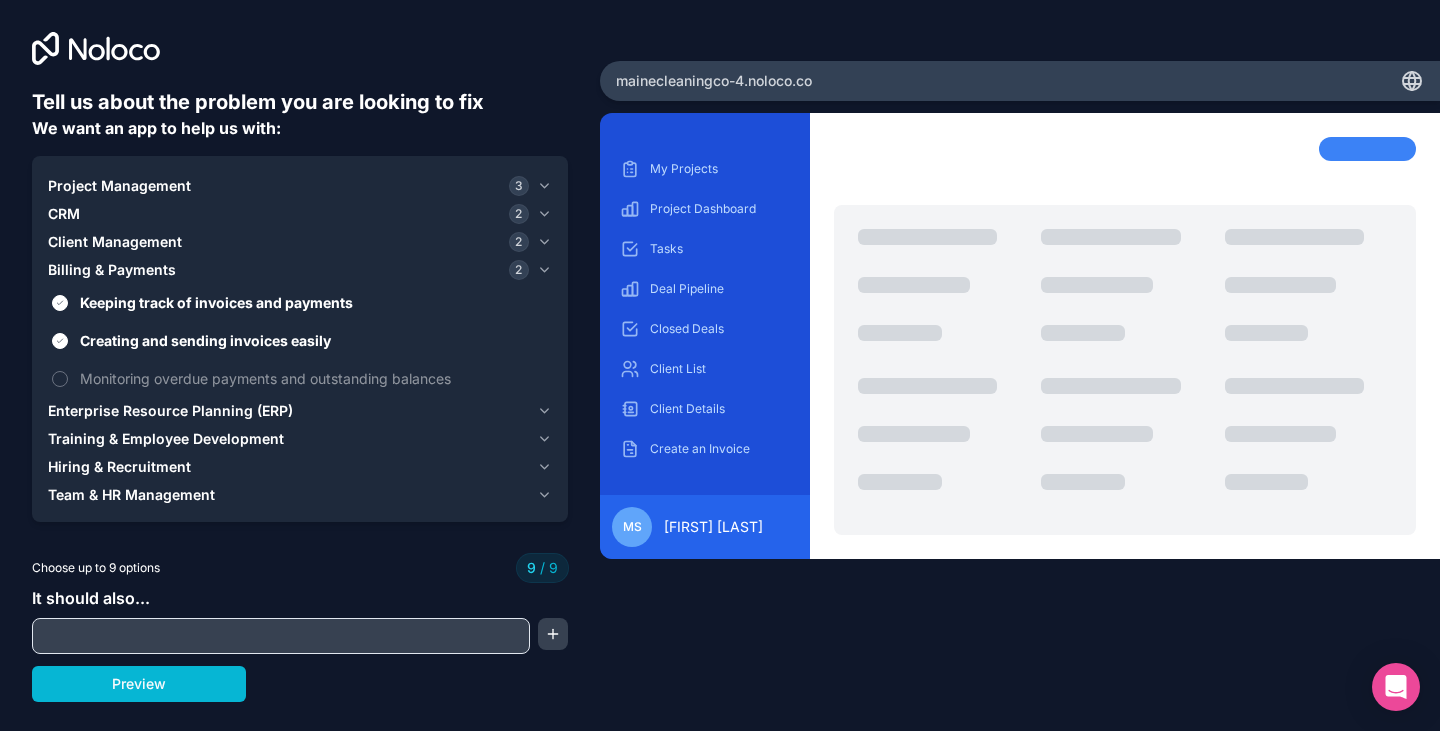 click on "Enterprise Resource Planning (ERP)" at bounding box center (170, 411) 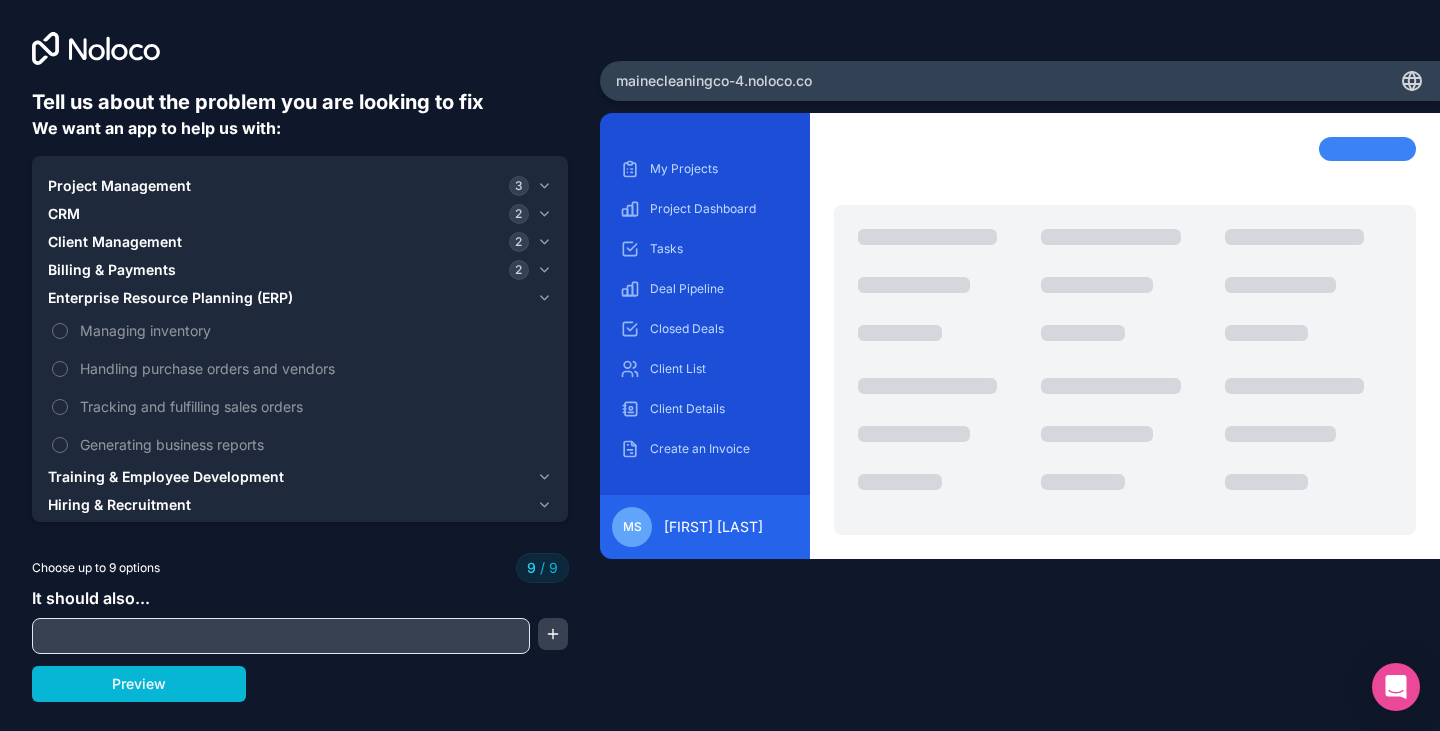 click on "Training & Employee Development" at bounding box center (166, 477) 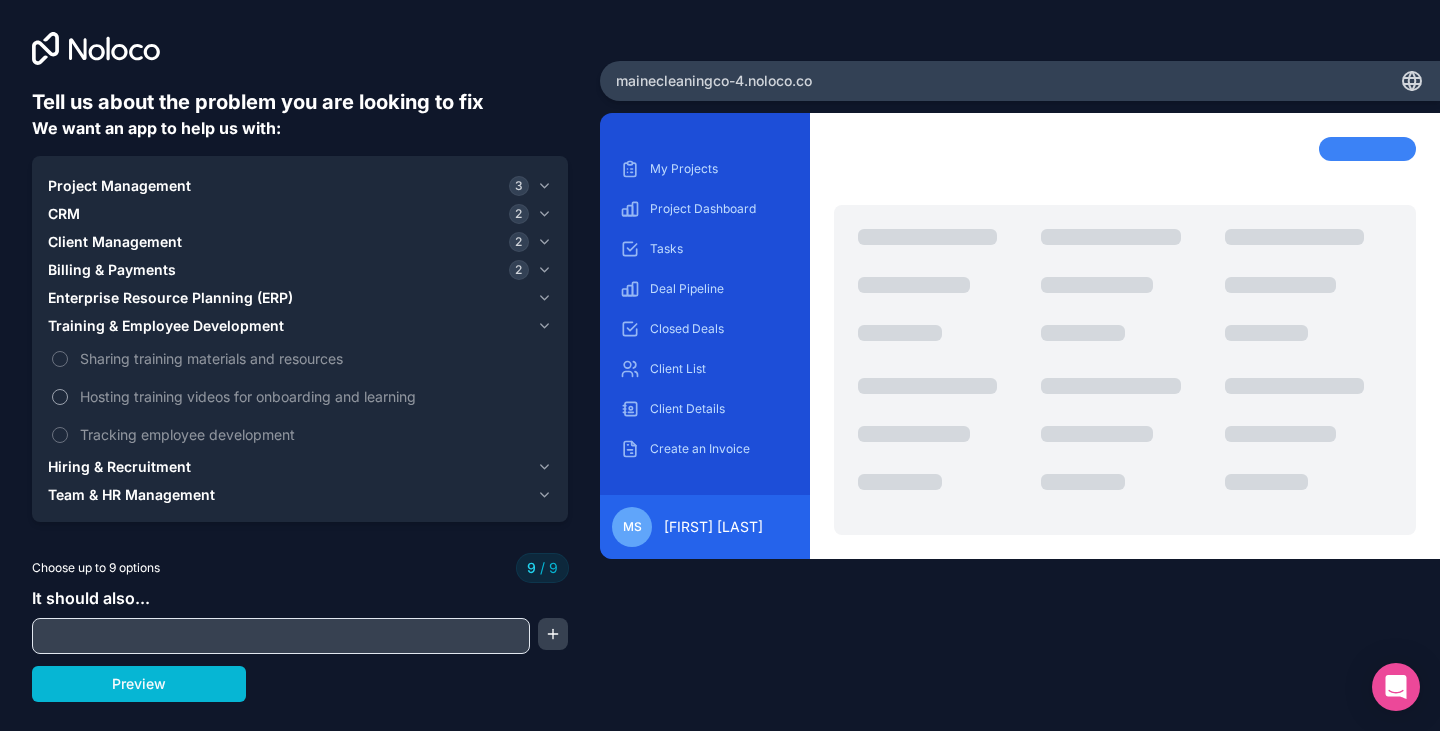 click on "Hosting training videos for onboarding and learning" at bounding box center (300, 396) 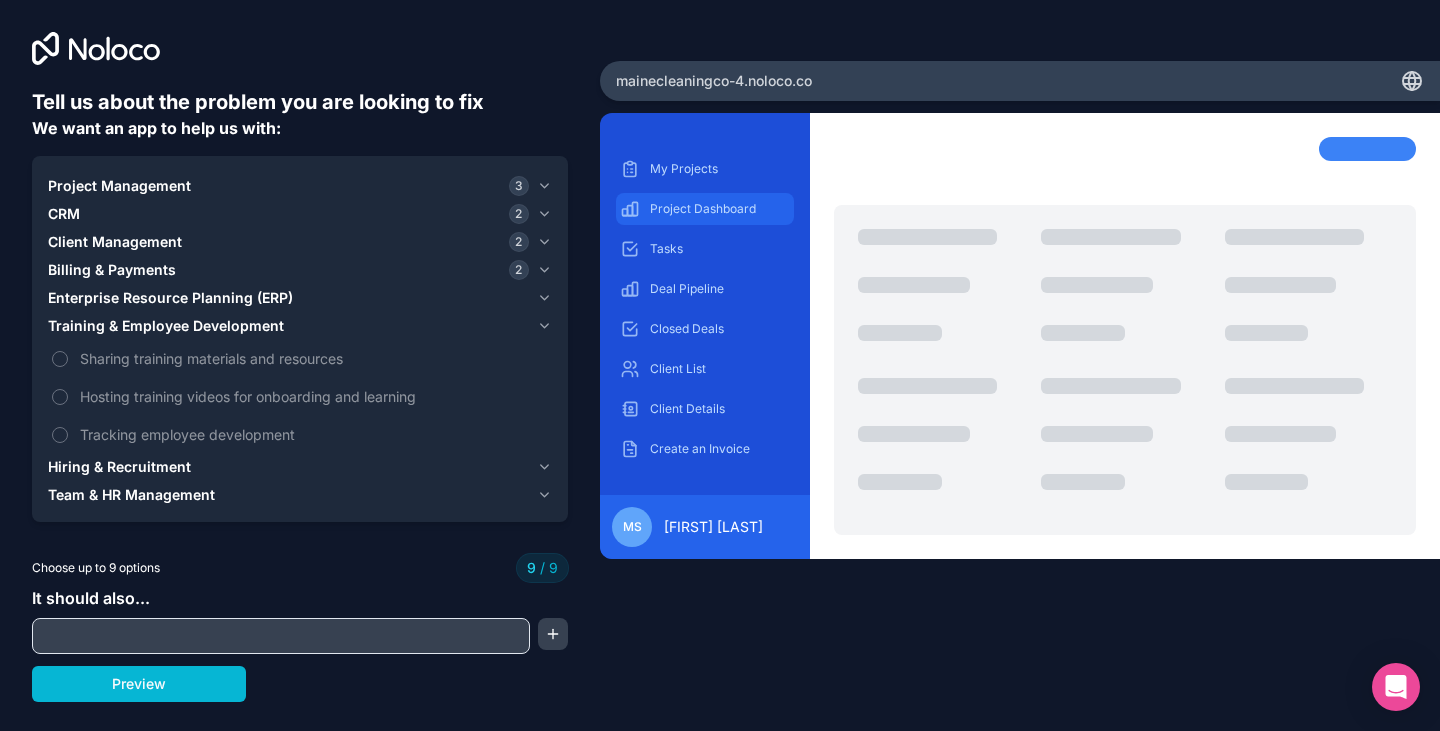 click on "Project Dashboard" at bounding box center (720, 209) 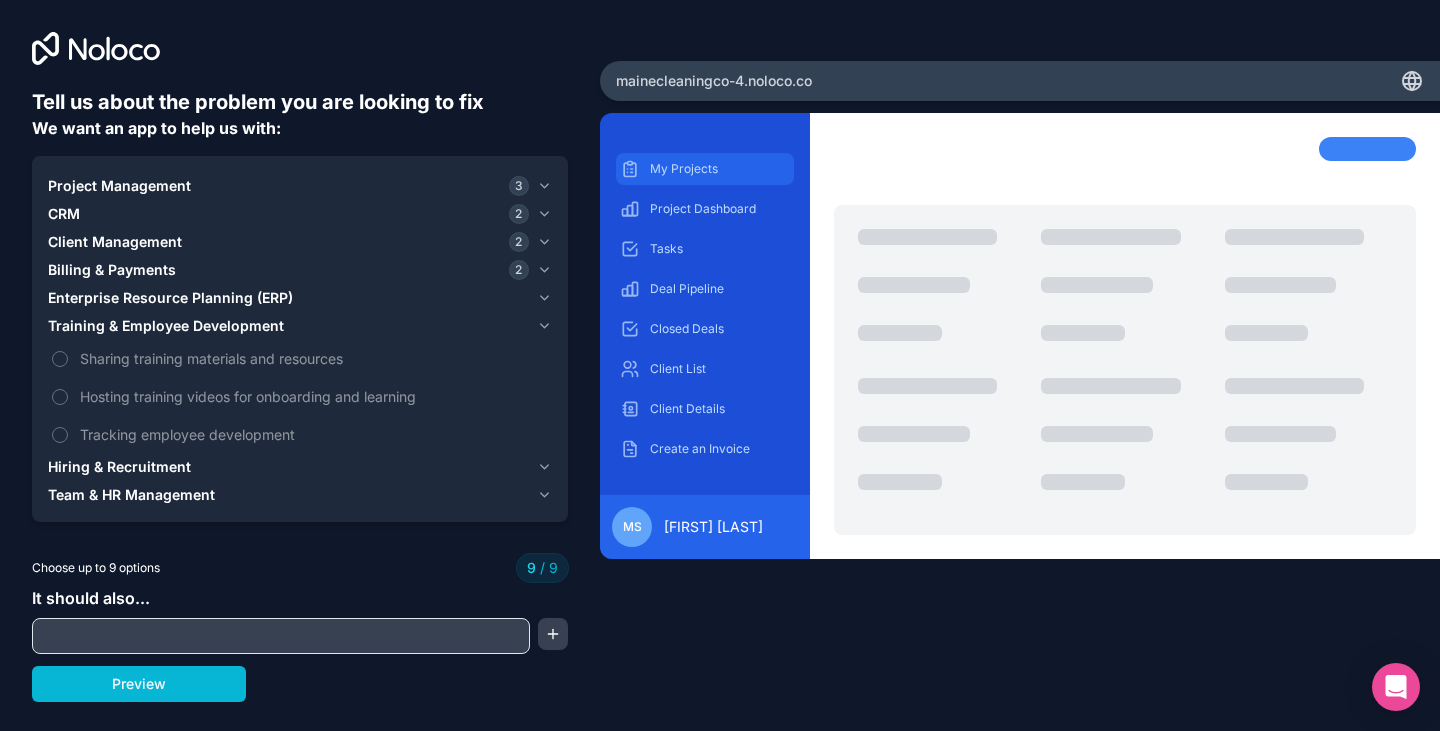 click on "My Projects" at bounding box center (720, 169) 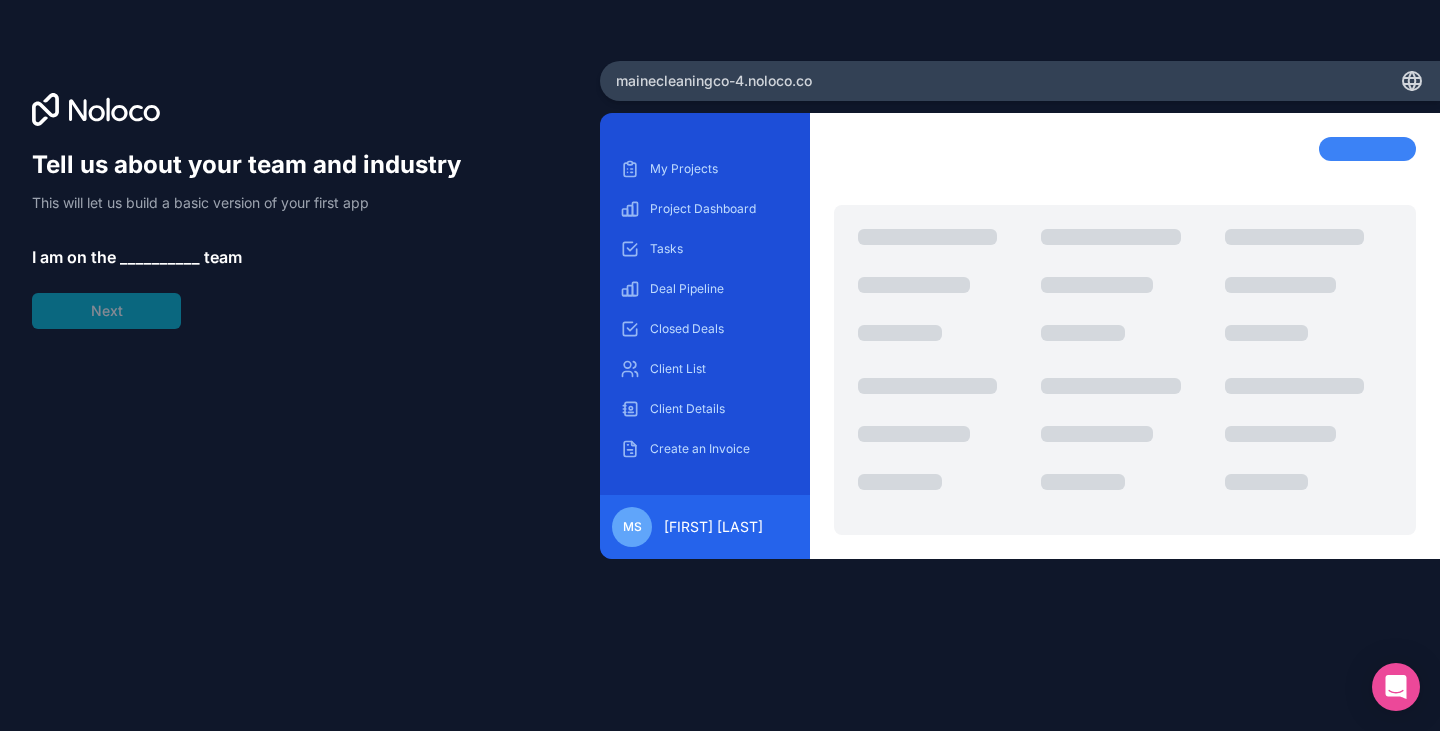 click on "__________" at bounding box center (160, 257) 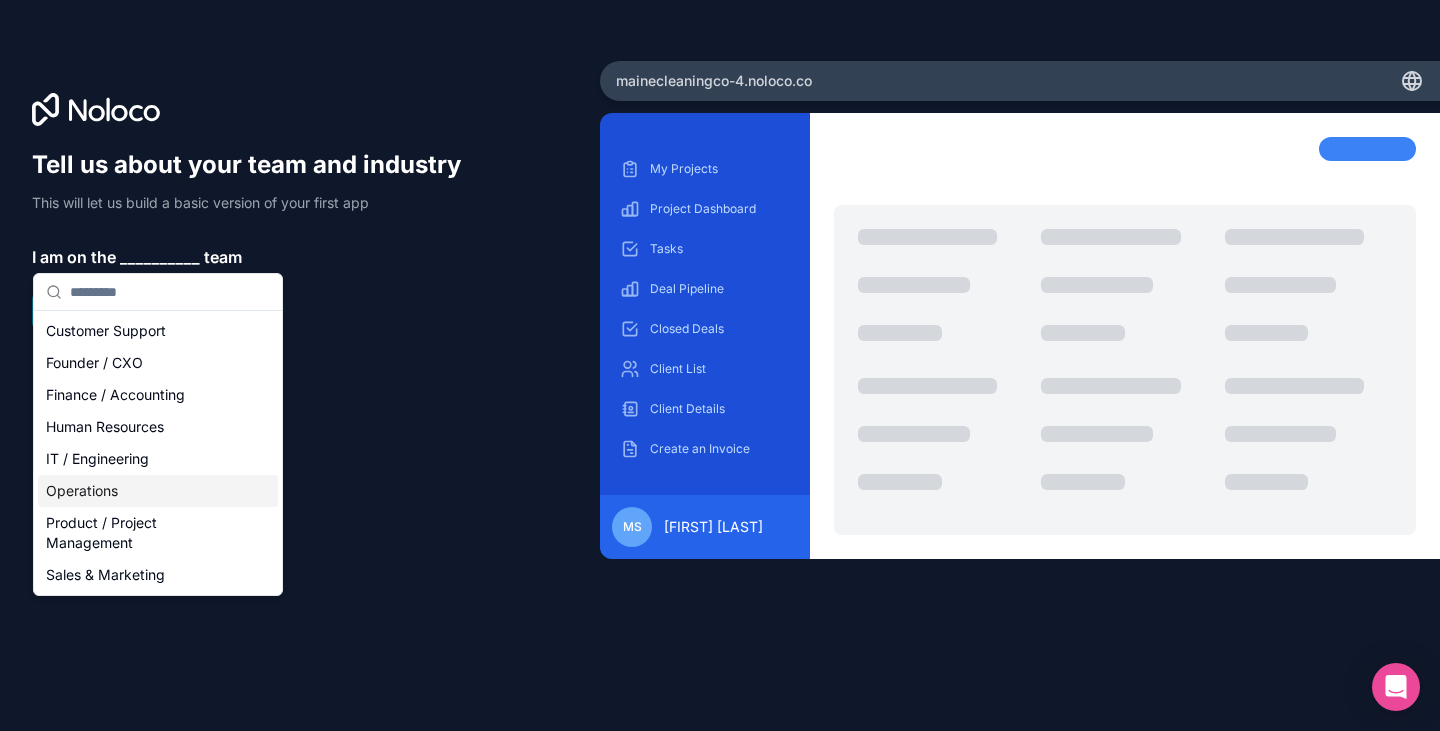click on "Operations" at bounding box center (158, 491) 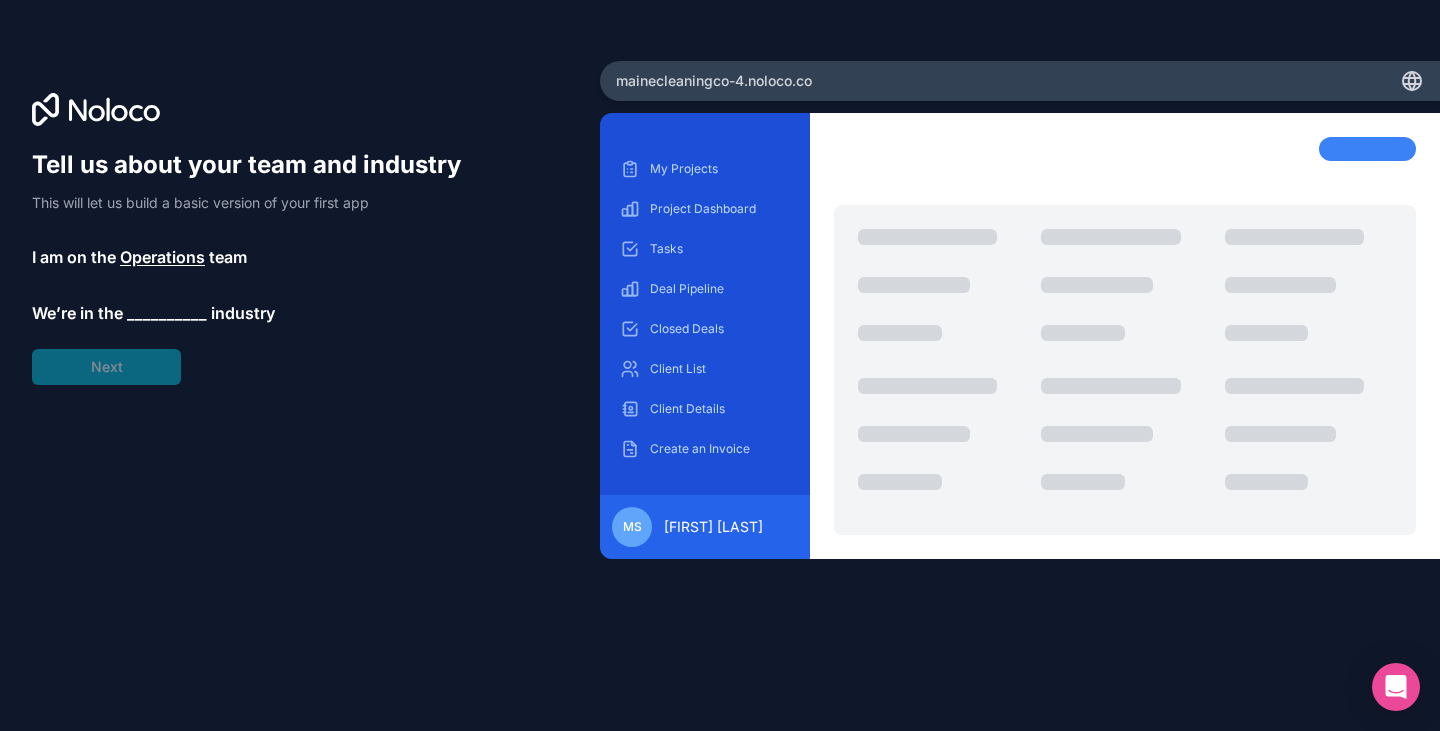 click on "Operations" at bounding box center [162, 257] 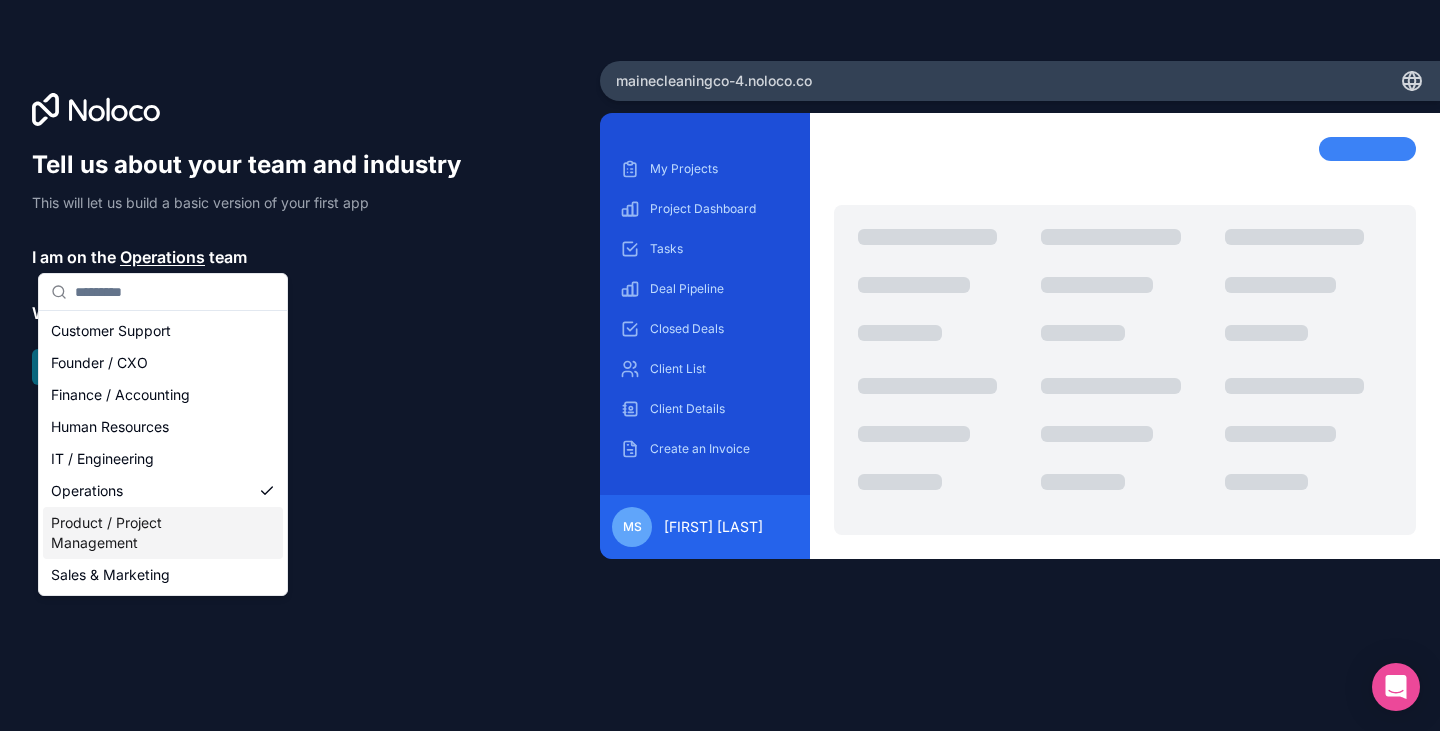 click on "Product / Project Management" at bounding box center (163, 533) 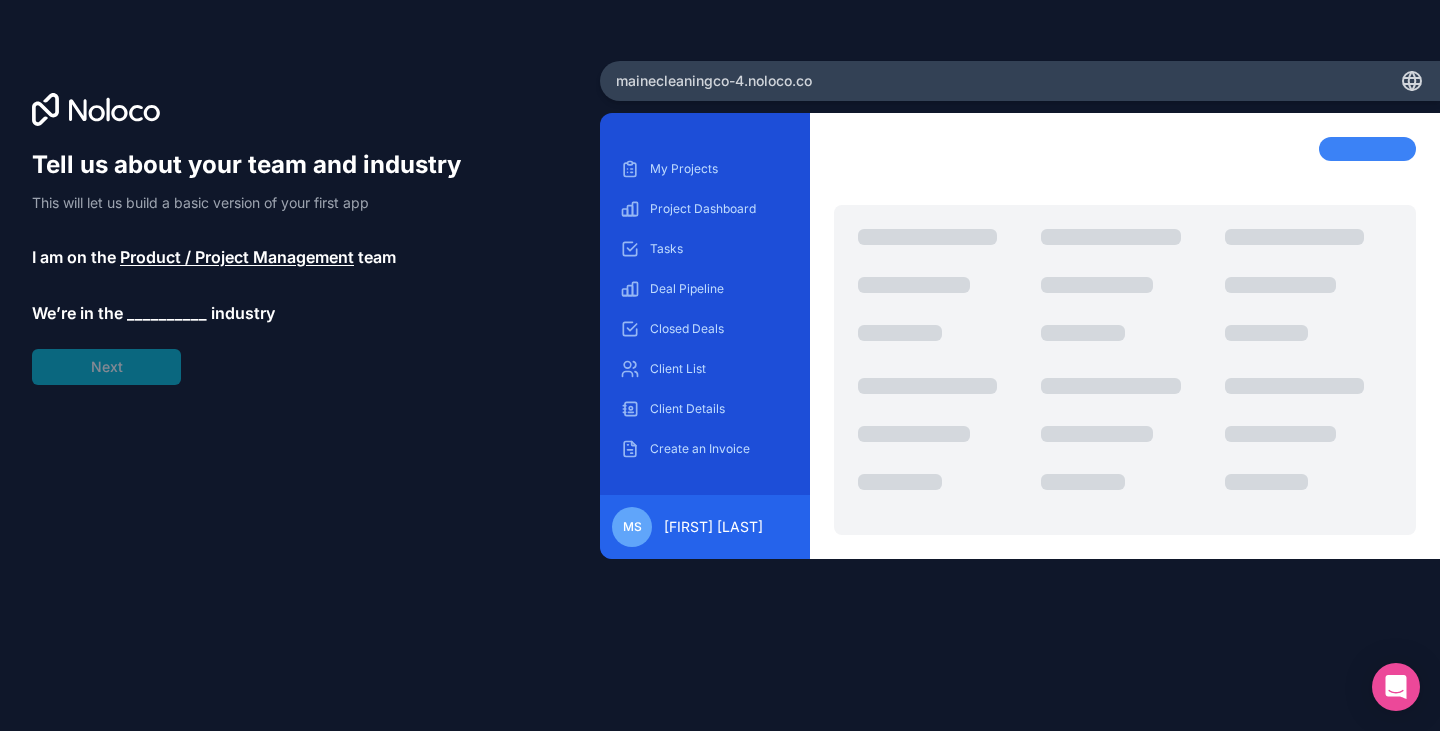 click on "__________" at bounding box center (167, 313) 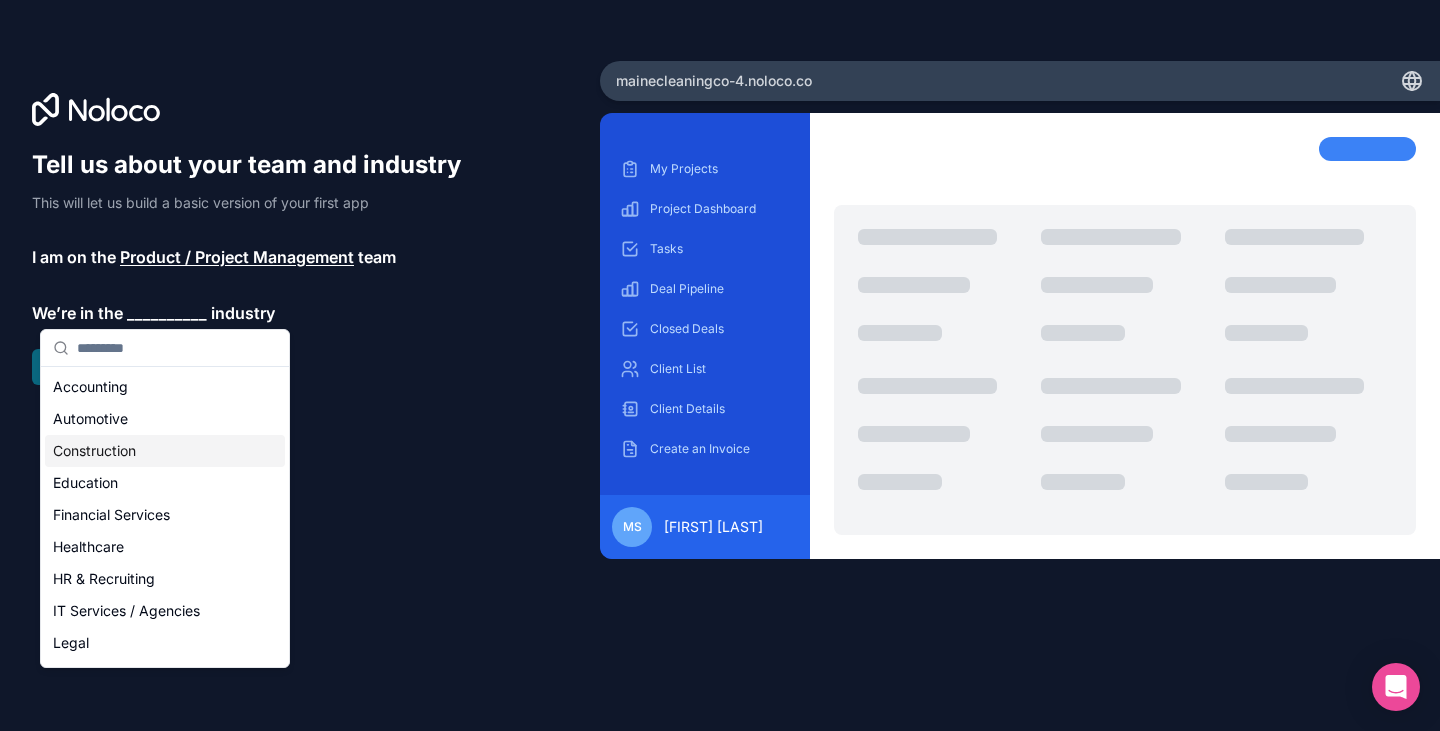click on "My Projects Project Dashboard Tasks Deal Pipeline Closed Deals Client List Client Details Create an Invoice Invoice List ms [FIRST] [LAST]" at bounding box center [1020, 391] 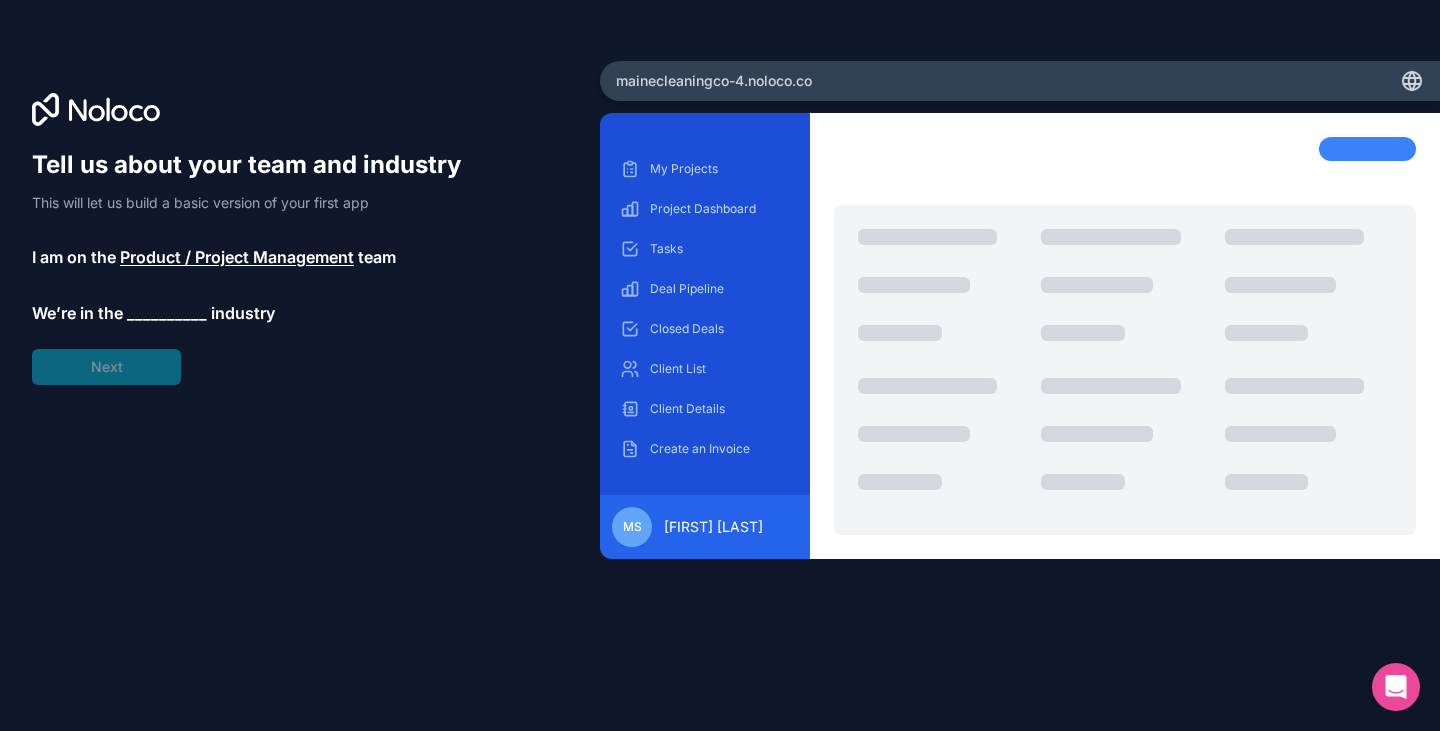 click on "__________" at bounding box center (167, 313) 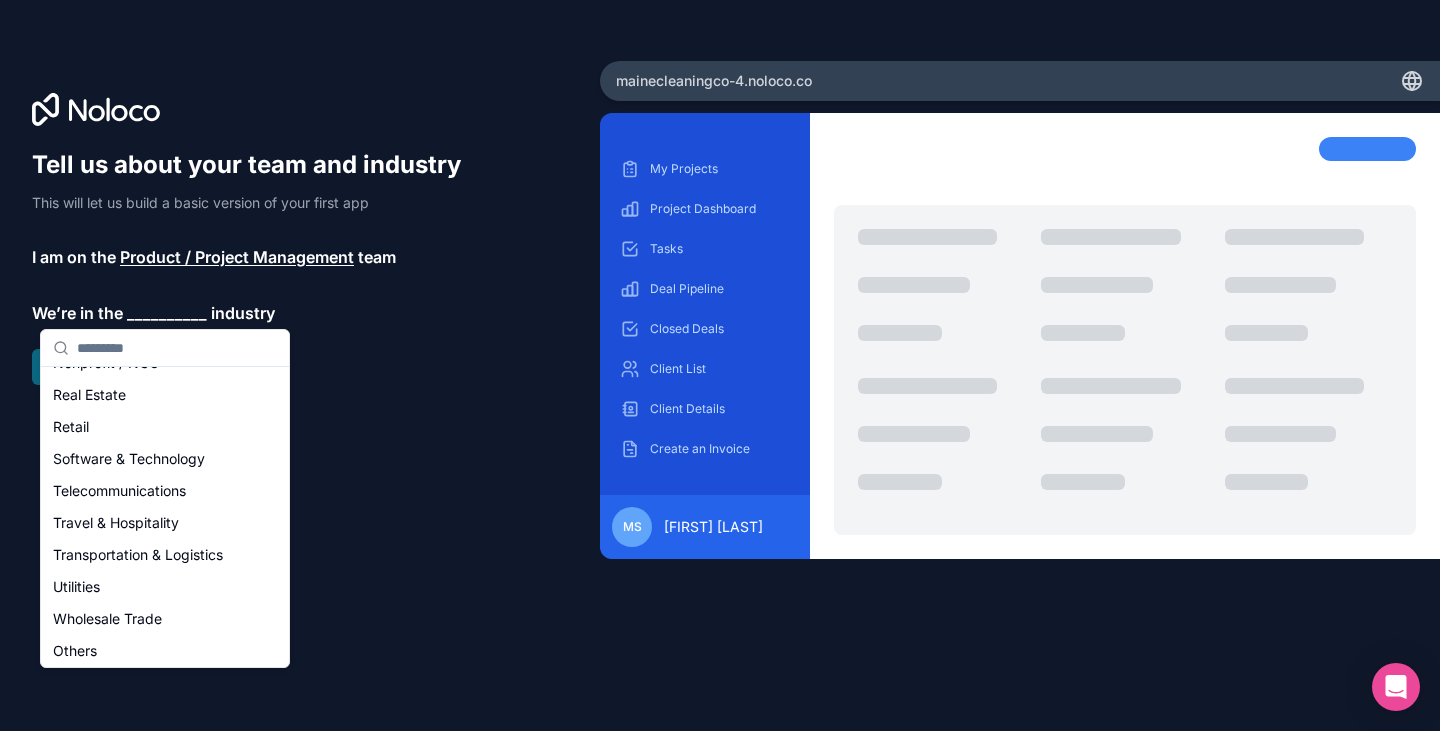 scroll, scrollTop: 412, scrollLeft: 0, axis: vertical 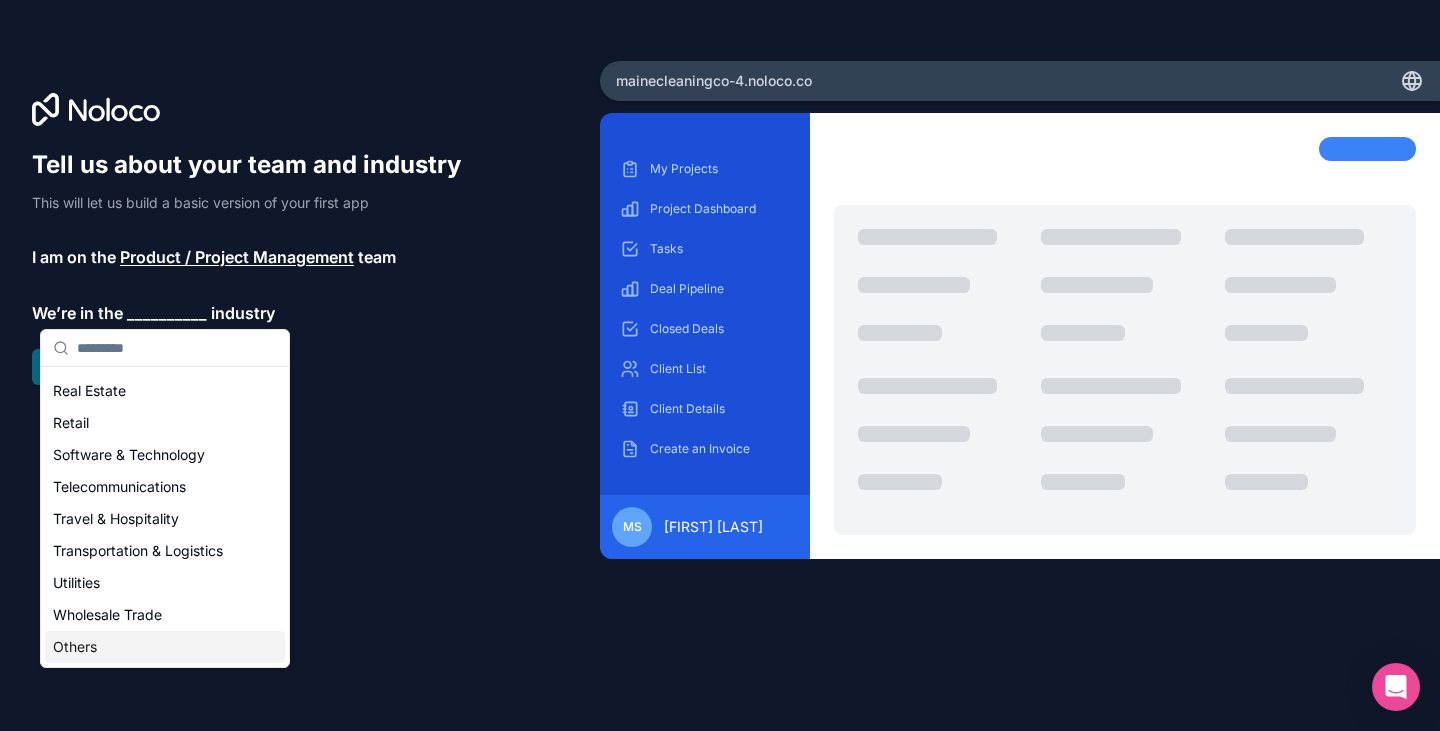 click on "Others" at bounding box center [165, 647] 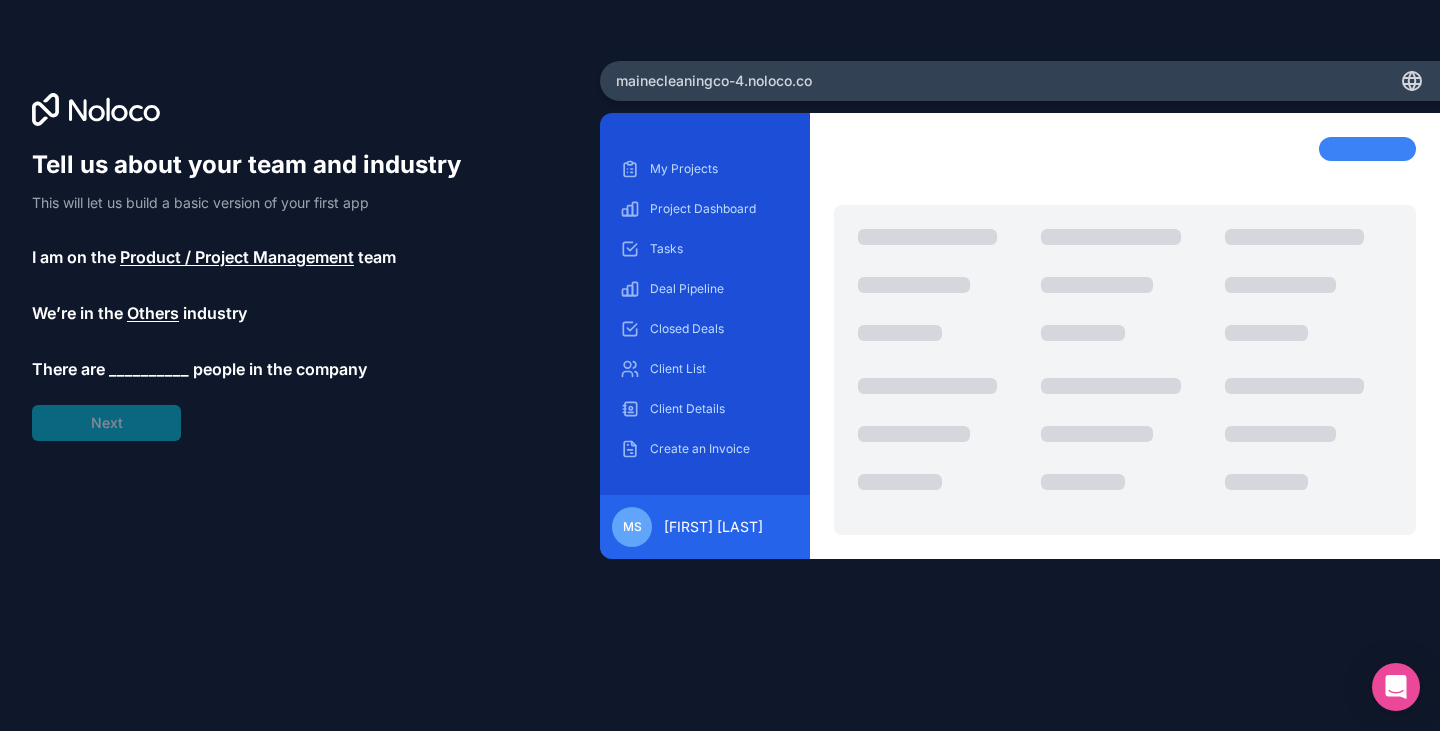 click on "__________" at bounding box center (149, 369) 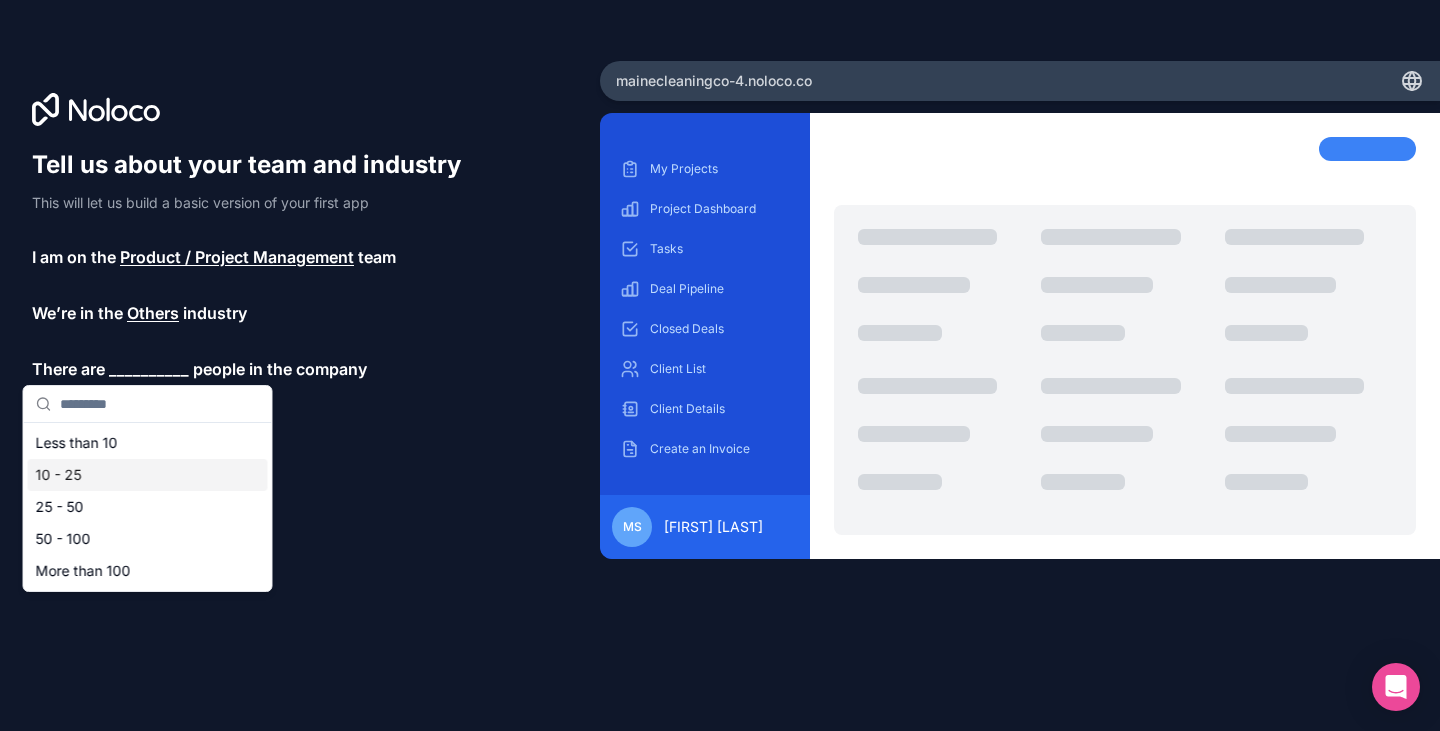 click on "10 - 25" at bounding box center [148, 475] 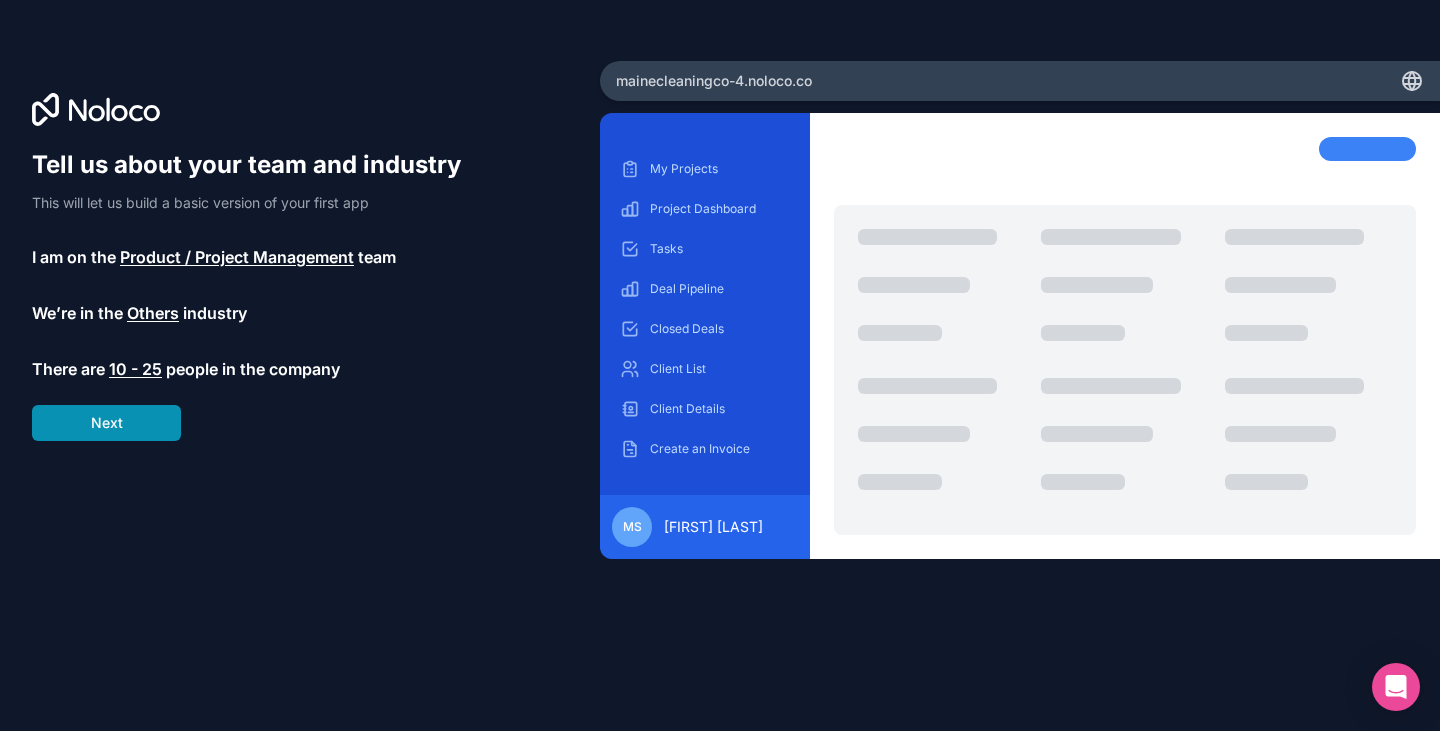 click on "Next" at bounding box center (106, 423) 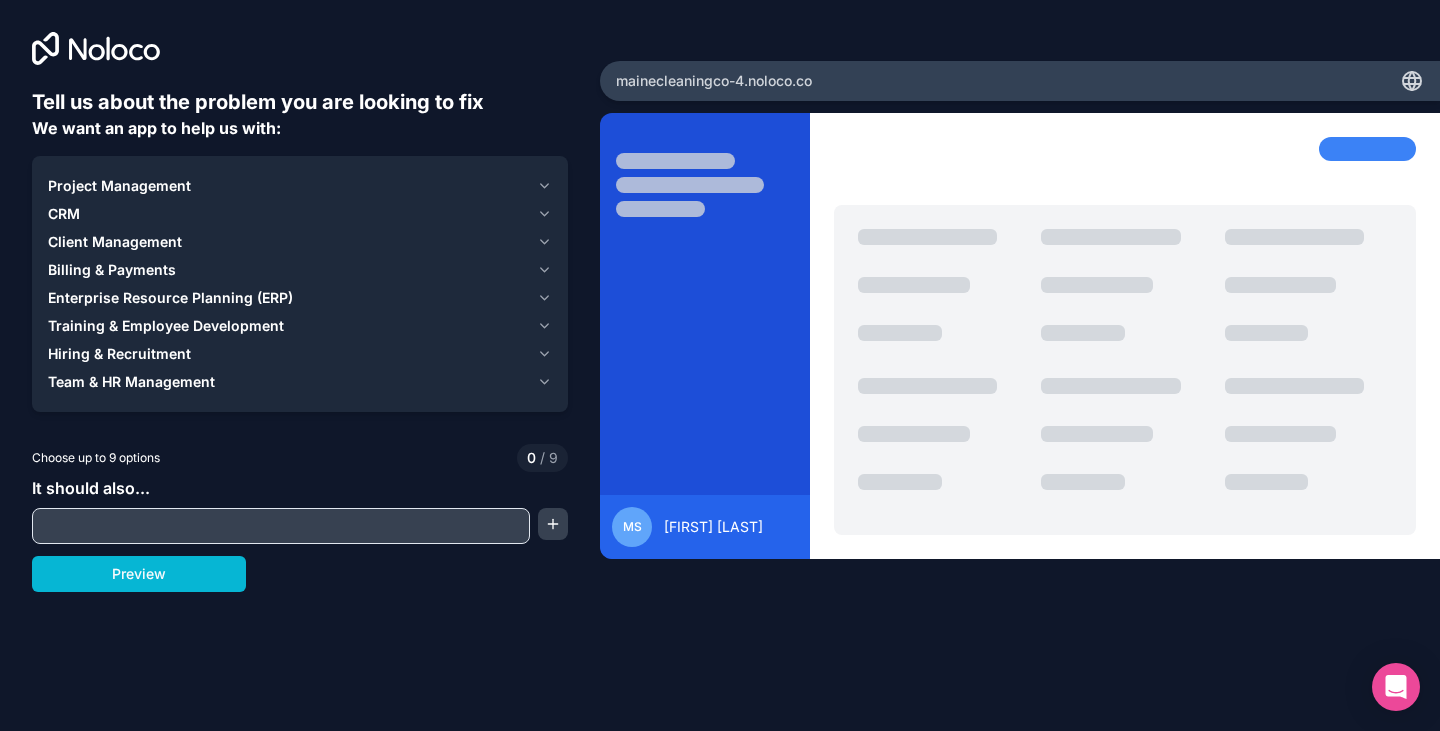 click on "Project Management" at bounding box center (119, 186) 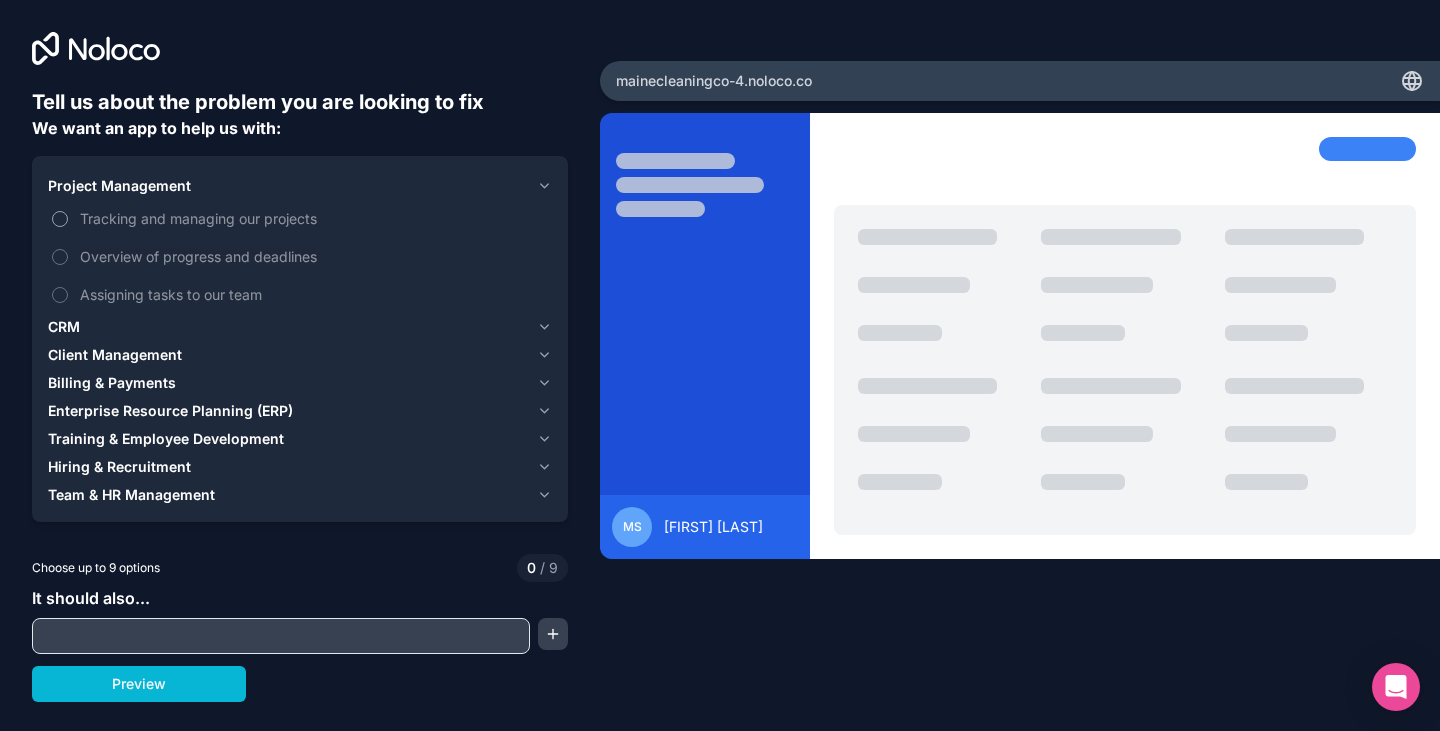 click on "Tracking and managing our projects" at bounding box center [314, 218] 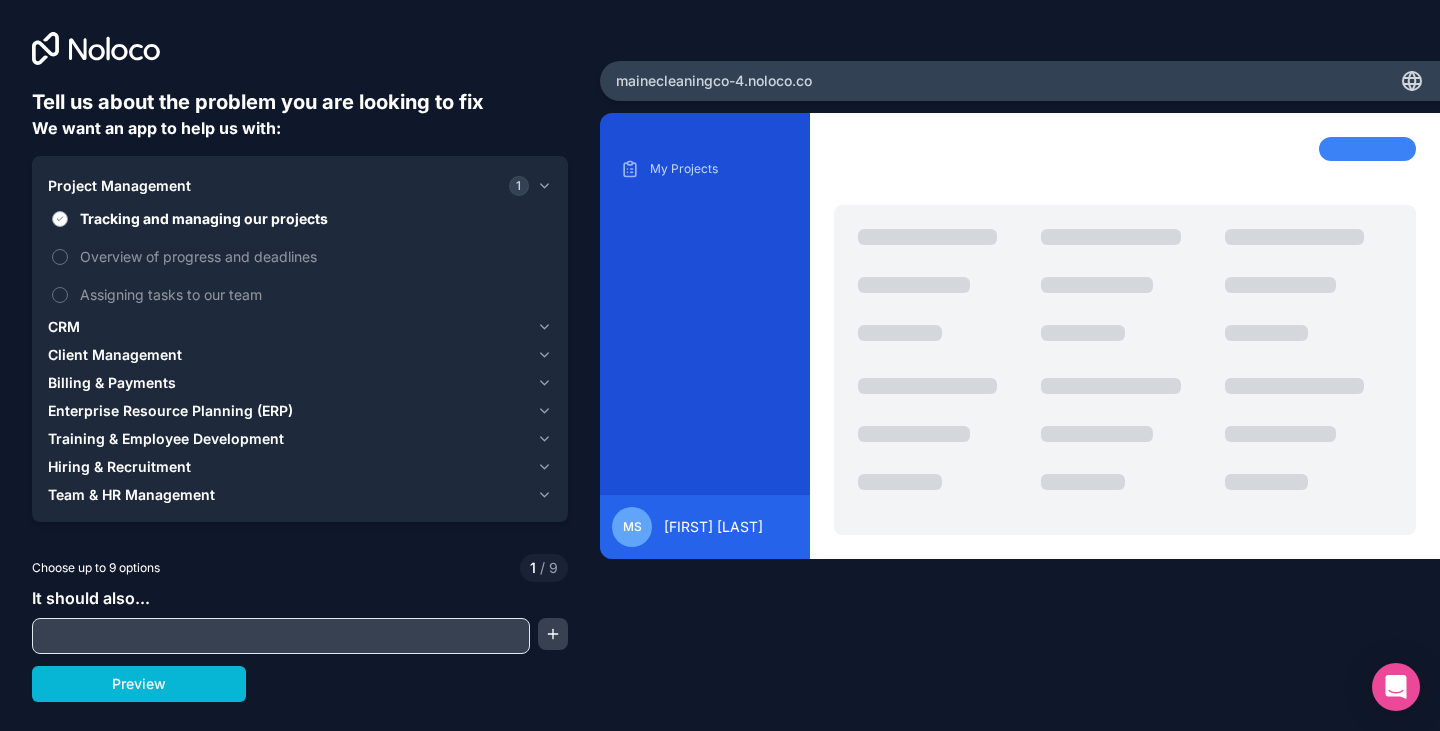 click on "Tracking and managing our projects" at bounding box center [314, 218] 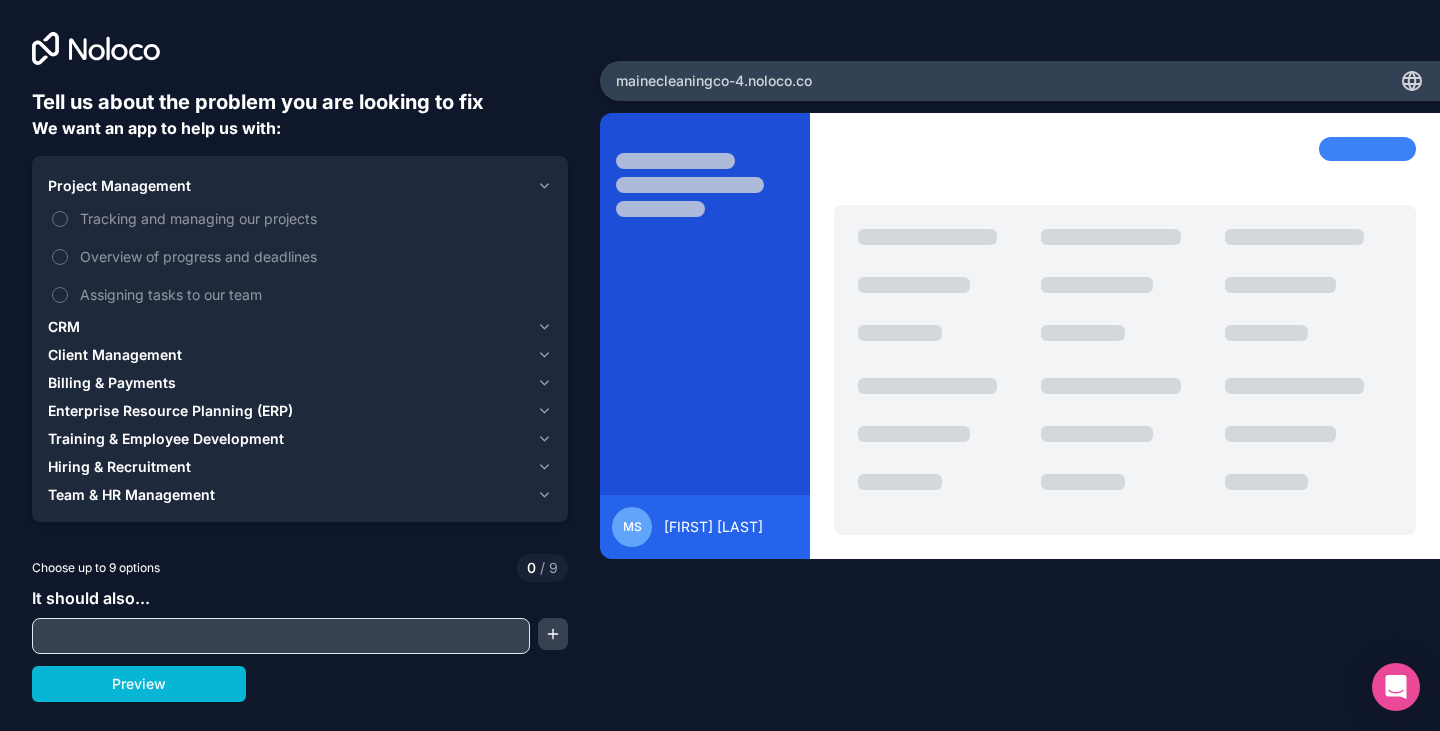 click on "CRM" at bounding box center (64, 327) 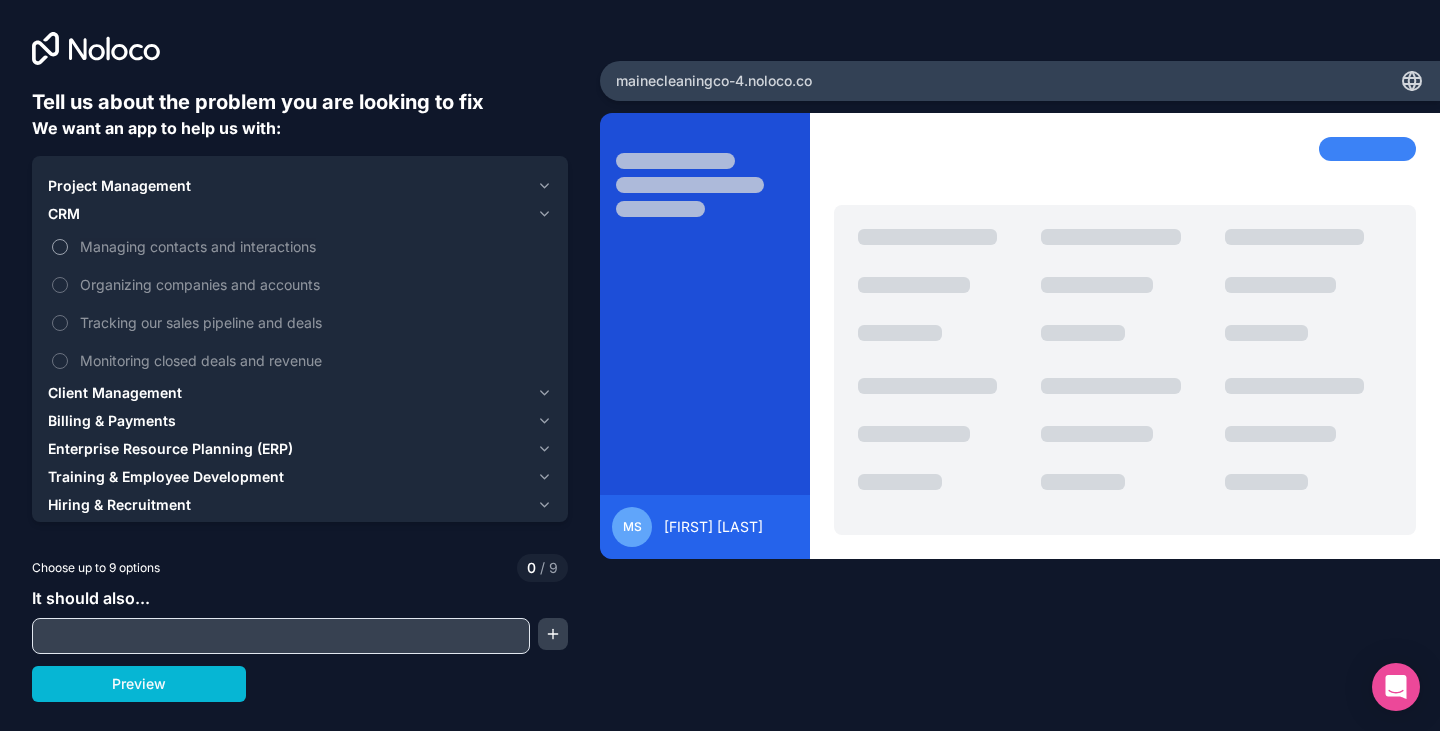 click on "Managing contacts and interactions" at bounding box center [314, 246] 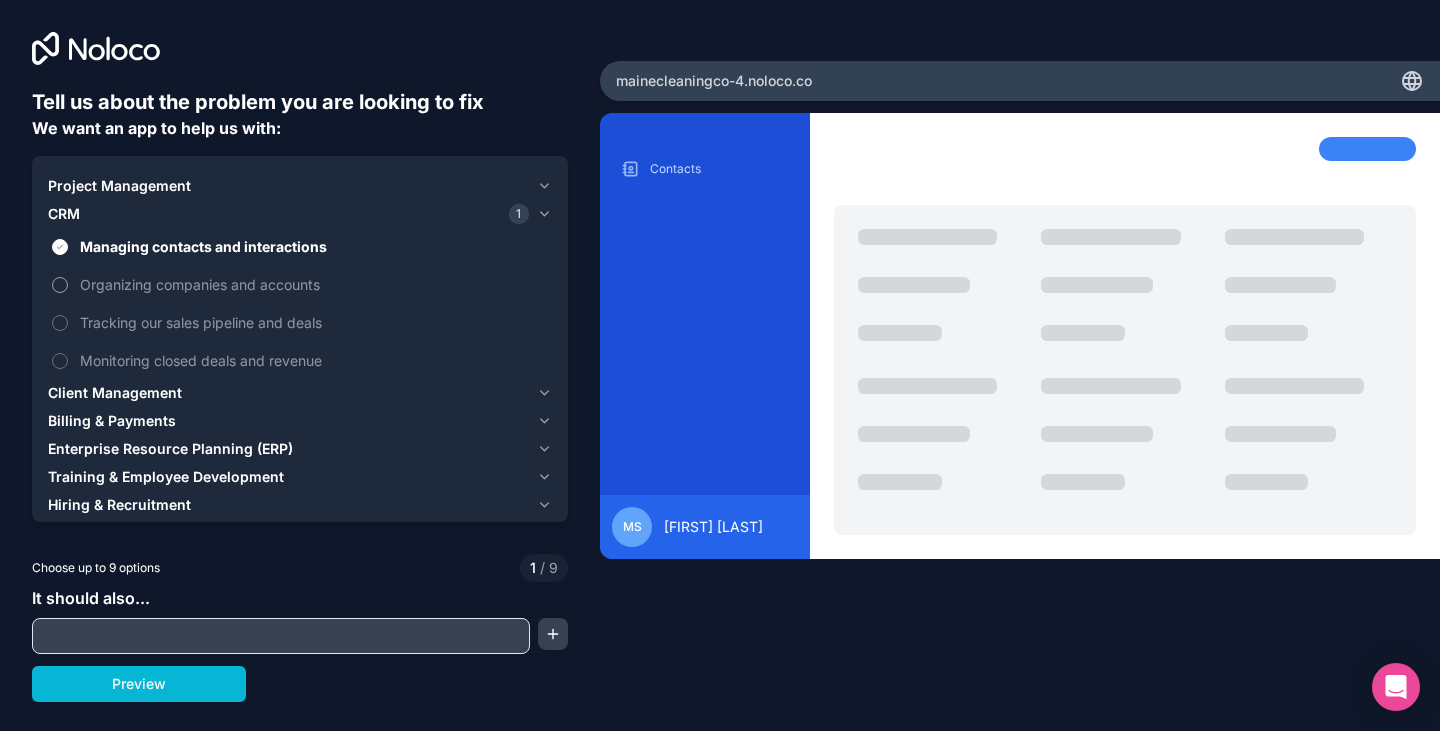 click on "Organizing companies and accounts" at bounding box center (314, 284) 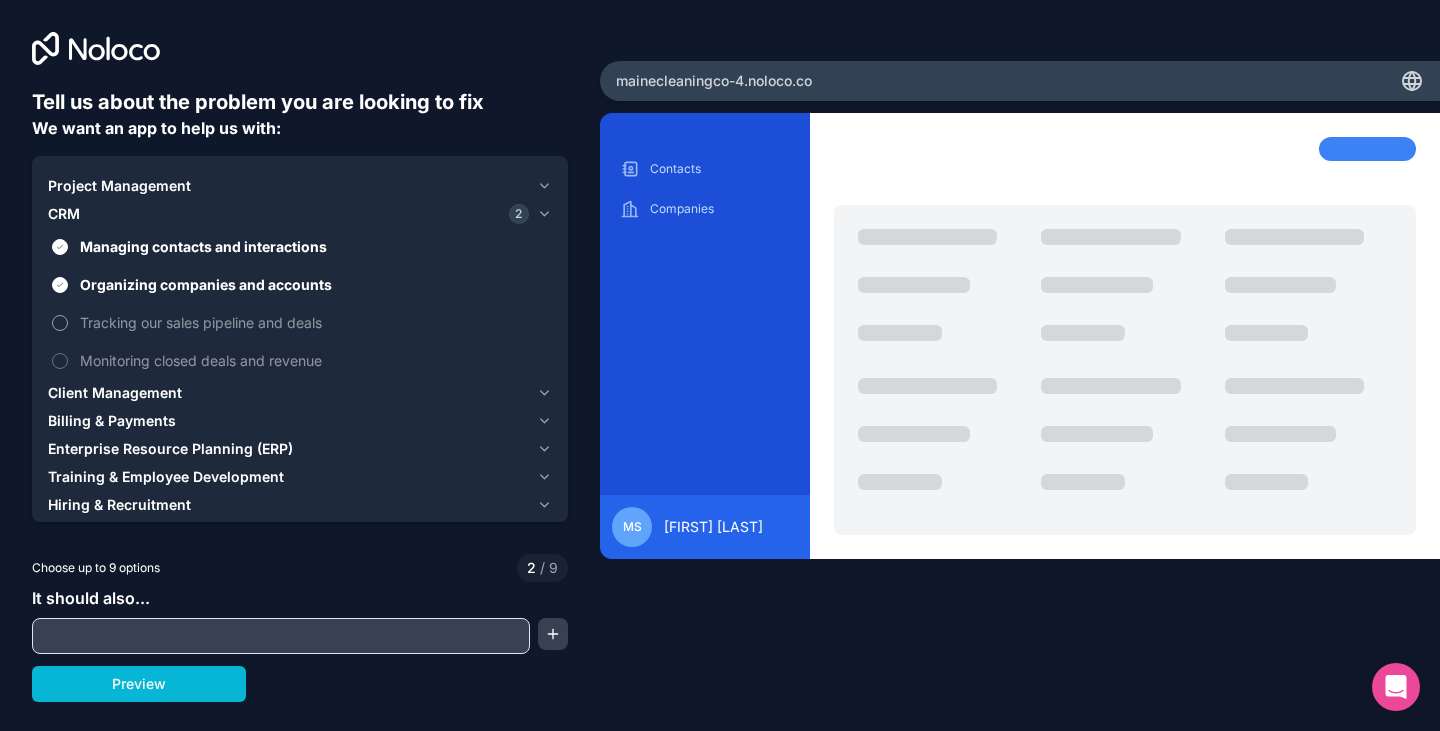 click on "Tracking our sales pipeline and deals" at bounding box center (300, 322) 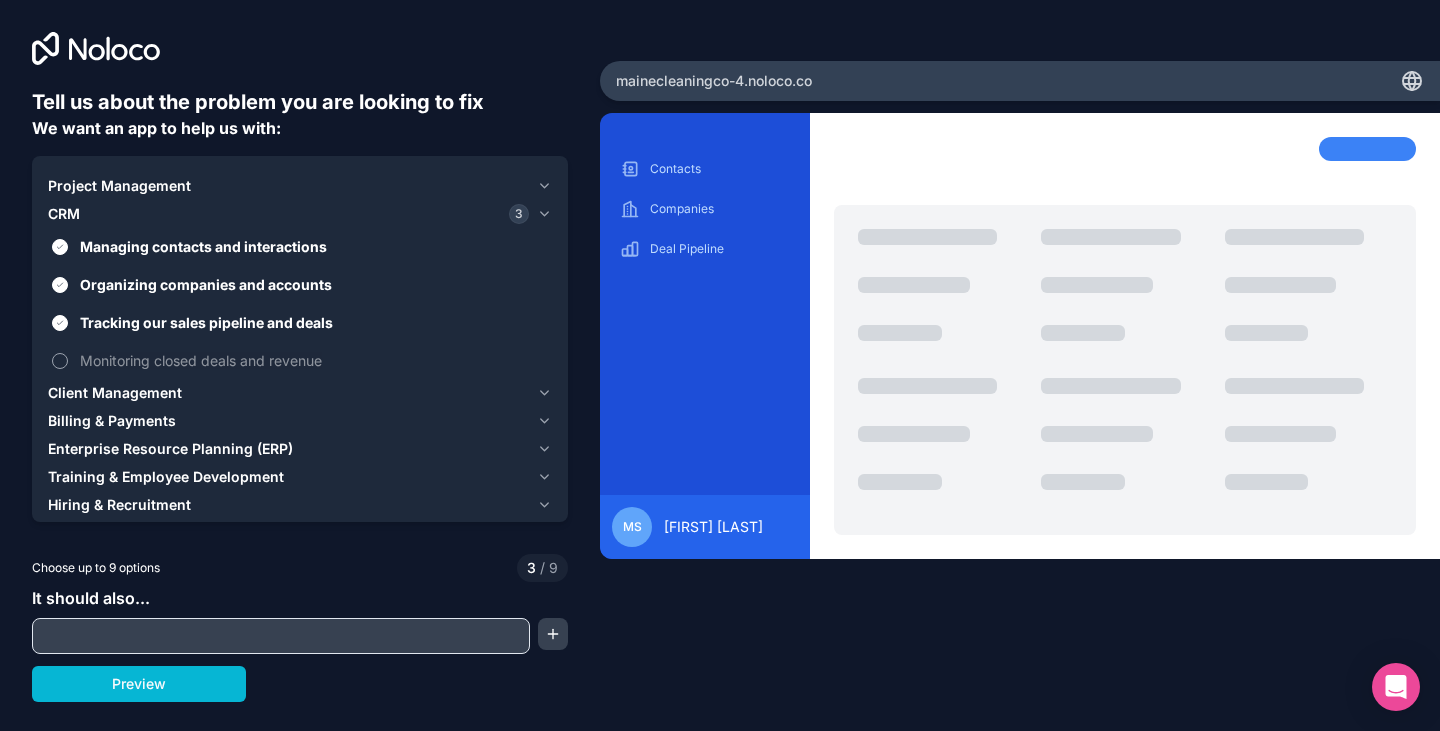click on "Monitoring closed deals and revenue" at bounding box center (314, 360) 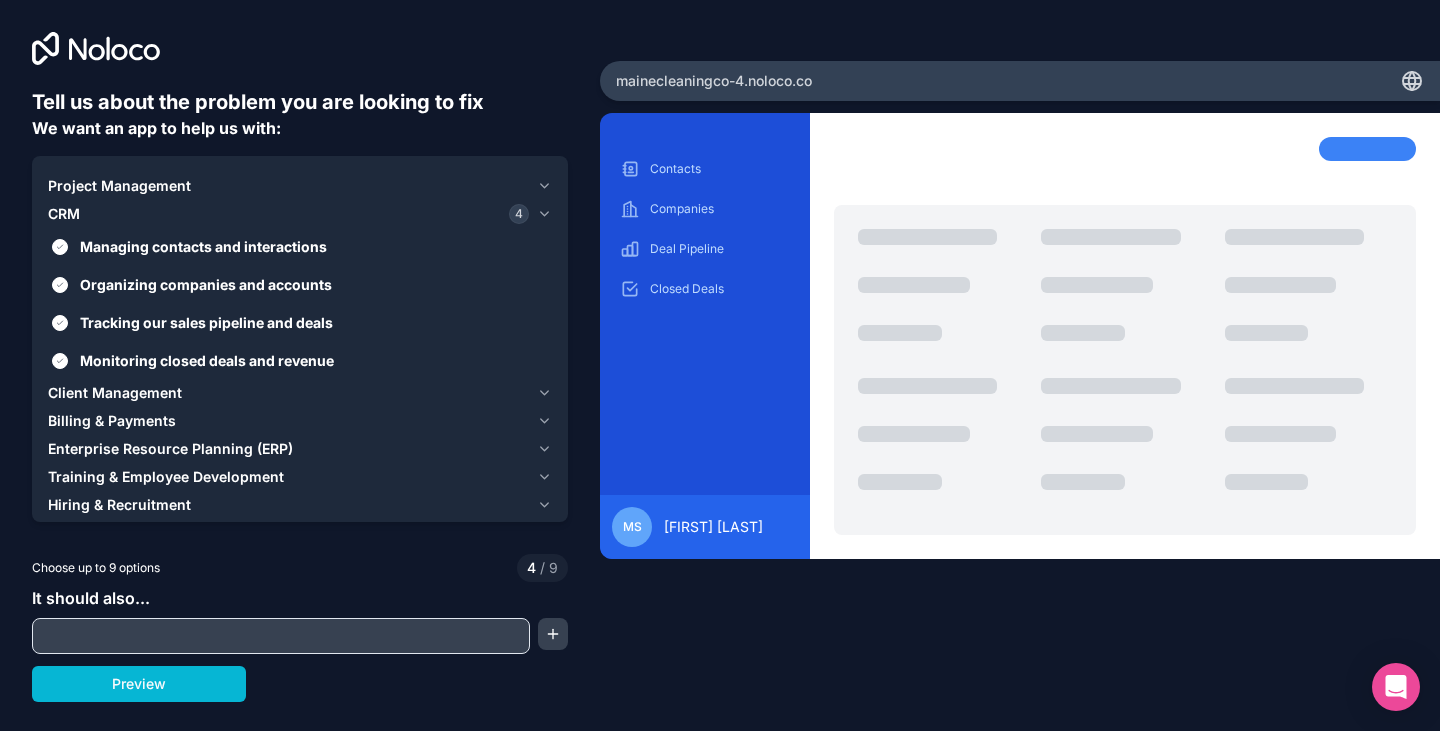 click on "Client Management" at bounding box center (300, 393) 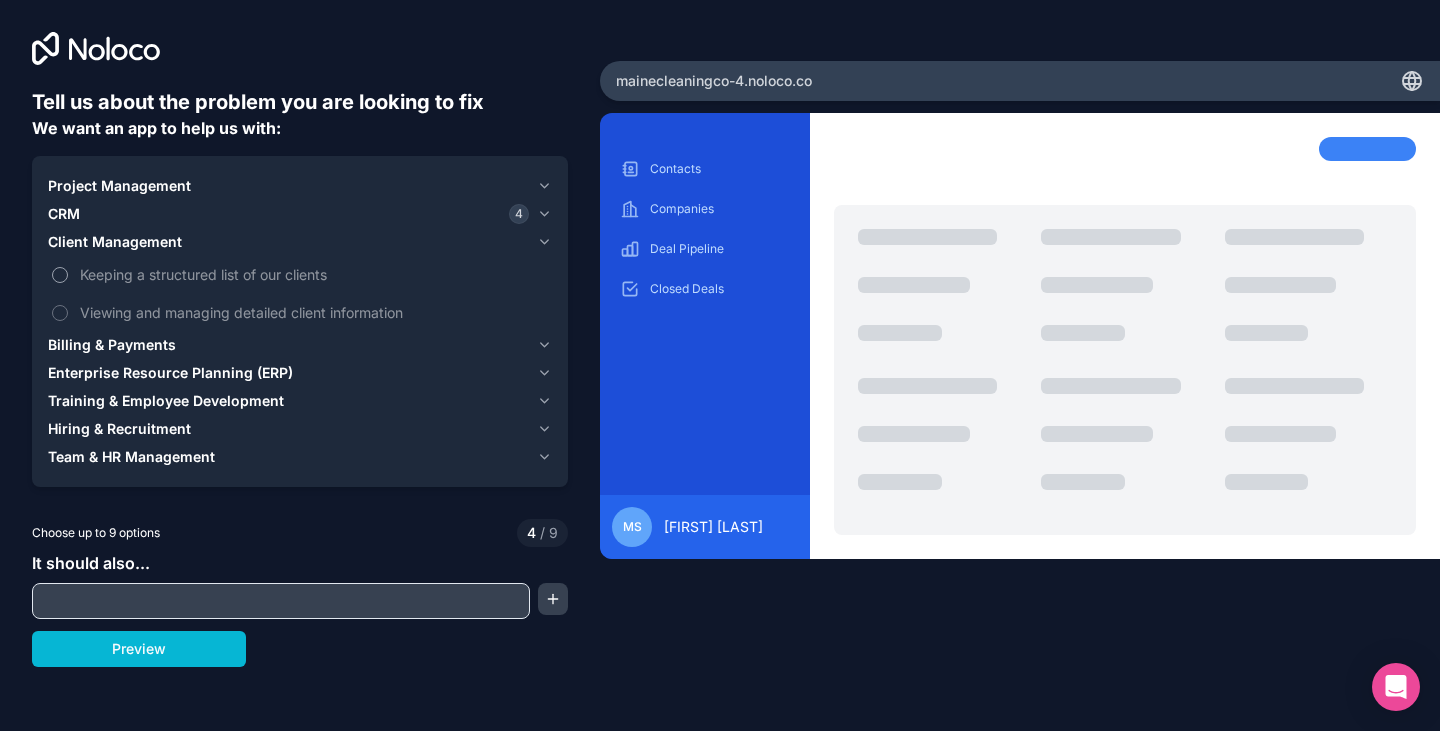 click on "Keeping a structured list of our clients" at bounding box center [314, 274] 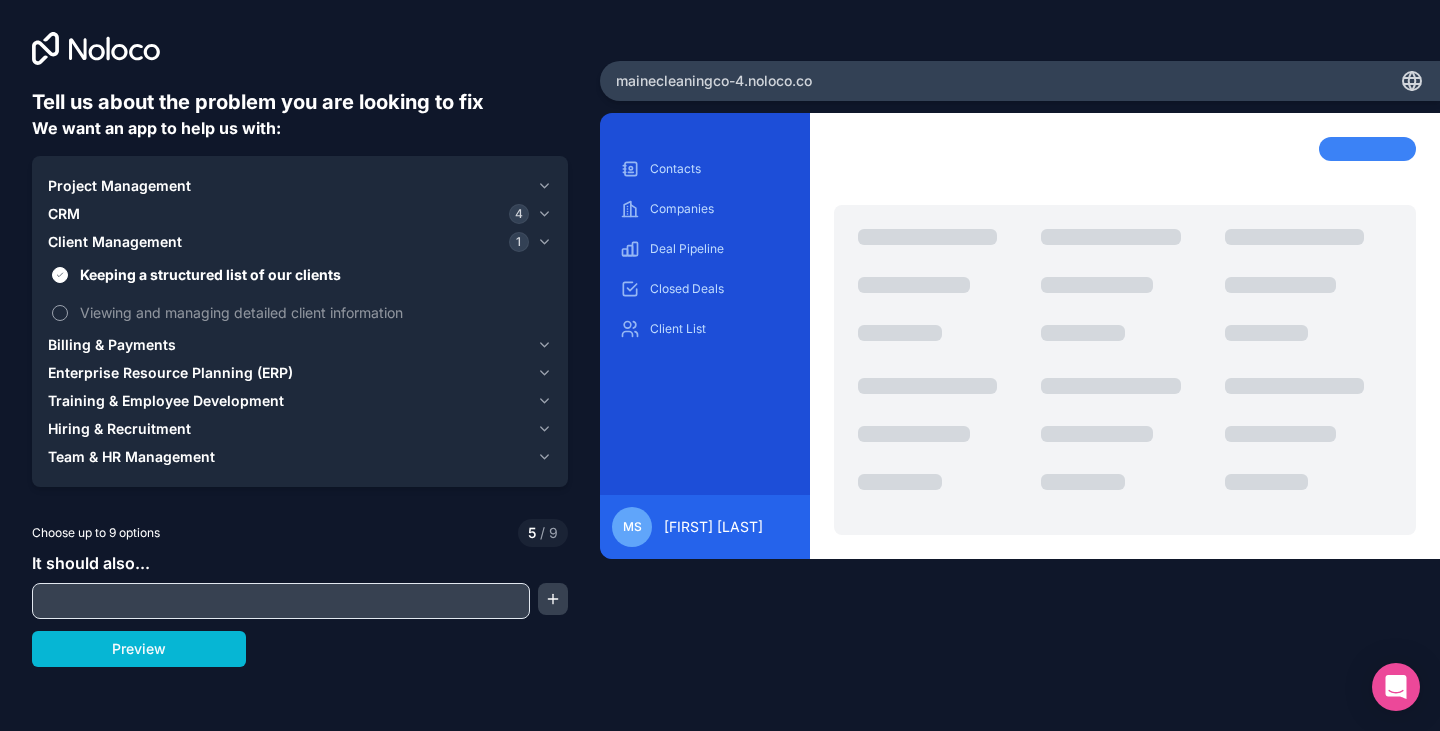 click on "Viewing and managing detailed client information" at bounding box center (314, 312) 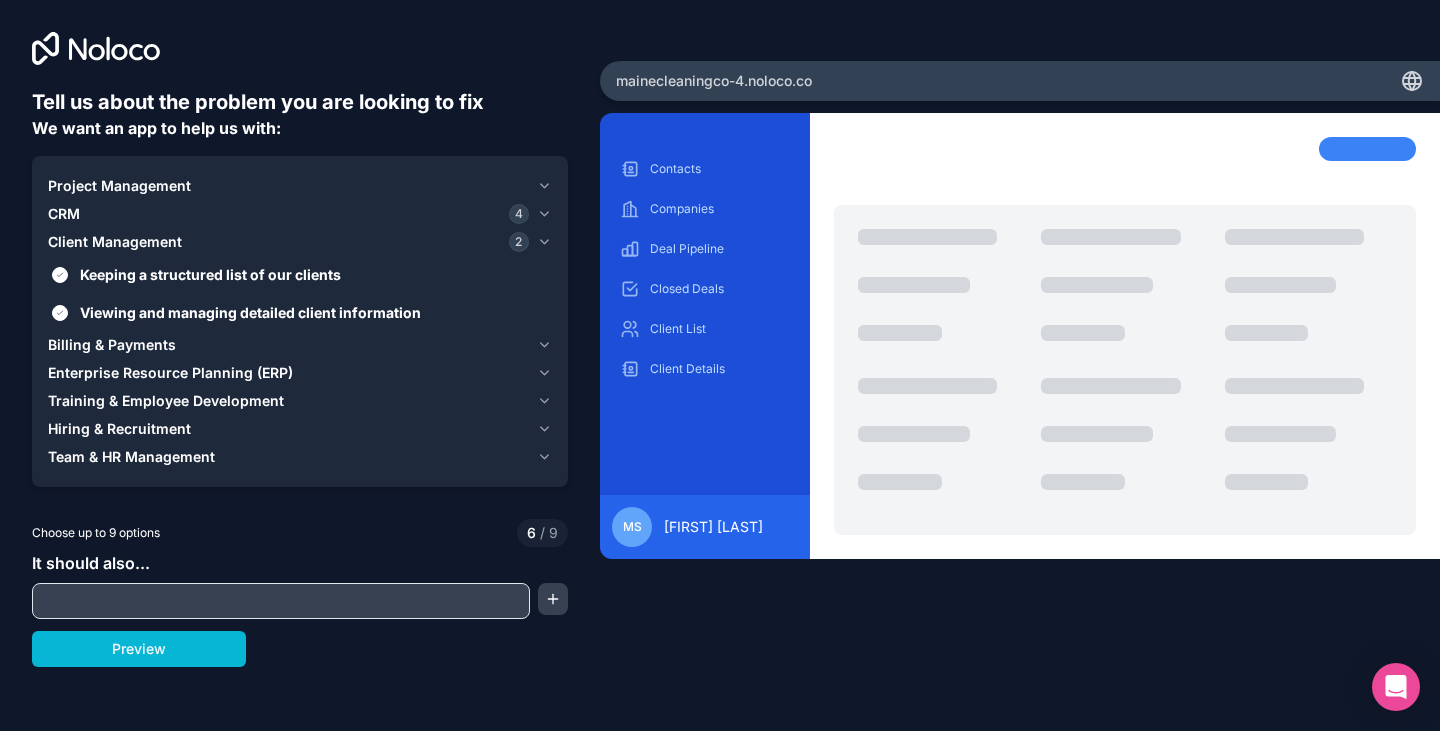 click on "Billing & Payments" at bounding box center [112, 345] 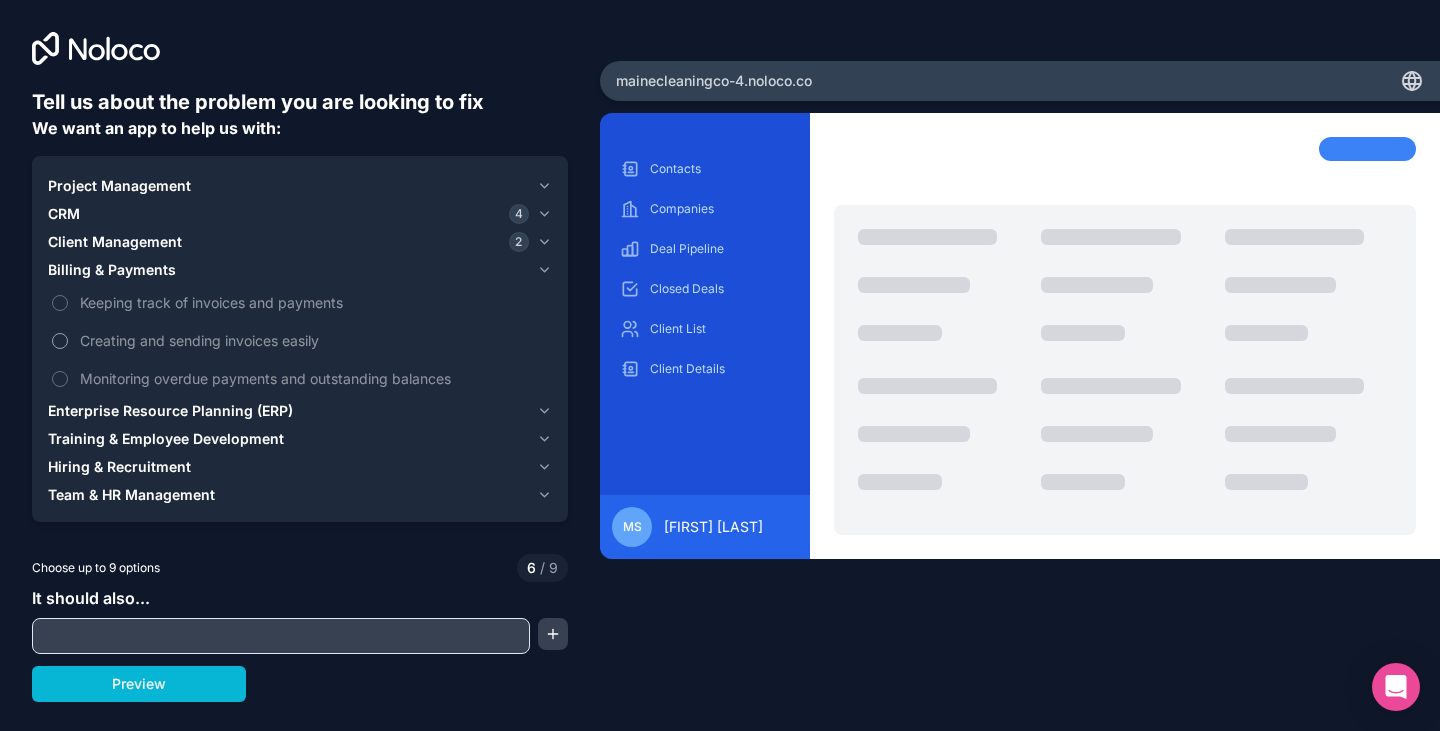 click on "Creating and sending invoices easily" at bounding box center (314, 340) 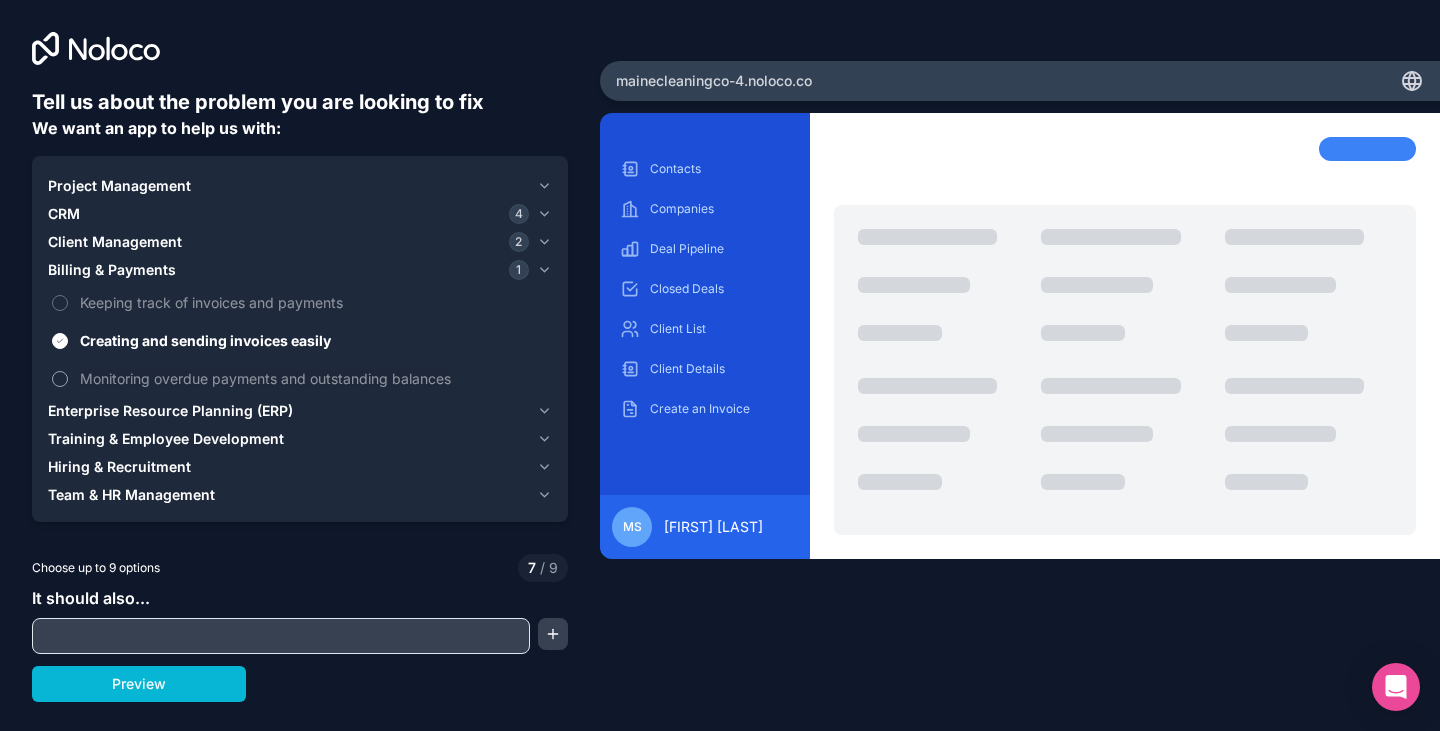 click on "Monitoring overdue payments and outstanding balances" at bounding box center [314, 378] 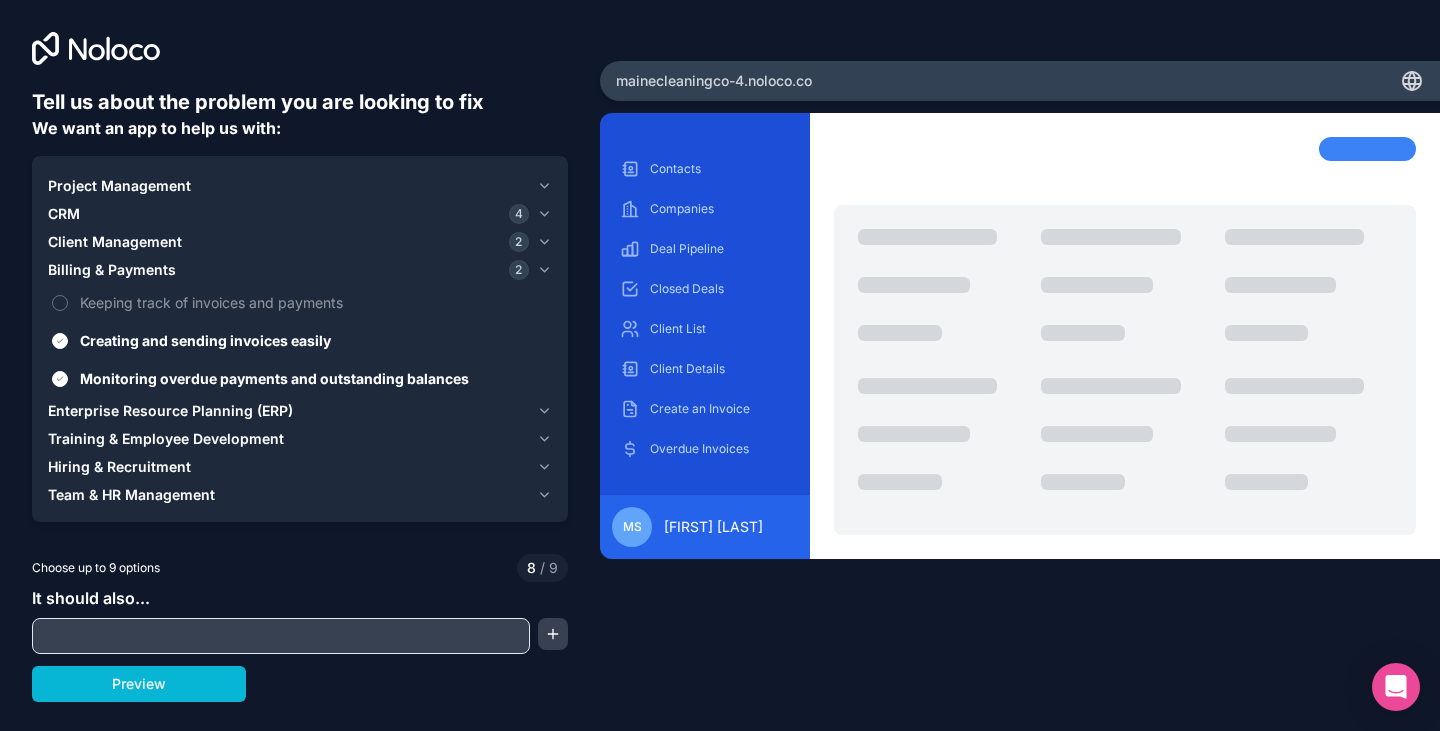 click on "Enterprise Resource Planning (ERP)" at bounding box center [170, 411] 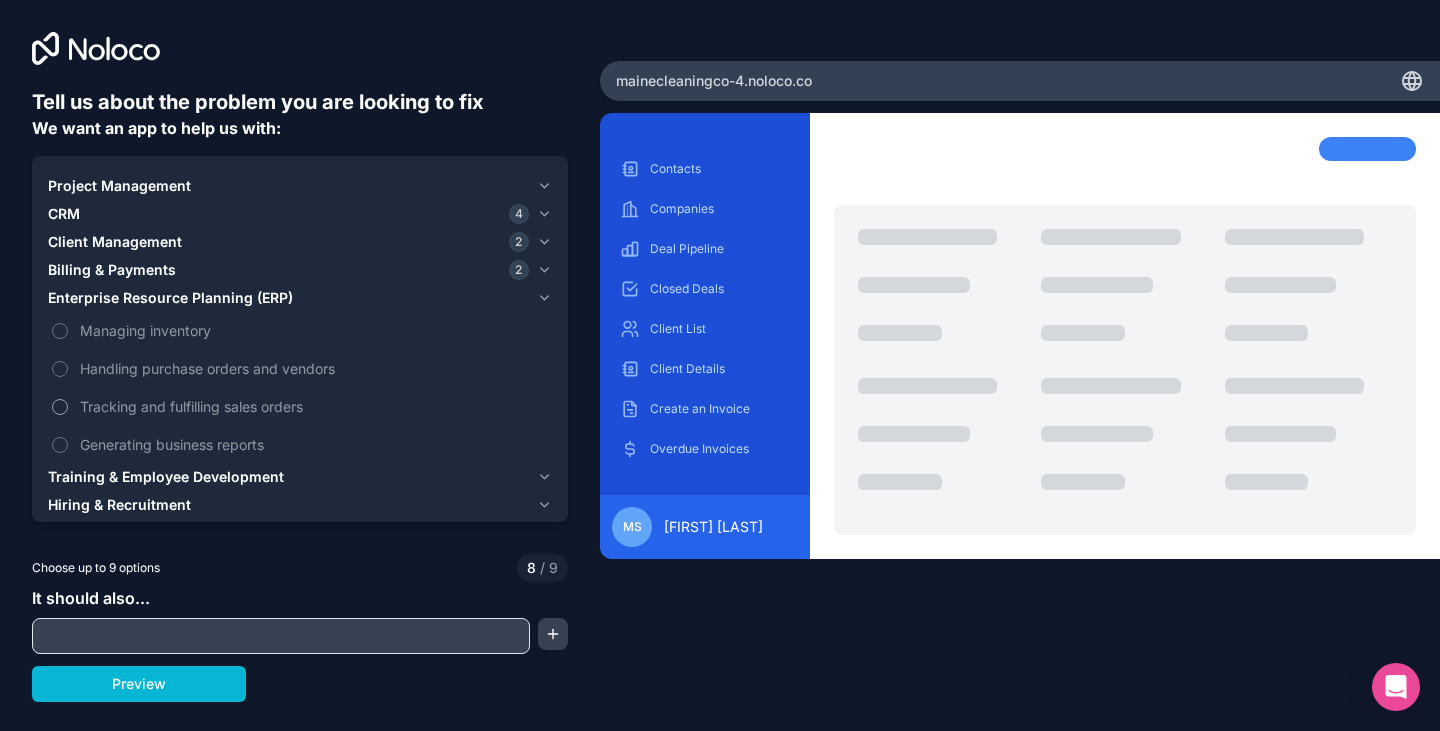 click on "Tracking and fulfilling sales orders" at bounding box center [314, 406] 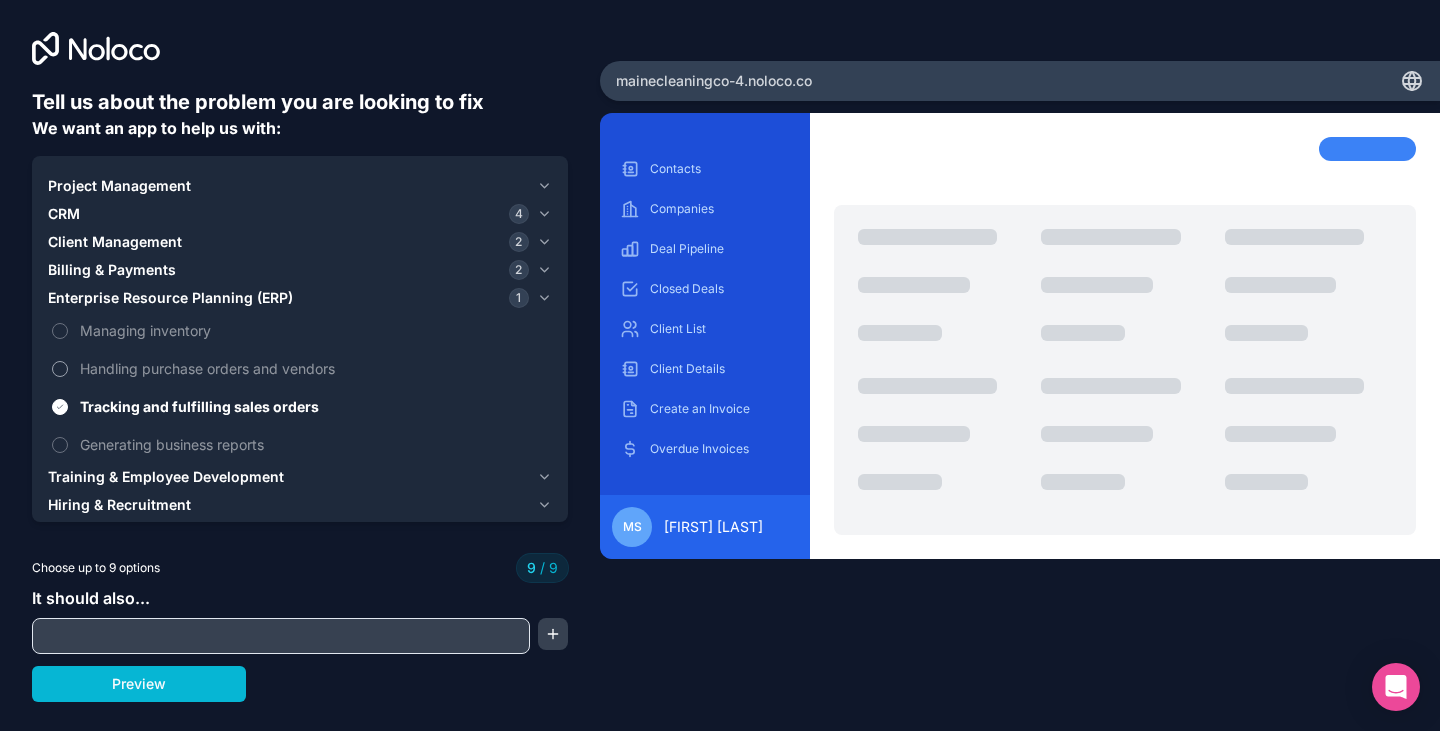click on "Handling purchase orders and vendors" at bounding box center (314, 368) 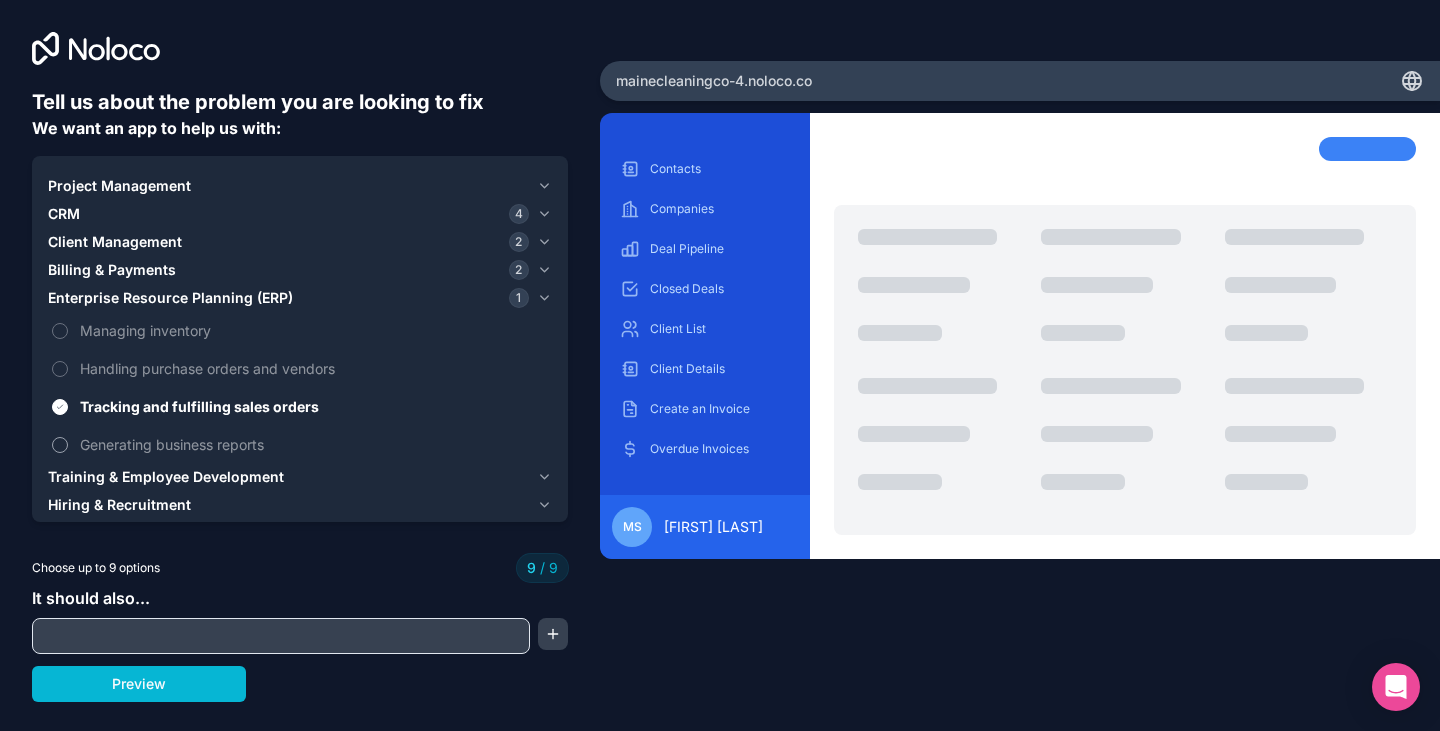 click on "Managing inventory Handling purchase orders and vendors Tracking and fulfilling sales orders Generating business reports" at bounding box center [300, 387] 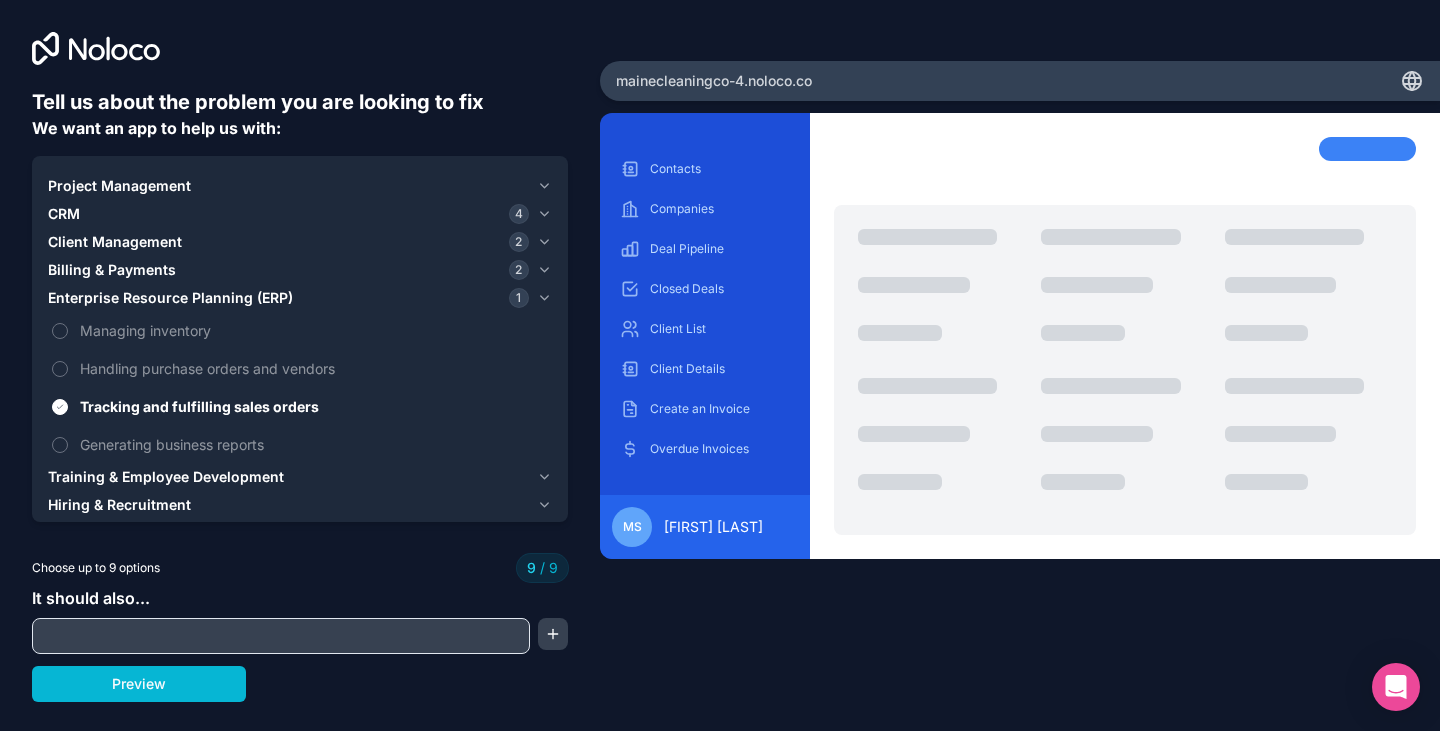 click on "Training & Employee Development" at bounding box center [166, 477] 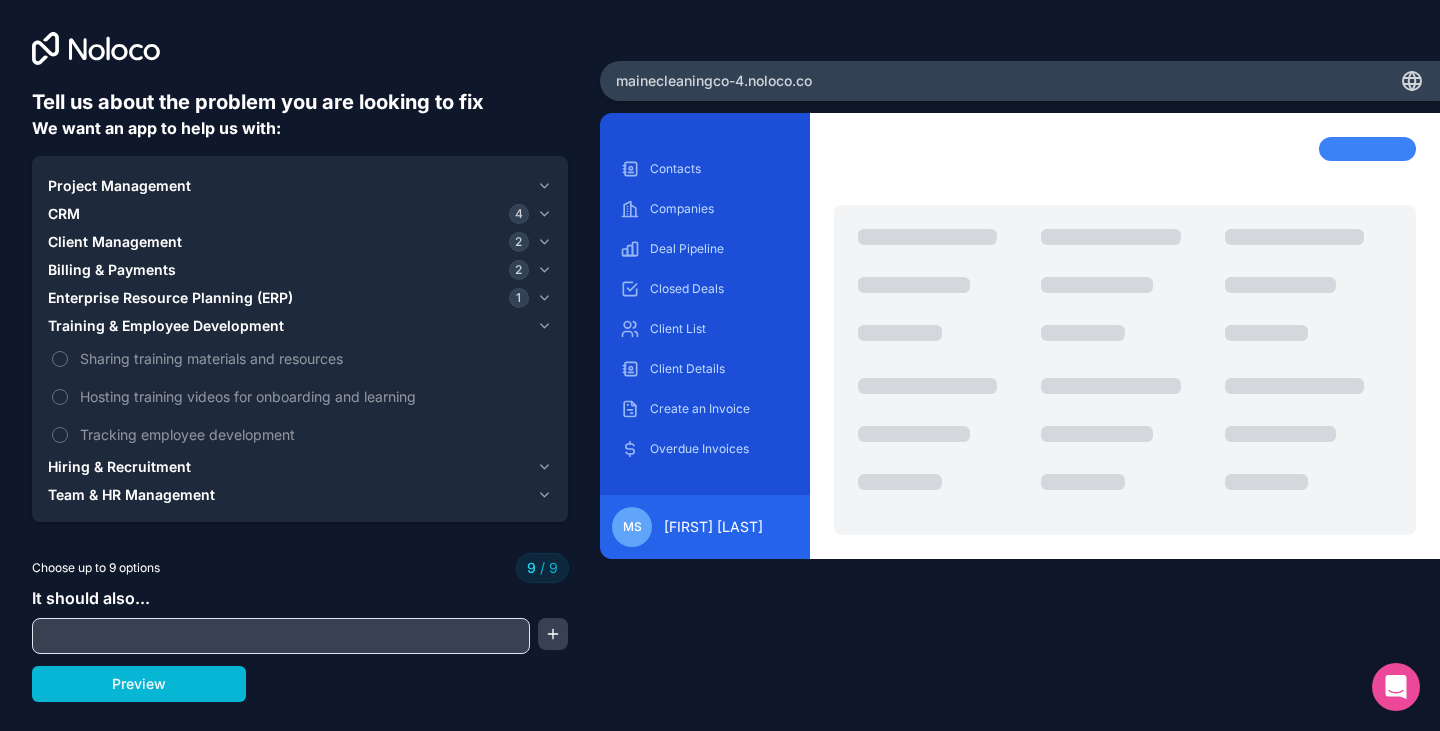 click on "2" at bounding box center (519, 270) 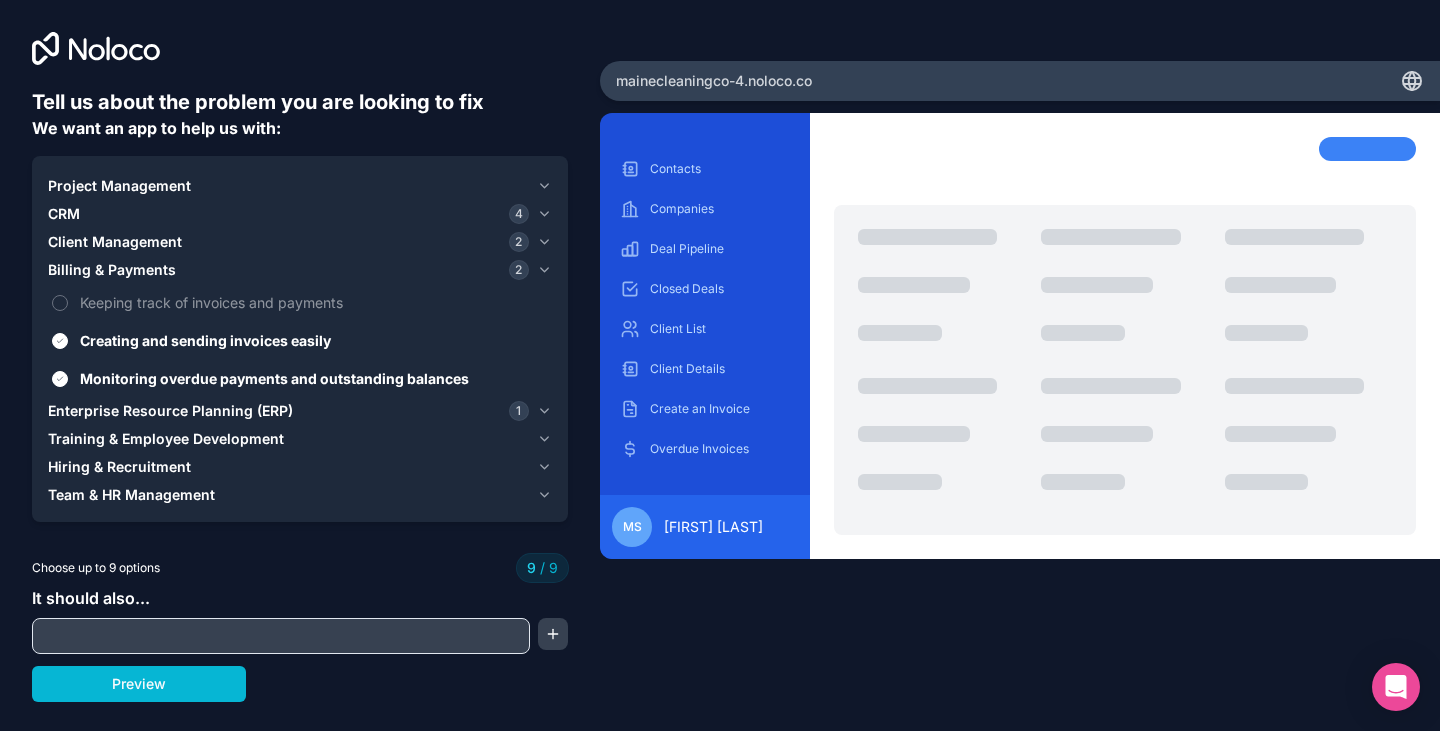 click on "Client Management 2" at bounding box center [288, 242] 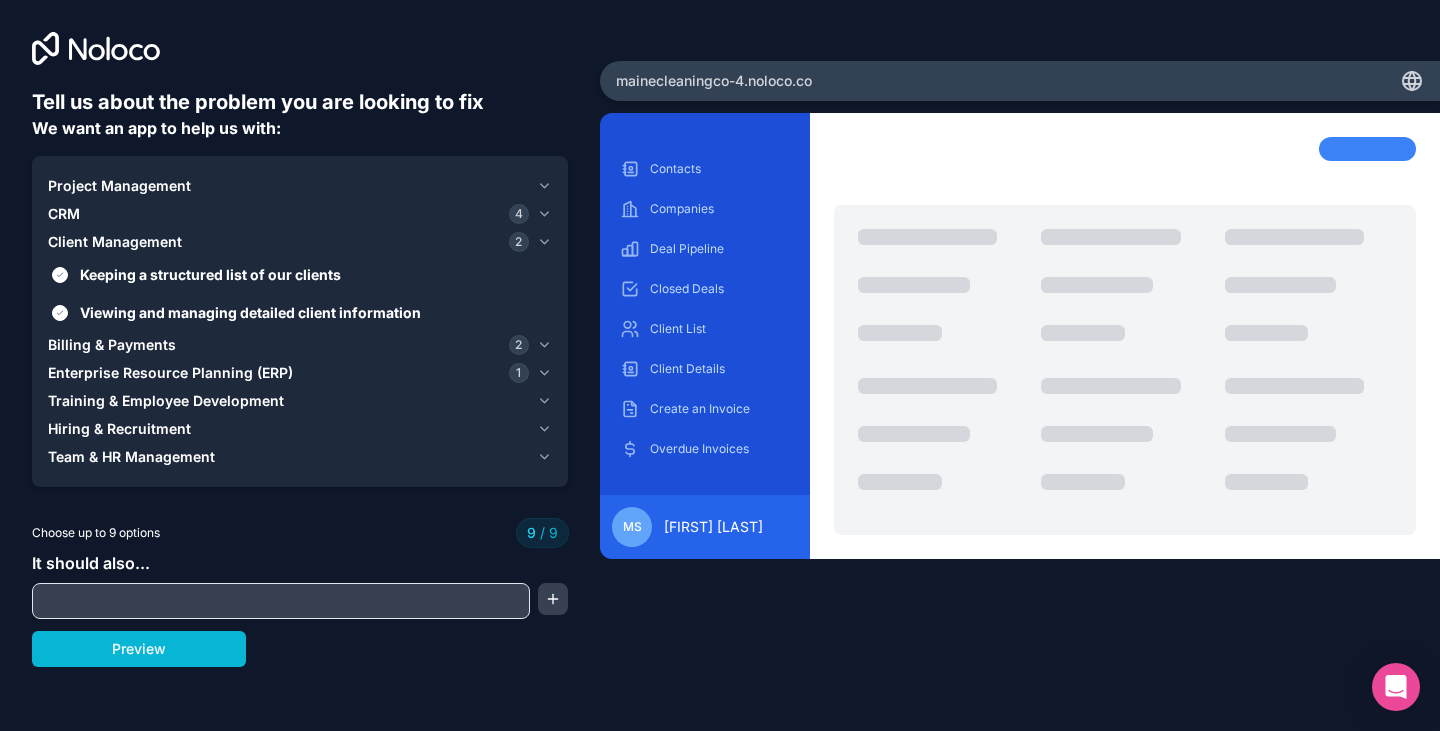 click on "Team & HR Management" at bounding box center [300, 457] 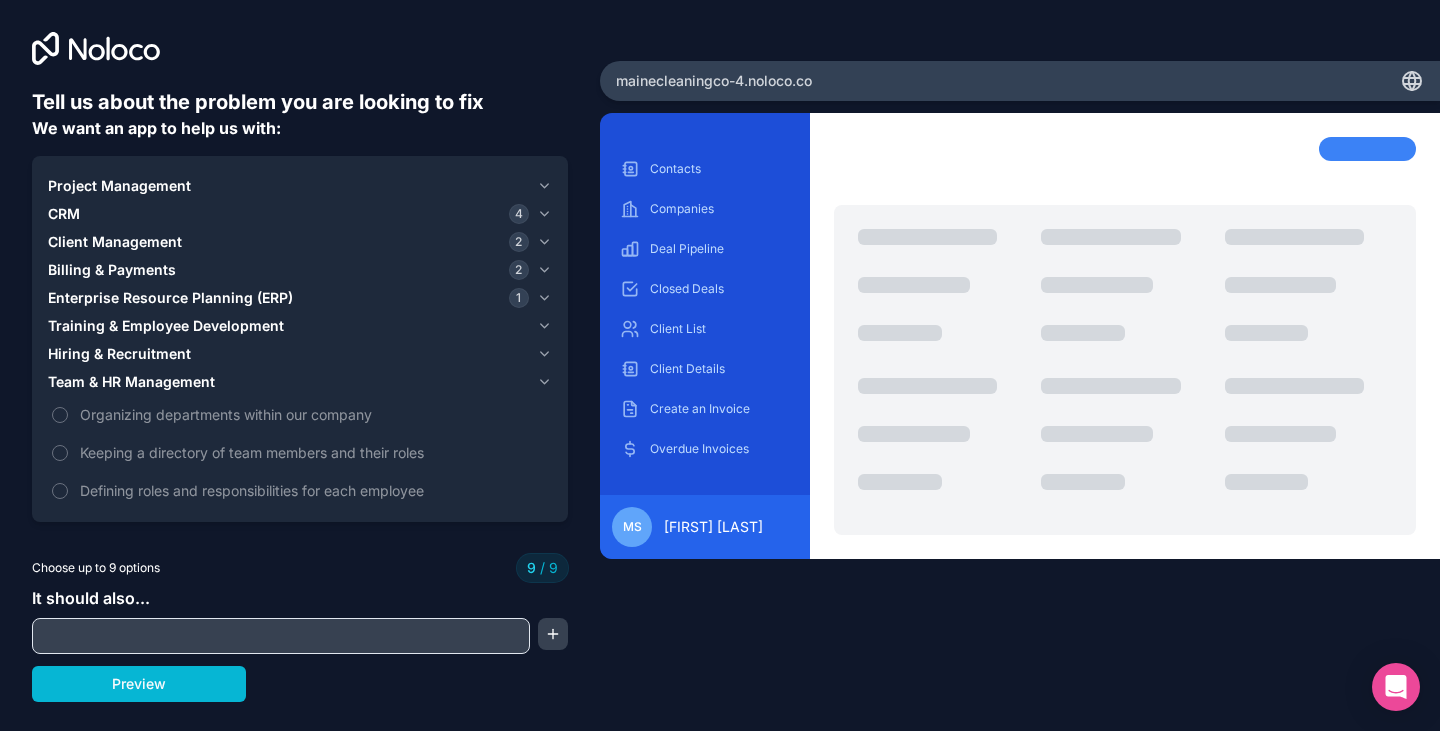 click on "Team & HR Management" at bounding box center (288, 382) 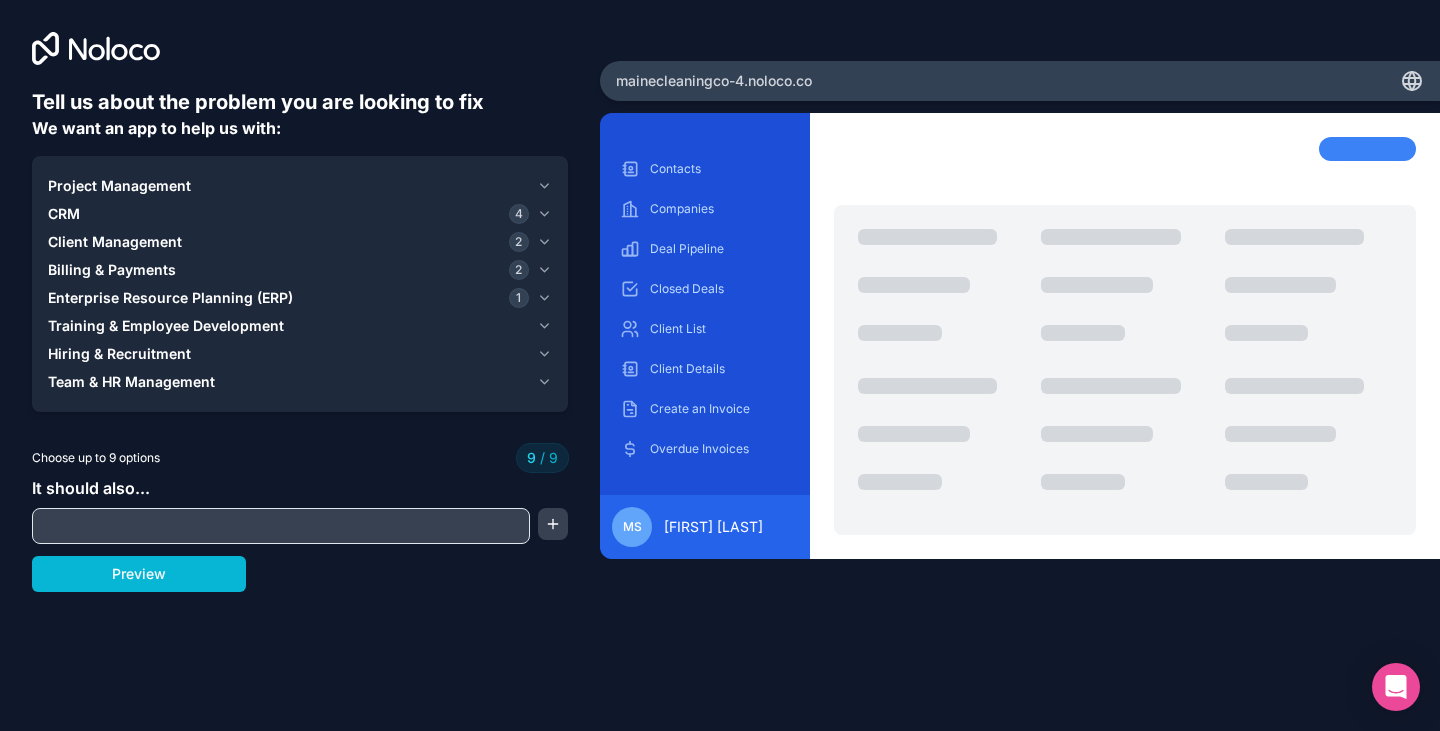 click on "Team & HR Management" at bounding box center [300, 382] 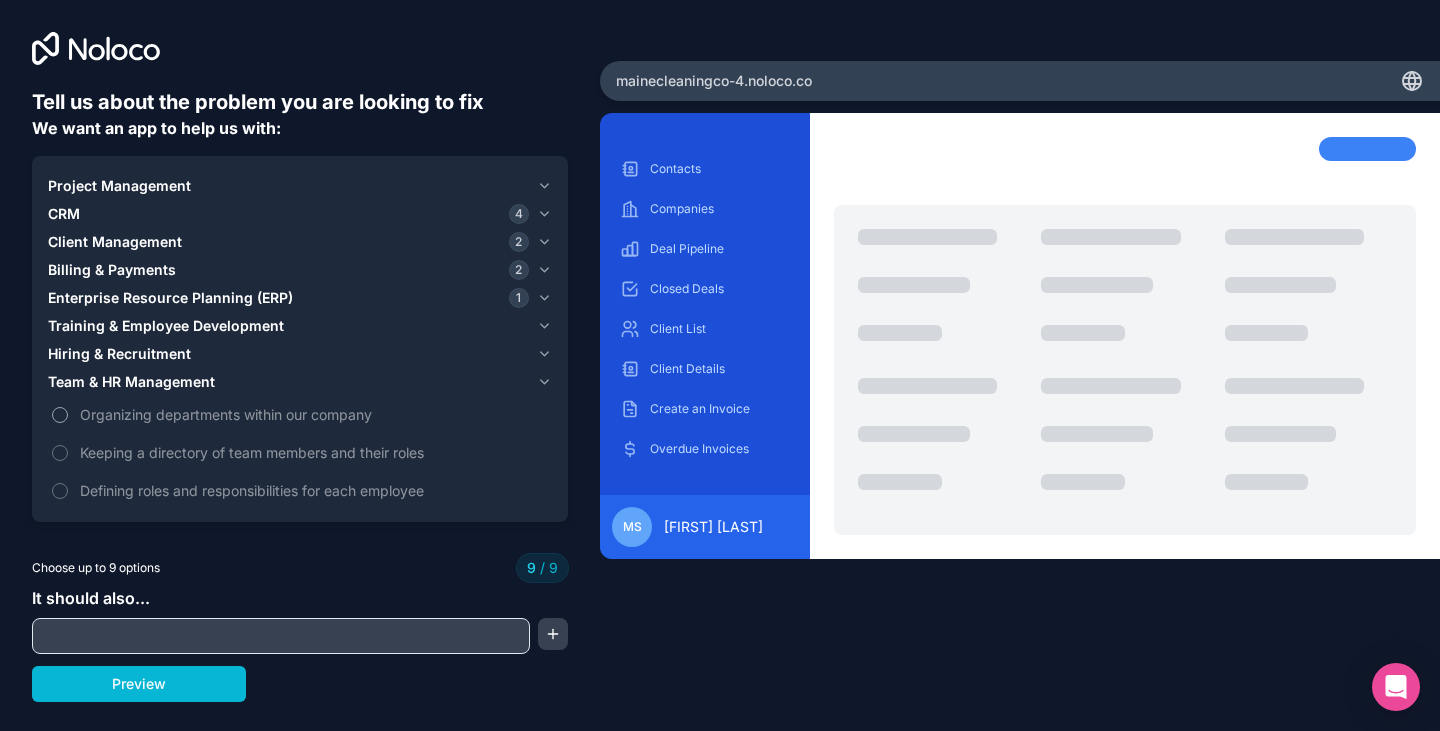 click on "Organizing departments within our company" at bounding box center [314, 414] 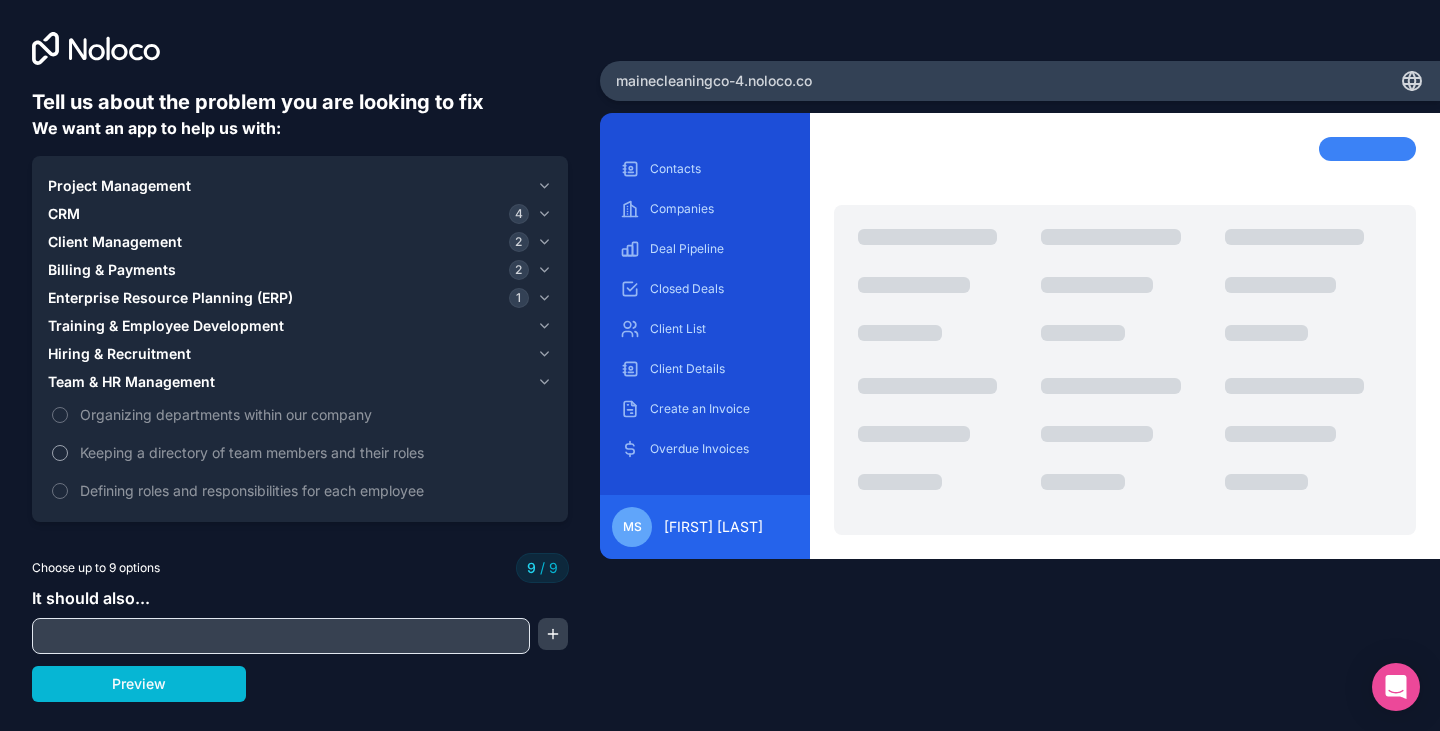 click on "Keeping a directory of team members and their roles" at bounding box center (300, 452) 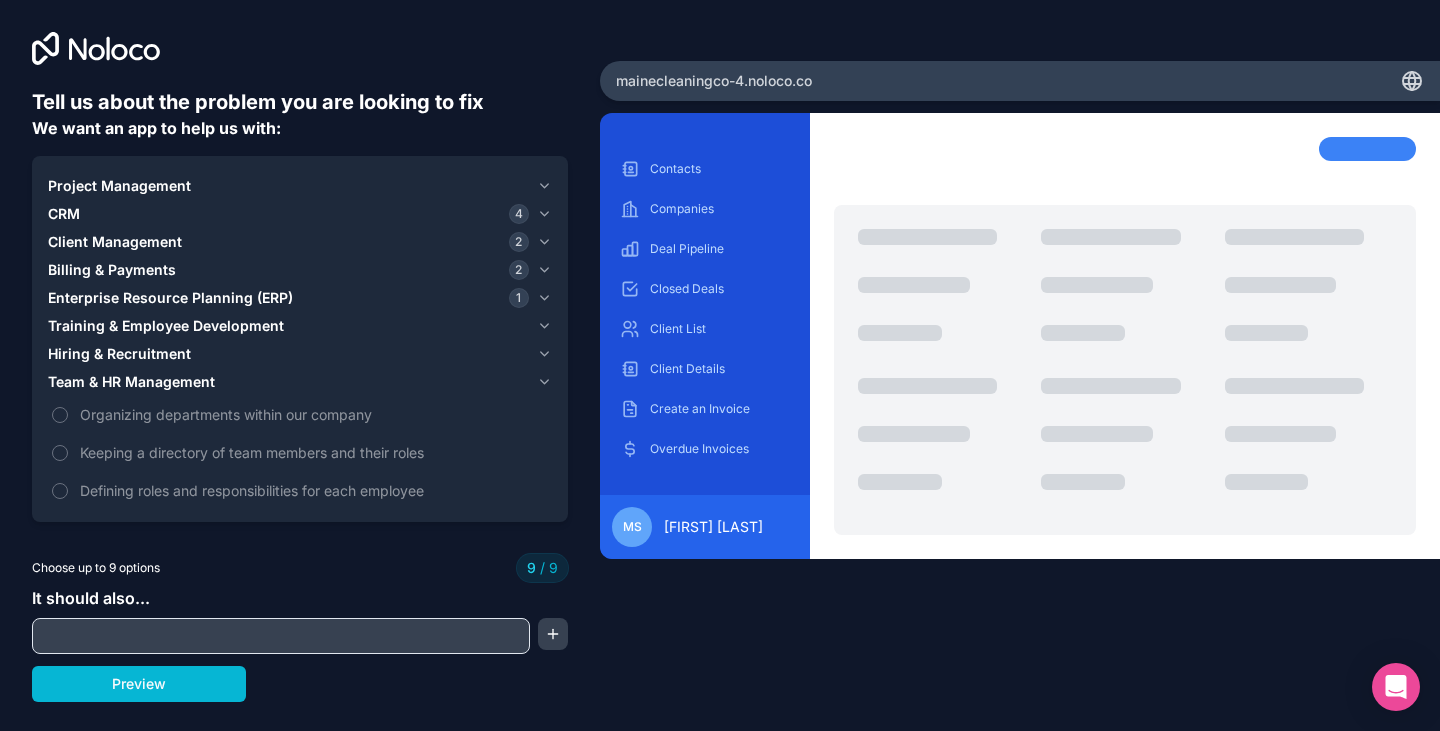 click at bounding box center [281, 636] 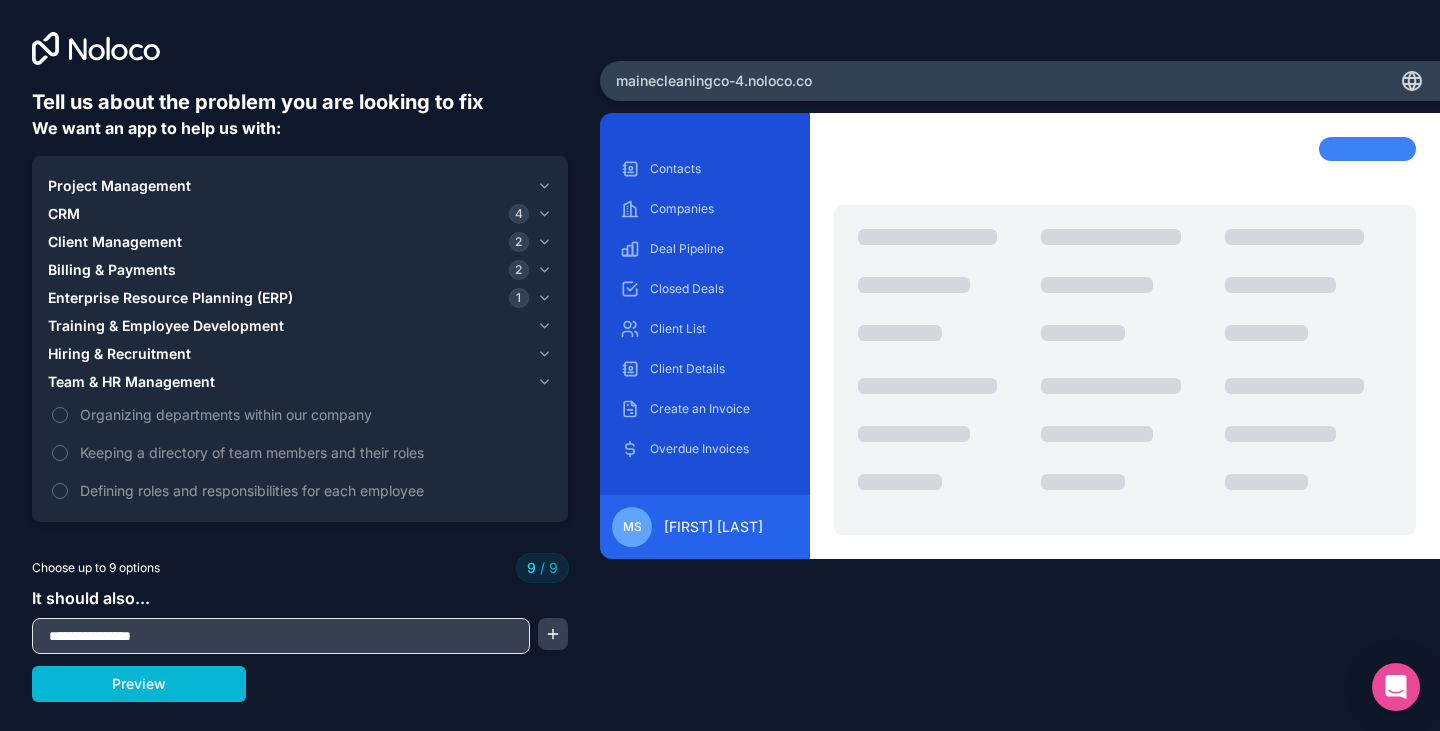 type on "**********" 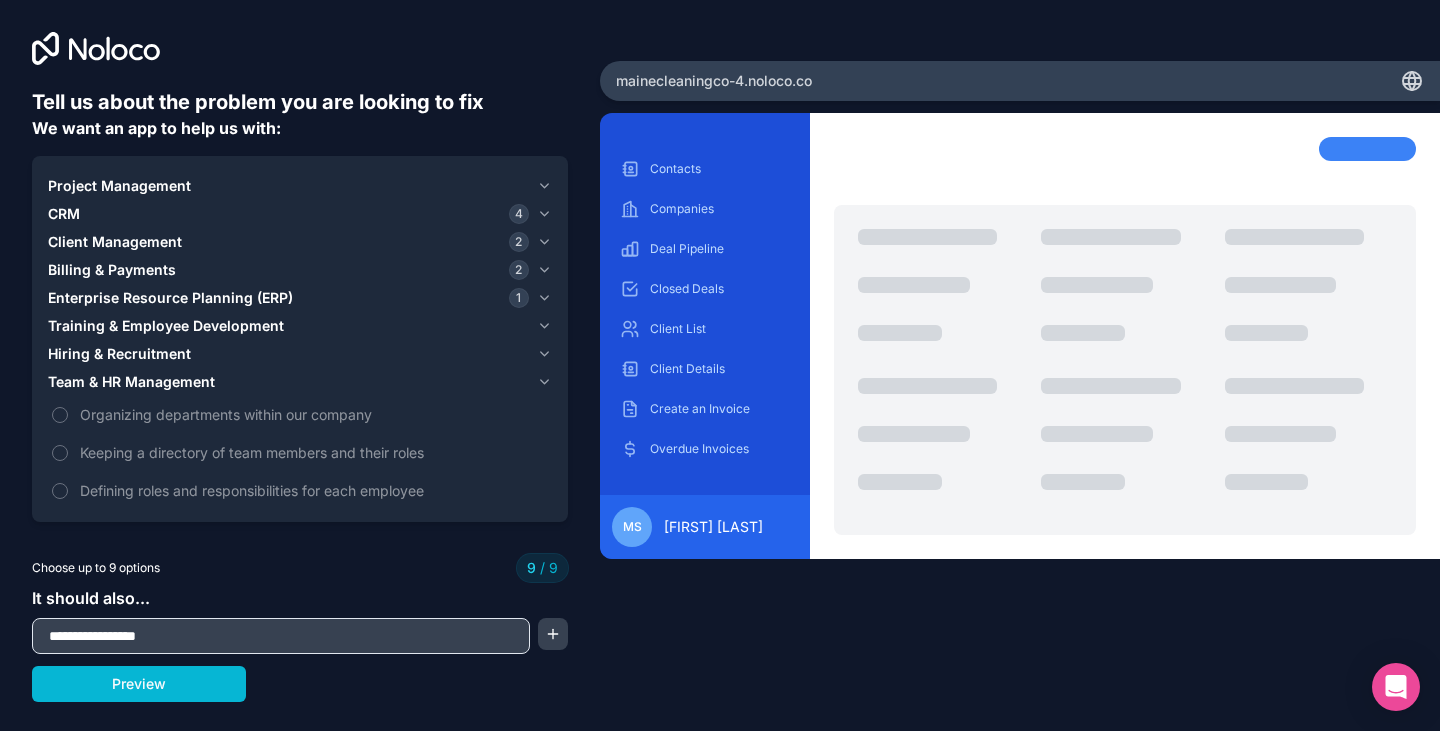 click on "**********" at bounding box center (281, 636) 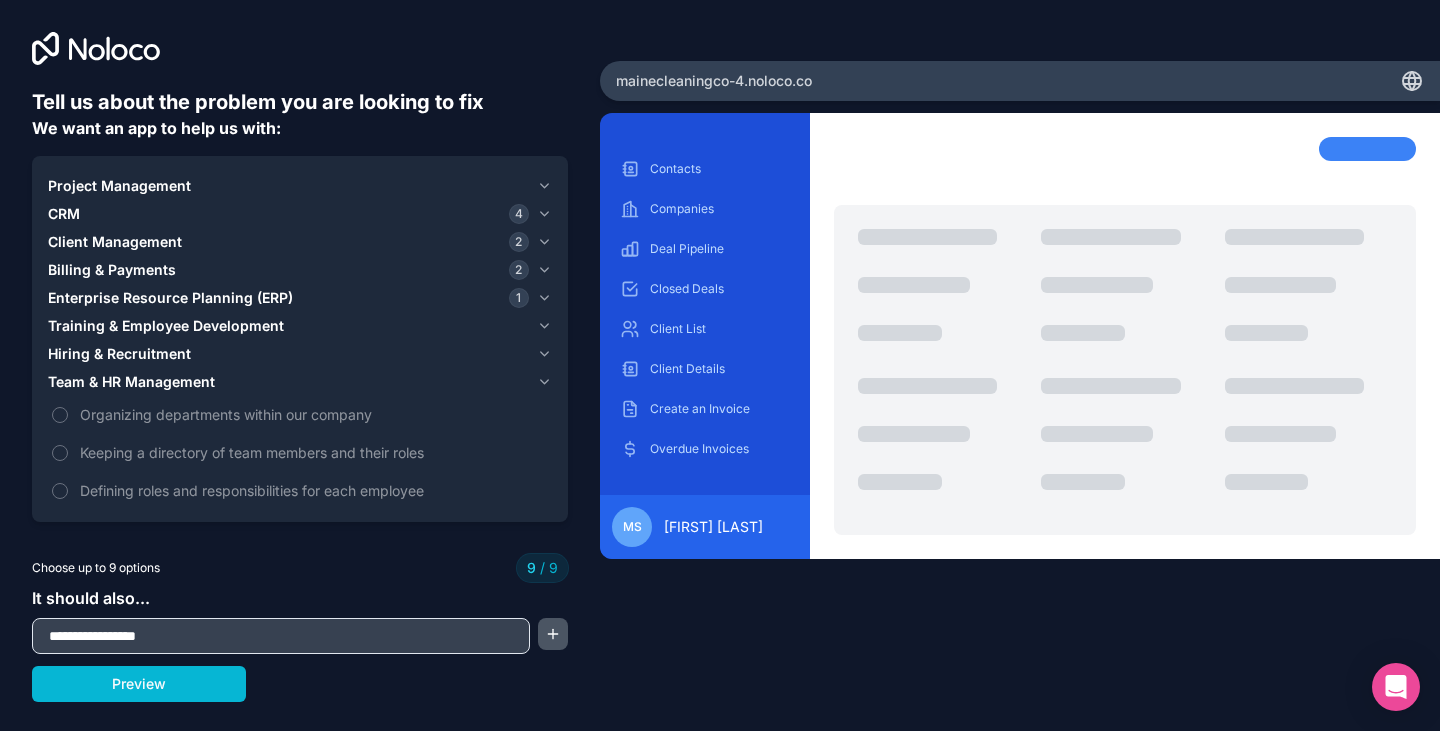 type on "**********" 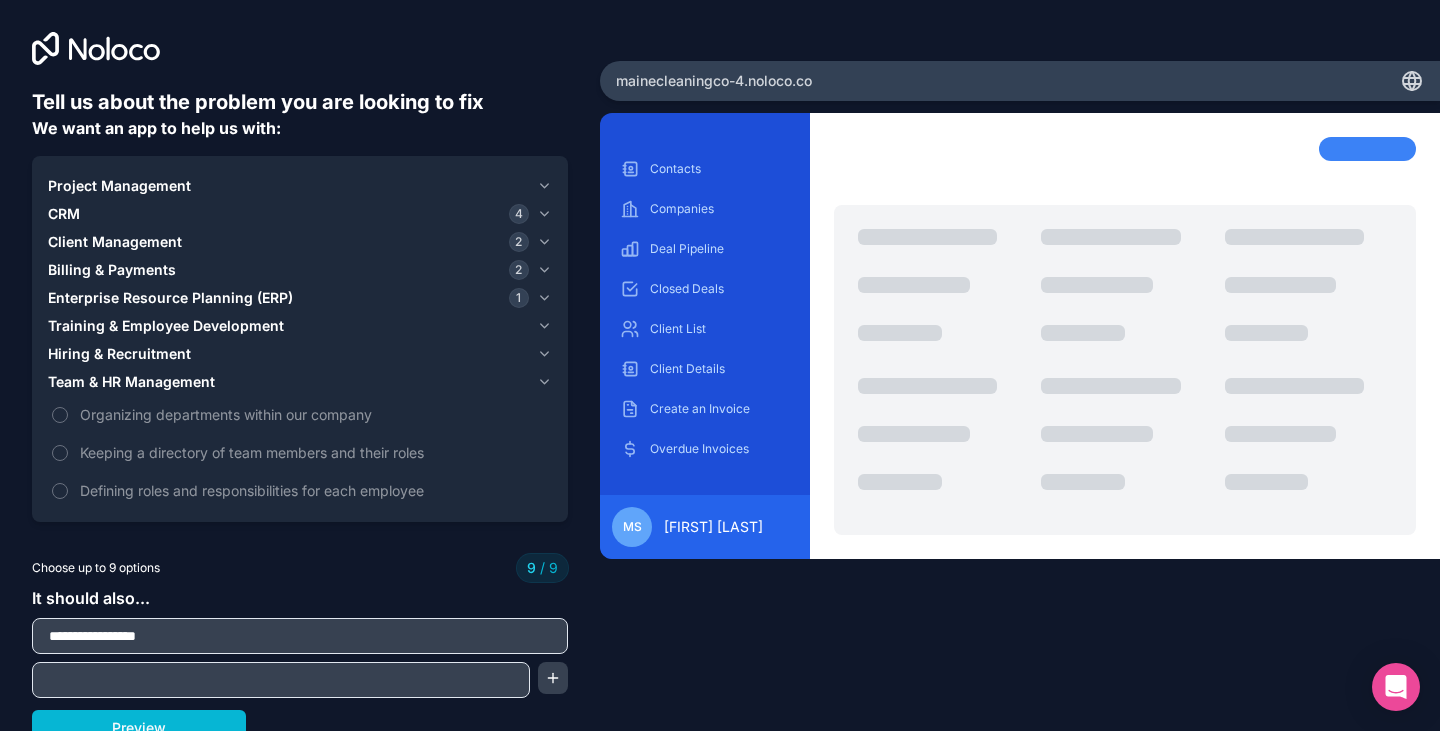 click at bounding box center [281, 680] 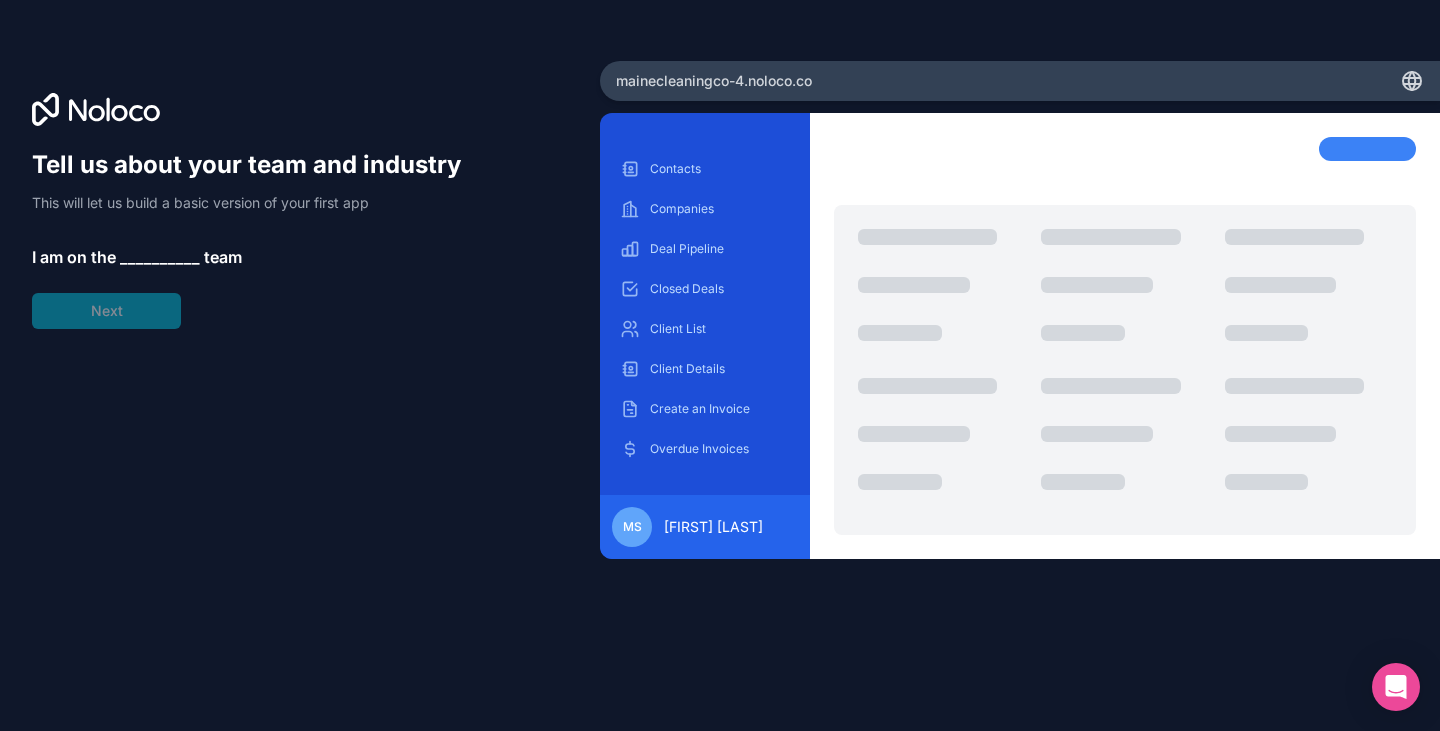 click on "__________" at bounding box center [160, 257] 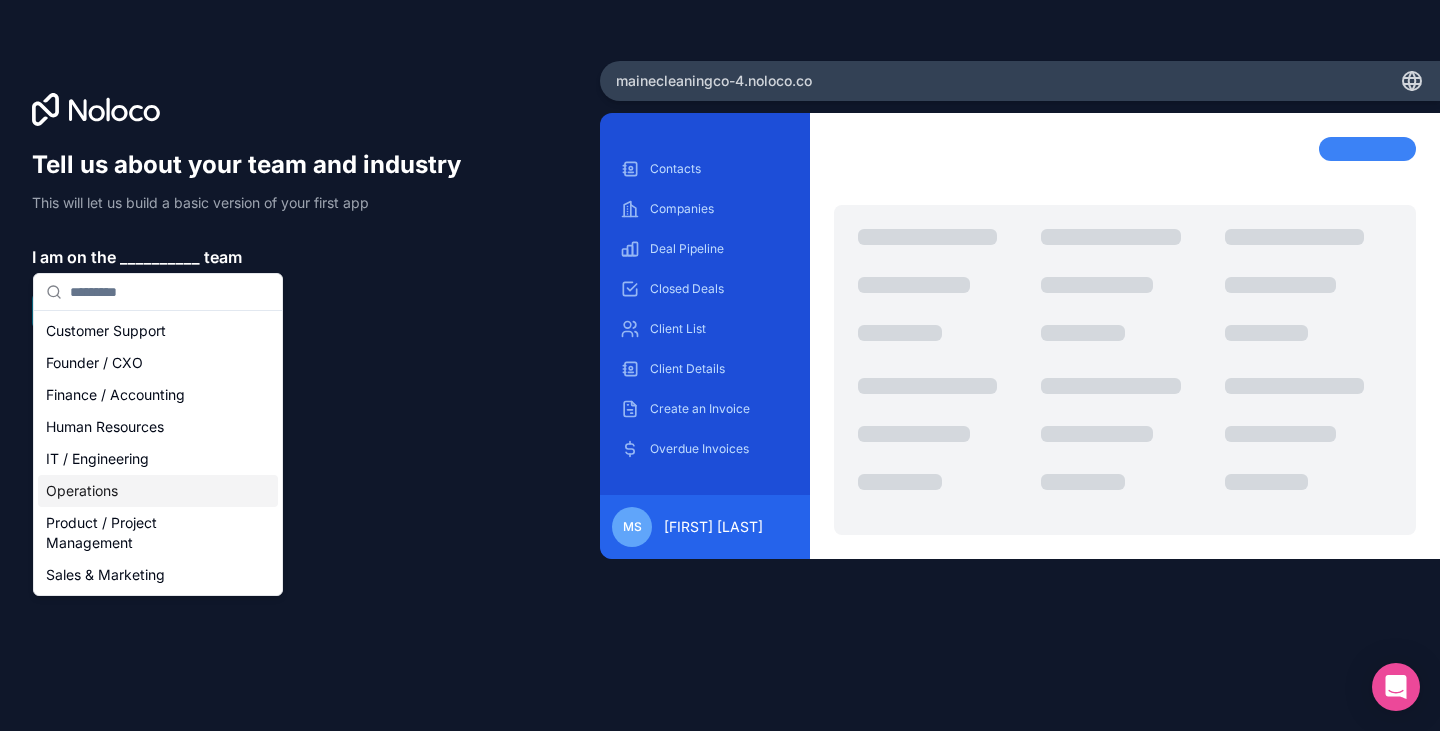 click on "Operations" at bounding box center [158, 491] 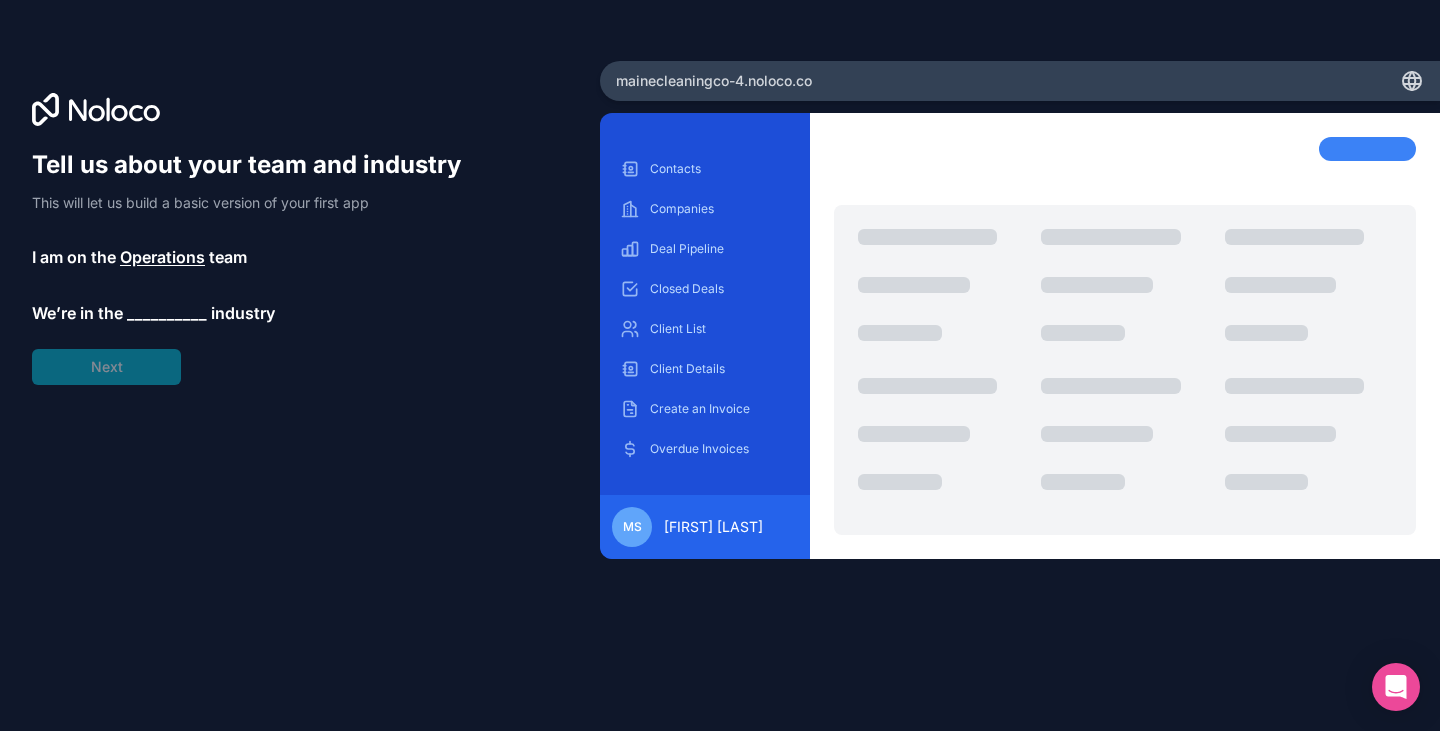 click on "__________" at bounding box center [167, 313] 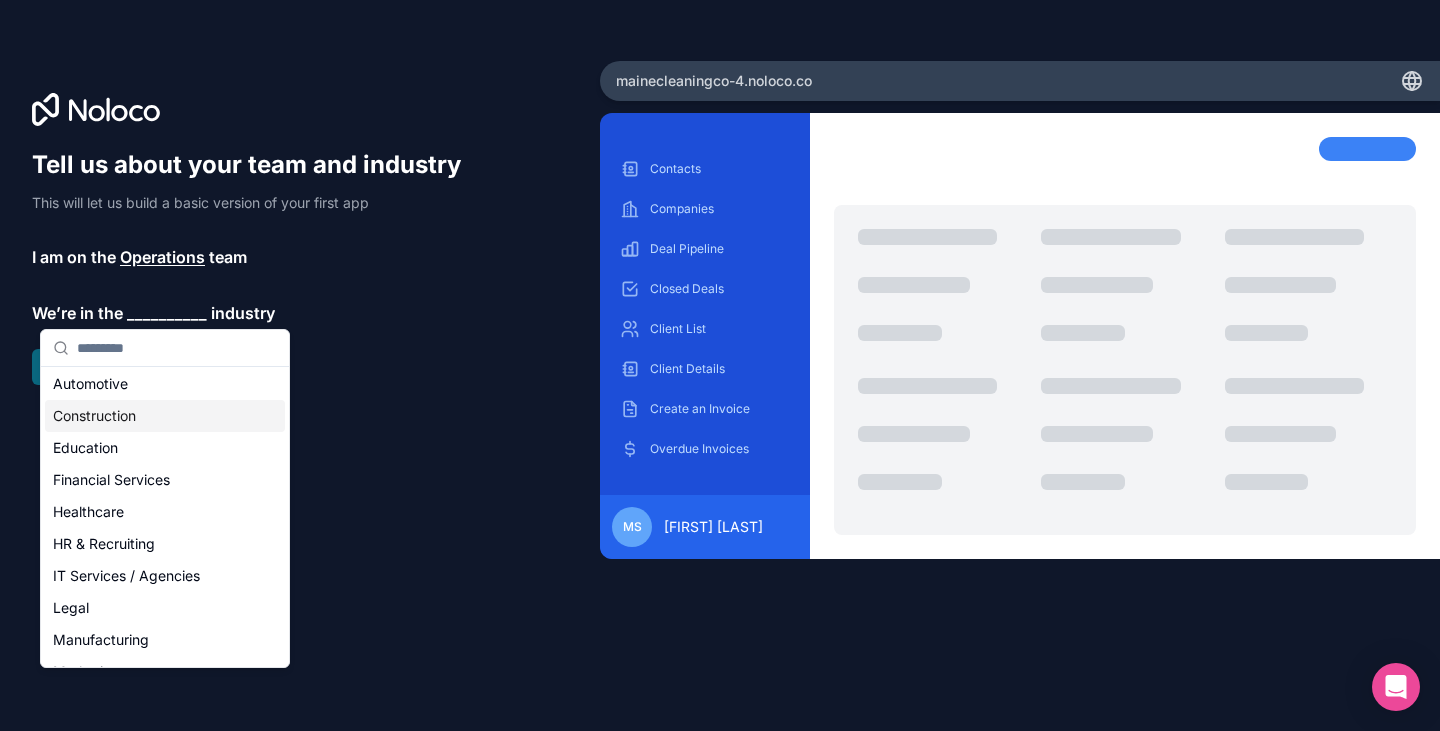 scroll, scrollTop: 36, scrollLeft: 0, axis: vertical 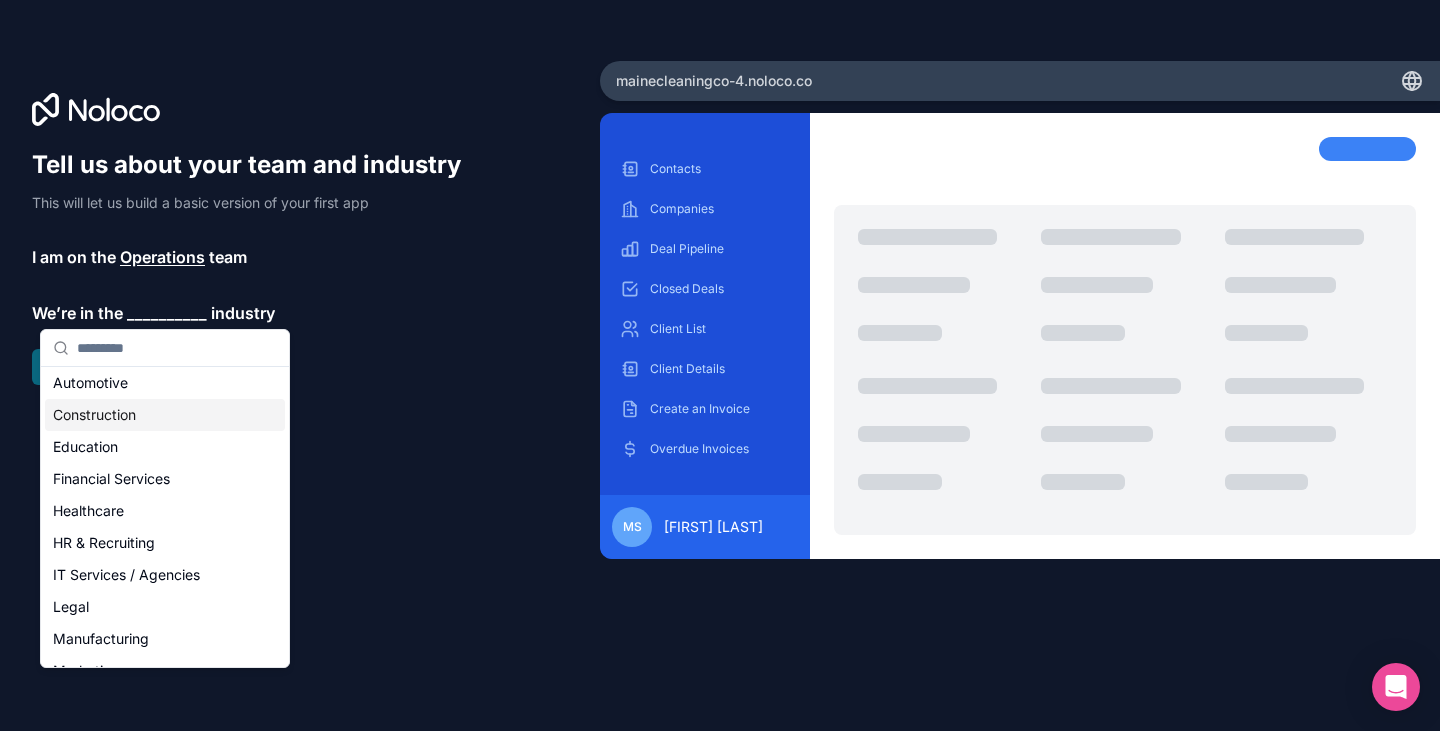 click on "Construction" at bounding box center (165, 415) 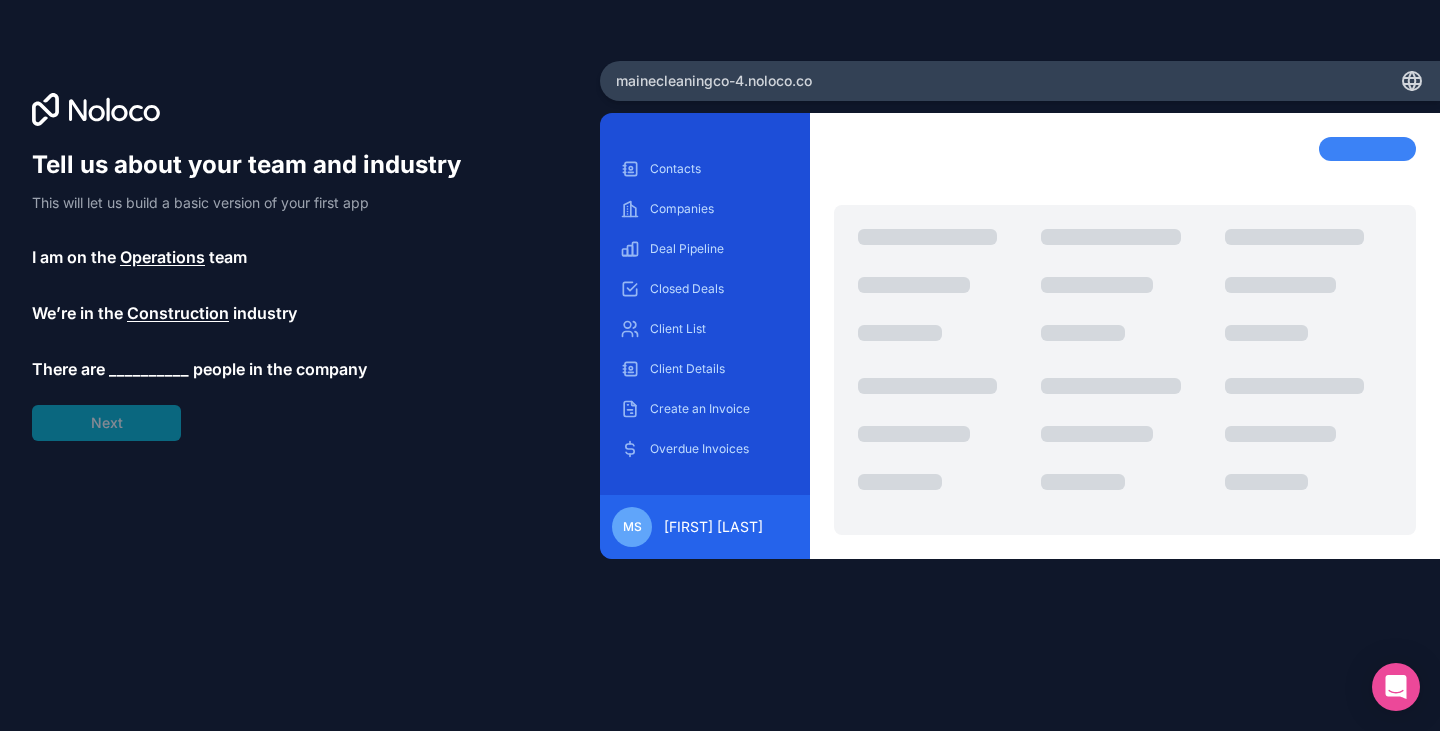 click on "__________" at bounding box center (149, 369) 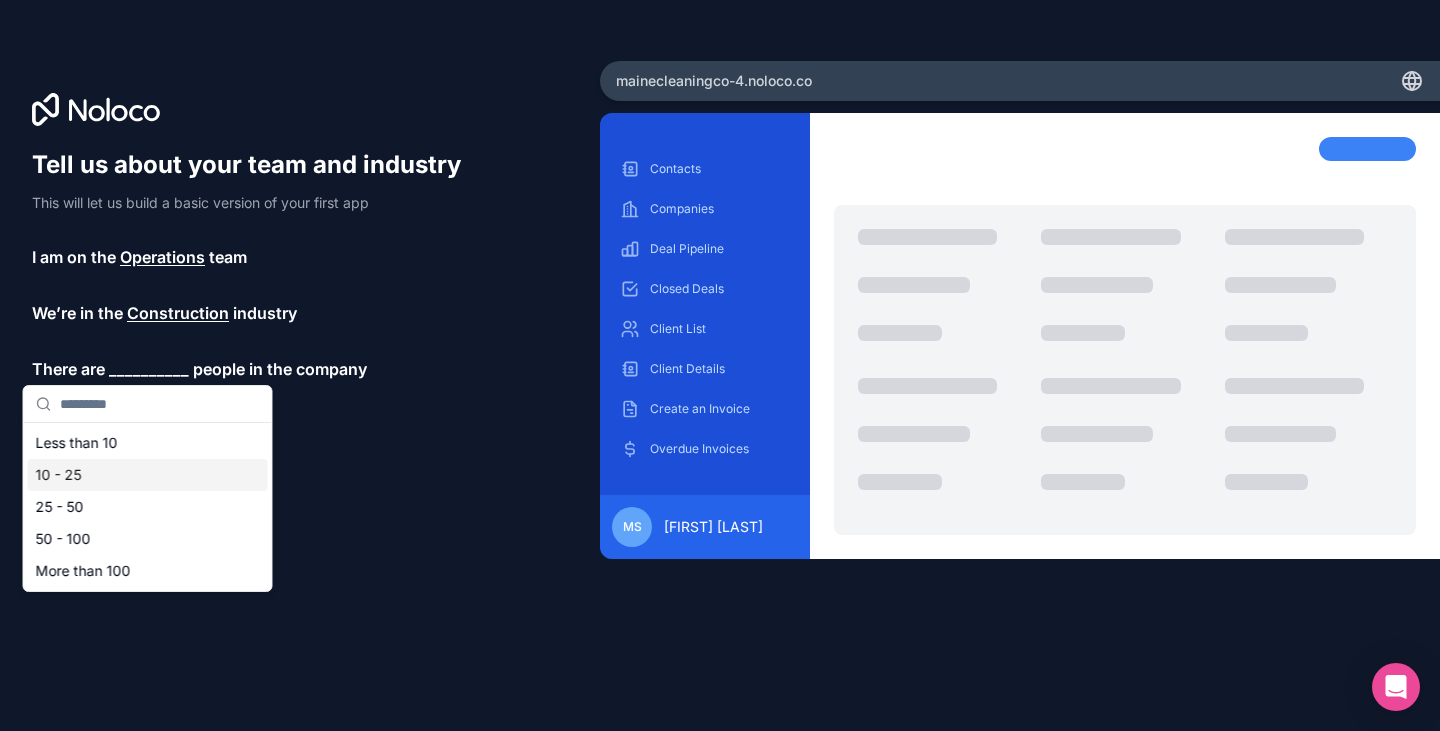 click on "10 - 25" at bounding box center [148, 475] 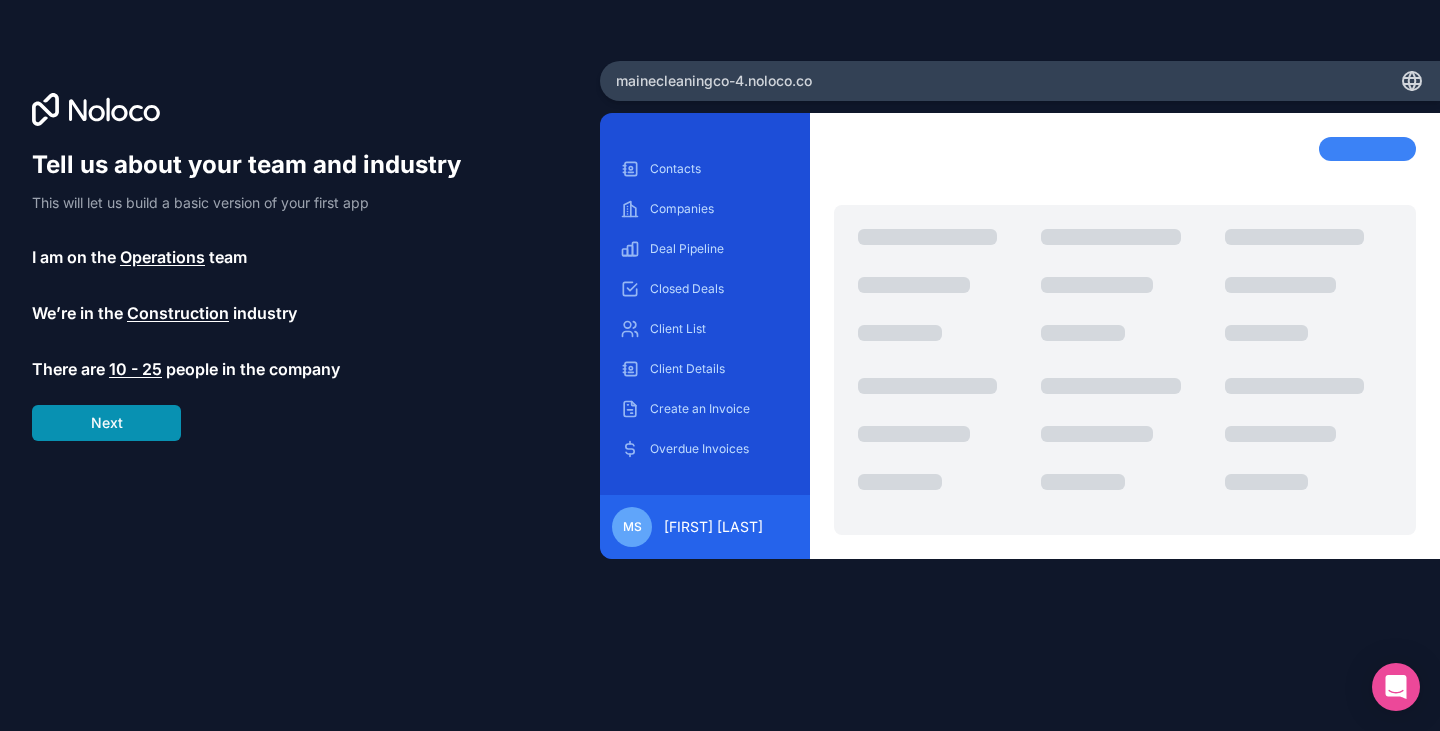 click on "Next" at bounding box center [106, 423] 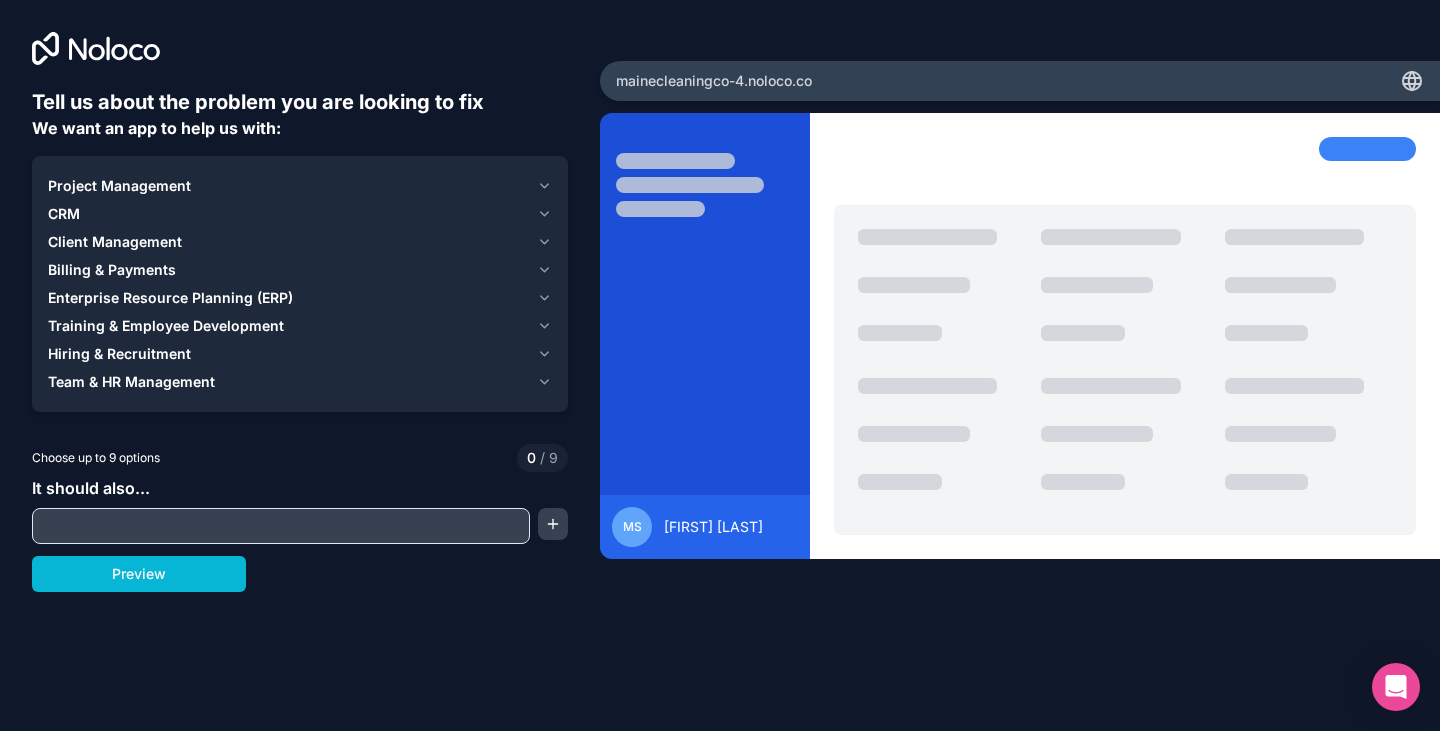 click on "Project Management" at bounding box center (119, 186) 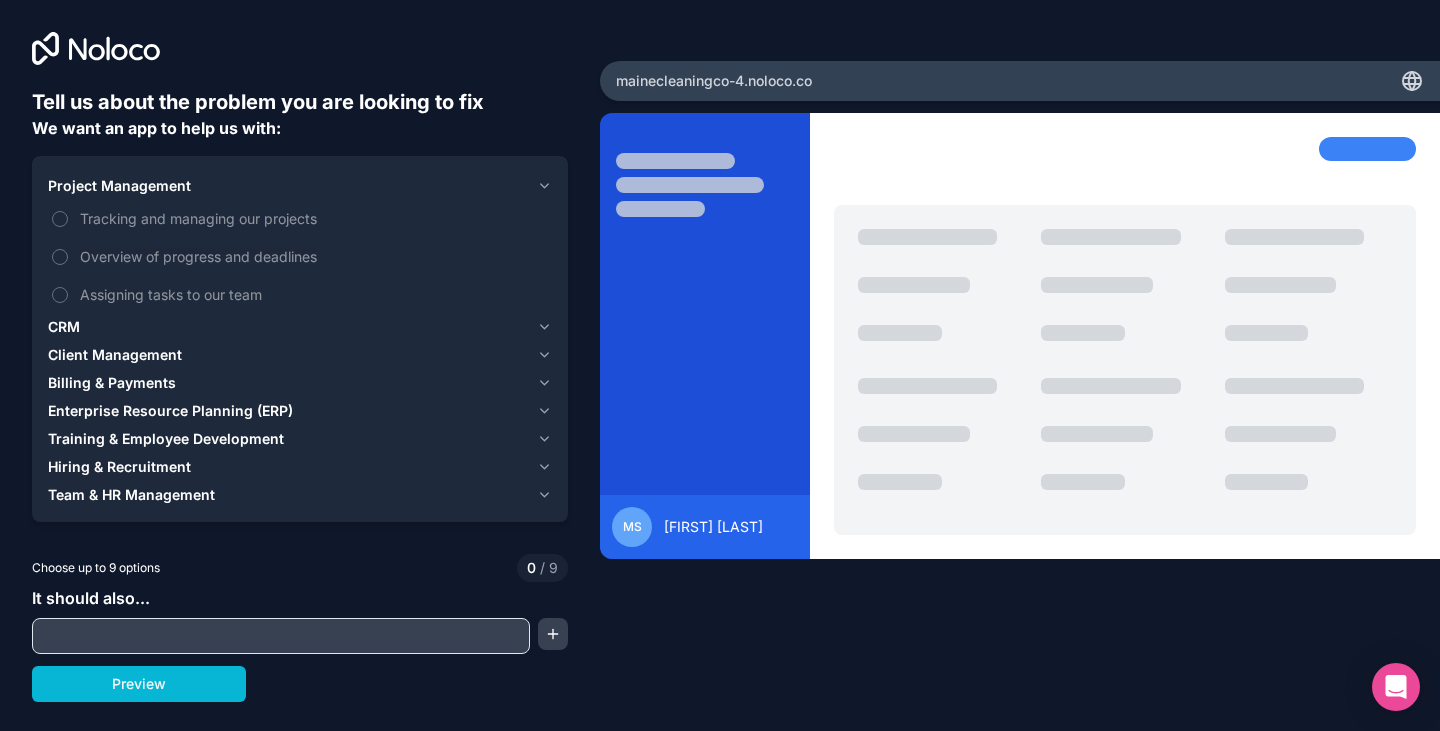 click on "Project Management" at bounding box center [119, 186] 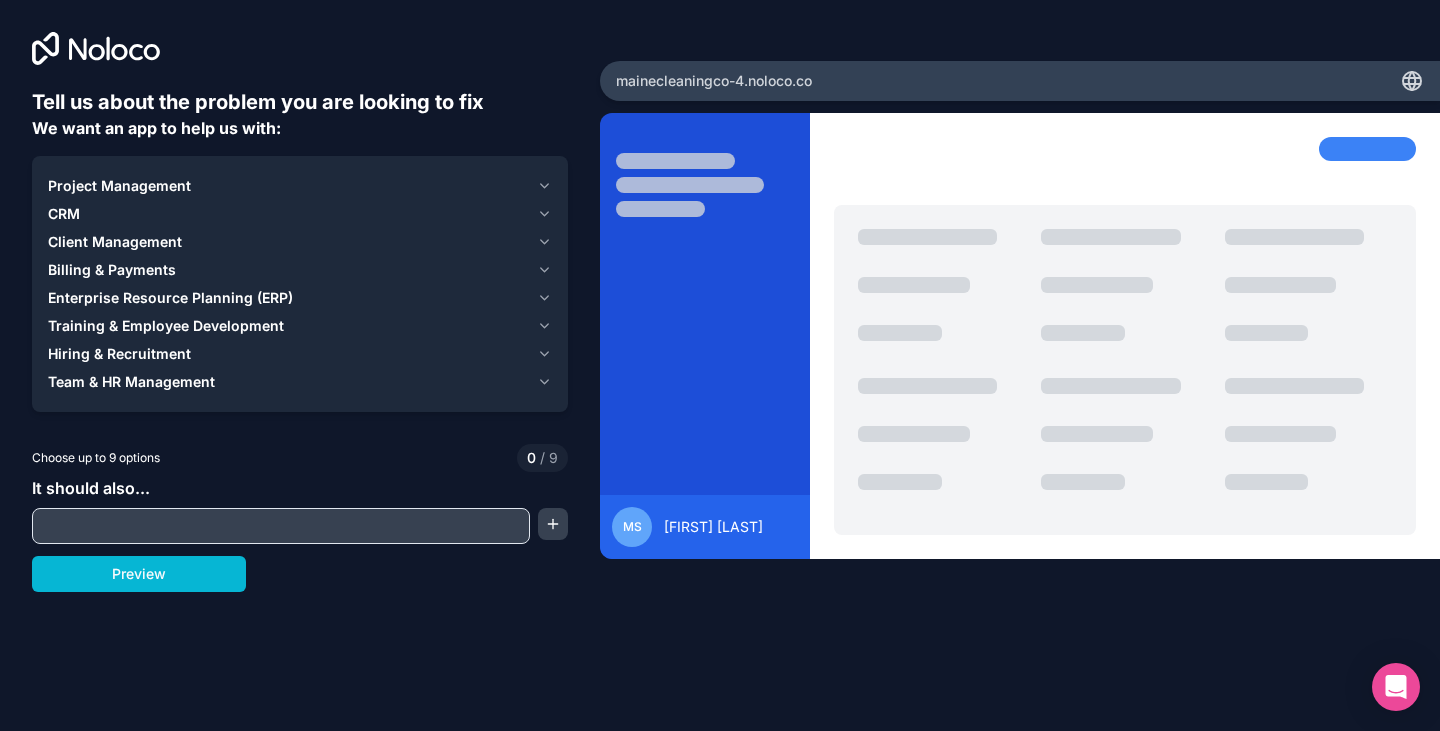 click on "CRM" at bounding box center (64, 214) 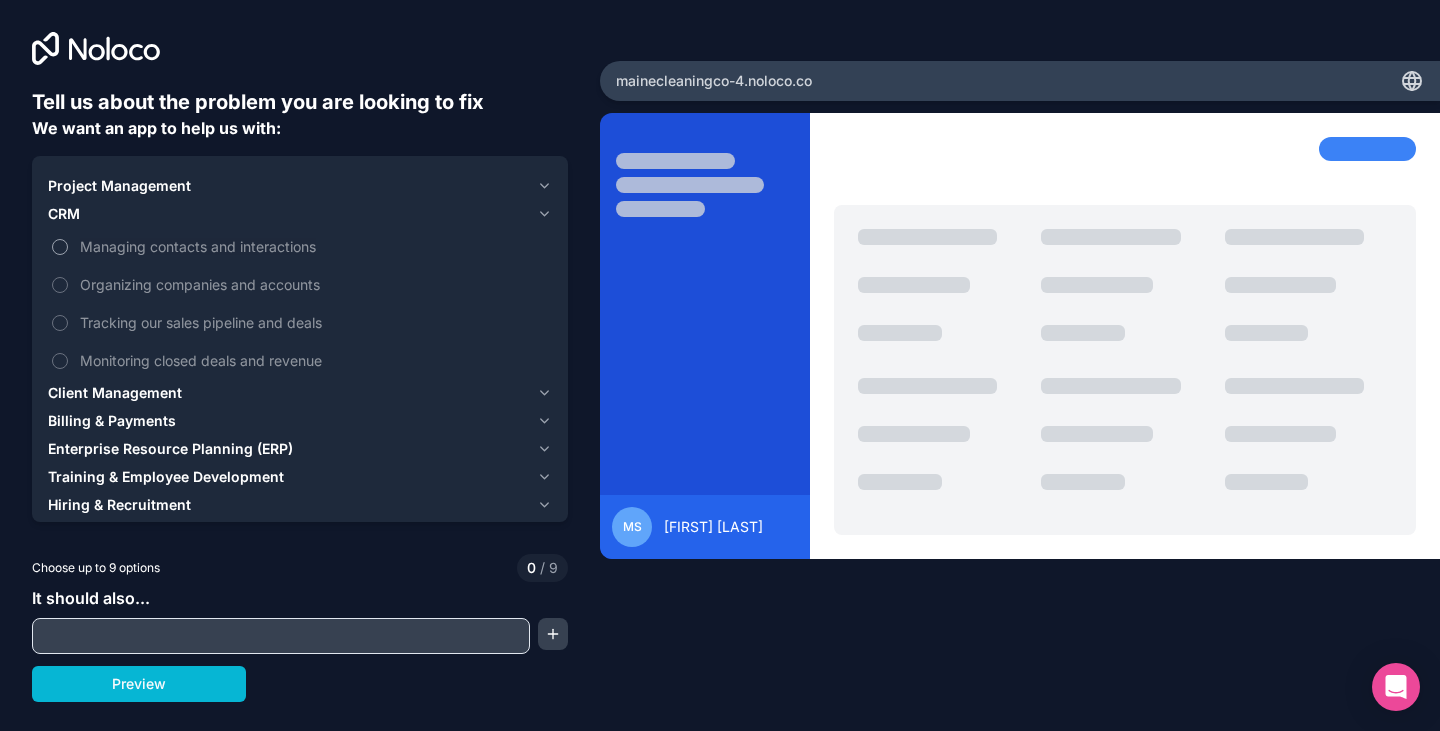 click on "Managing contacts and interactions" at bounding box center (314, 246) 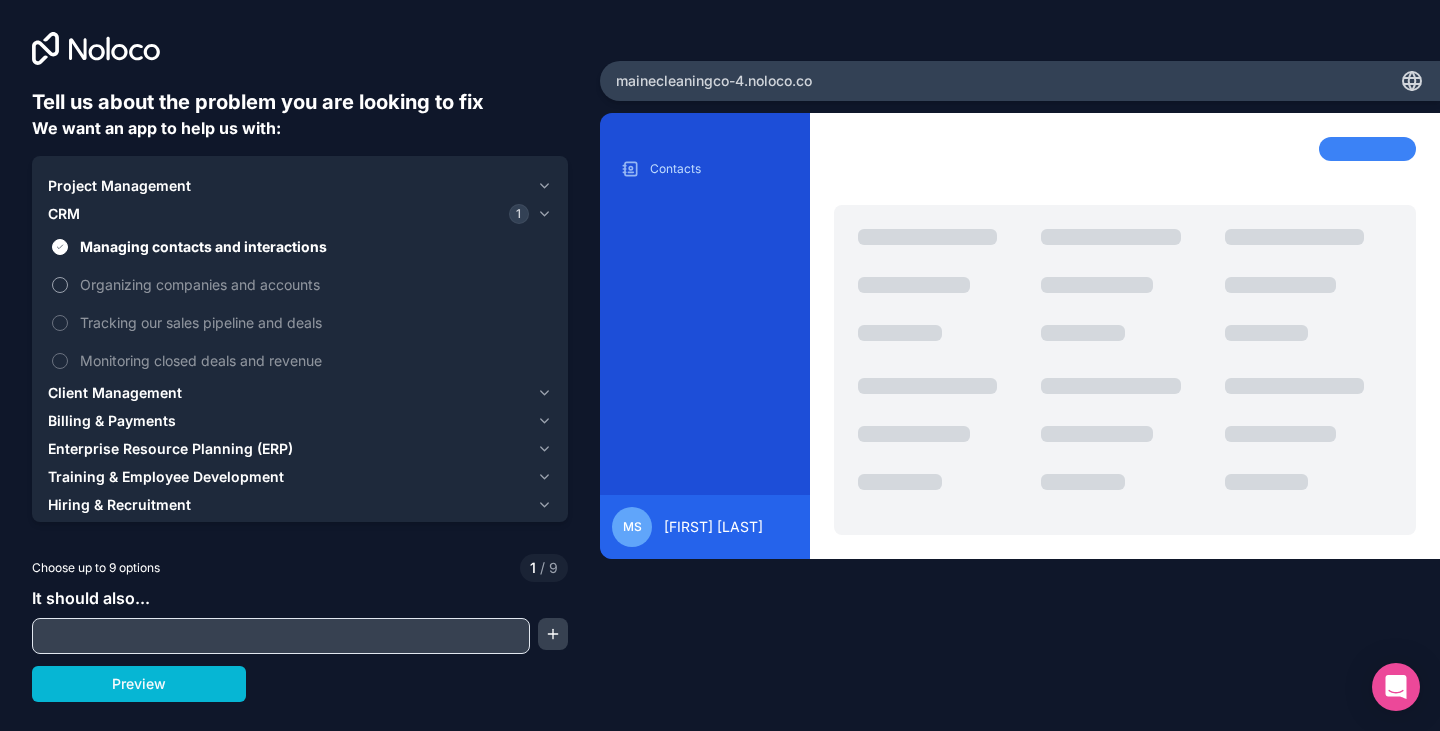 click on "Organizing companies and accounts" at bounding box center (314, 284) 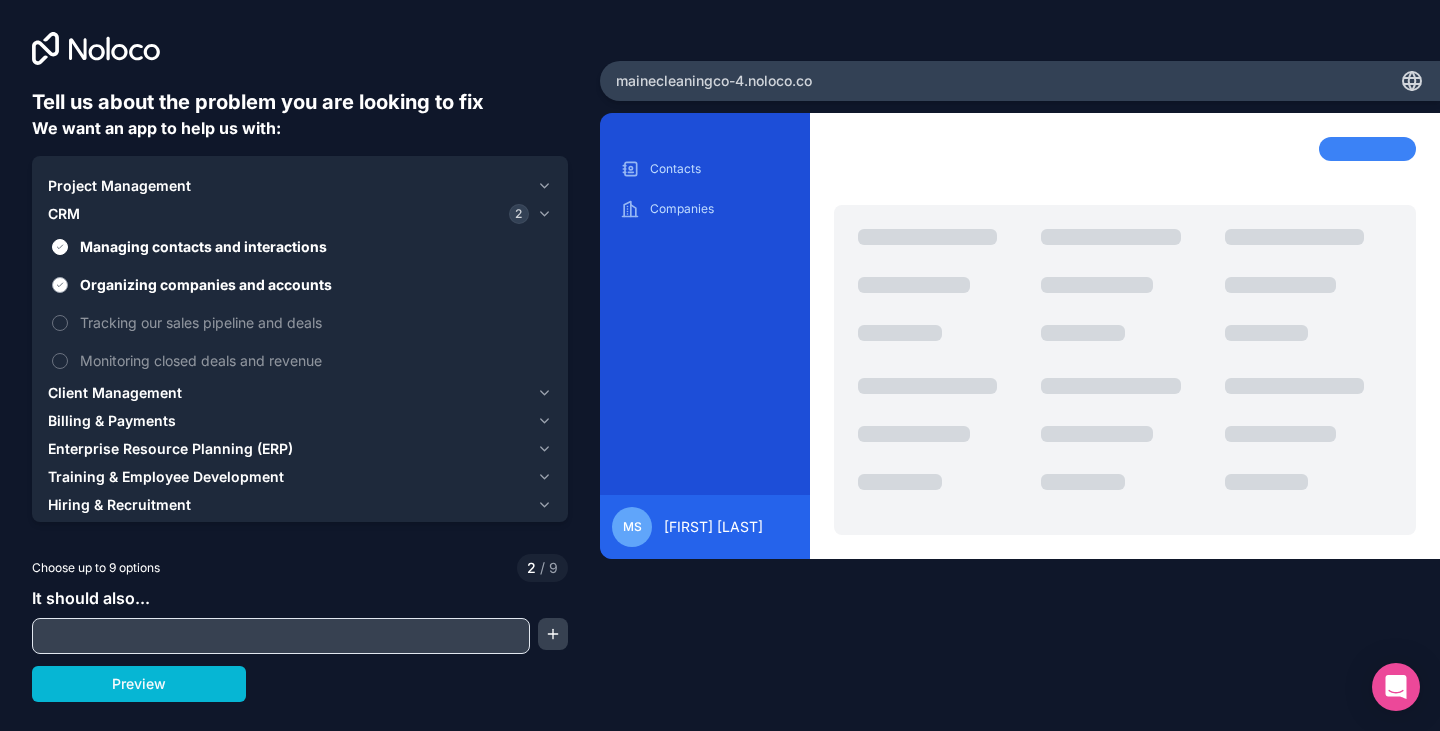 click on "Organizing companies and accounts" at bounding box center (314, 284) 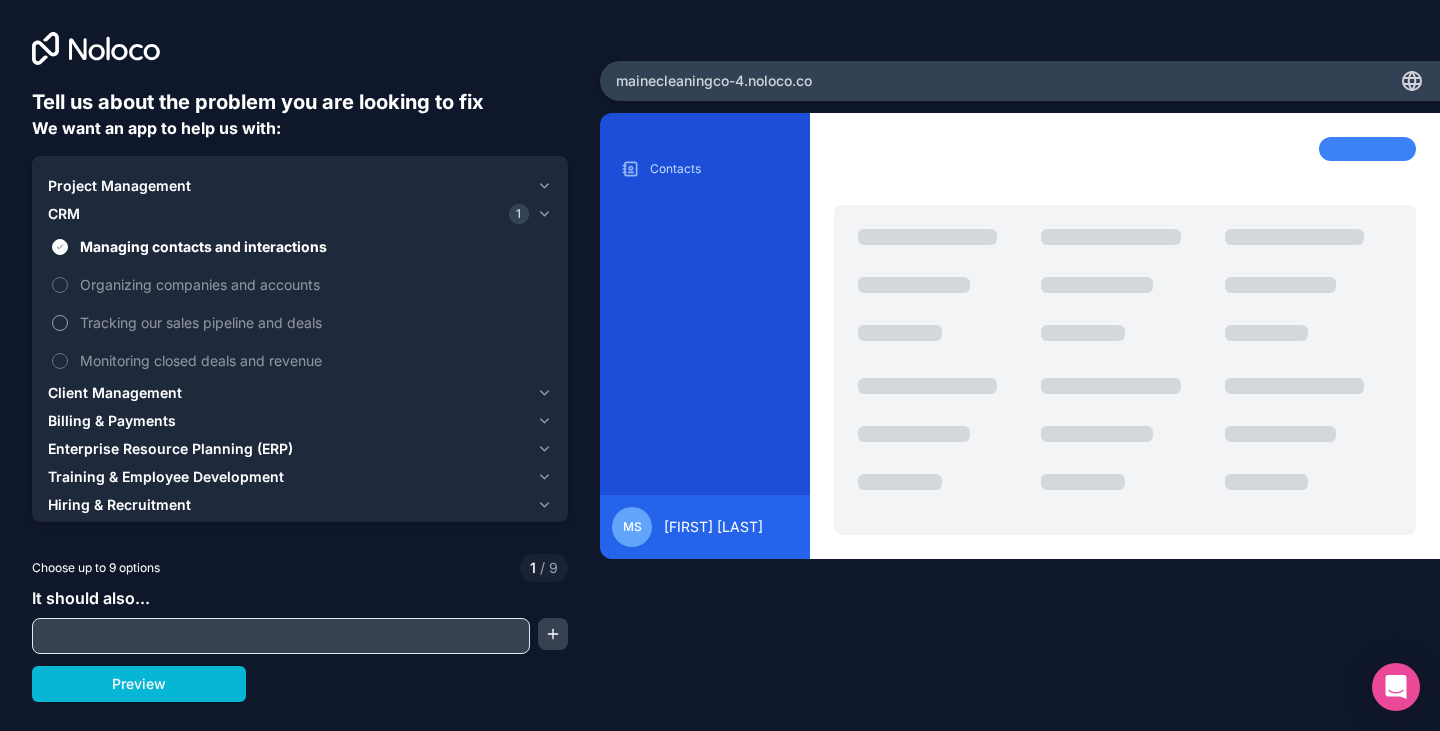 click on "Tracking our sales pipeline and deals" at bounding box center (314, 322) 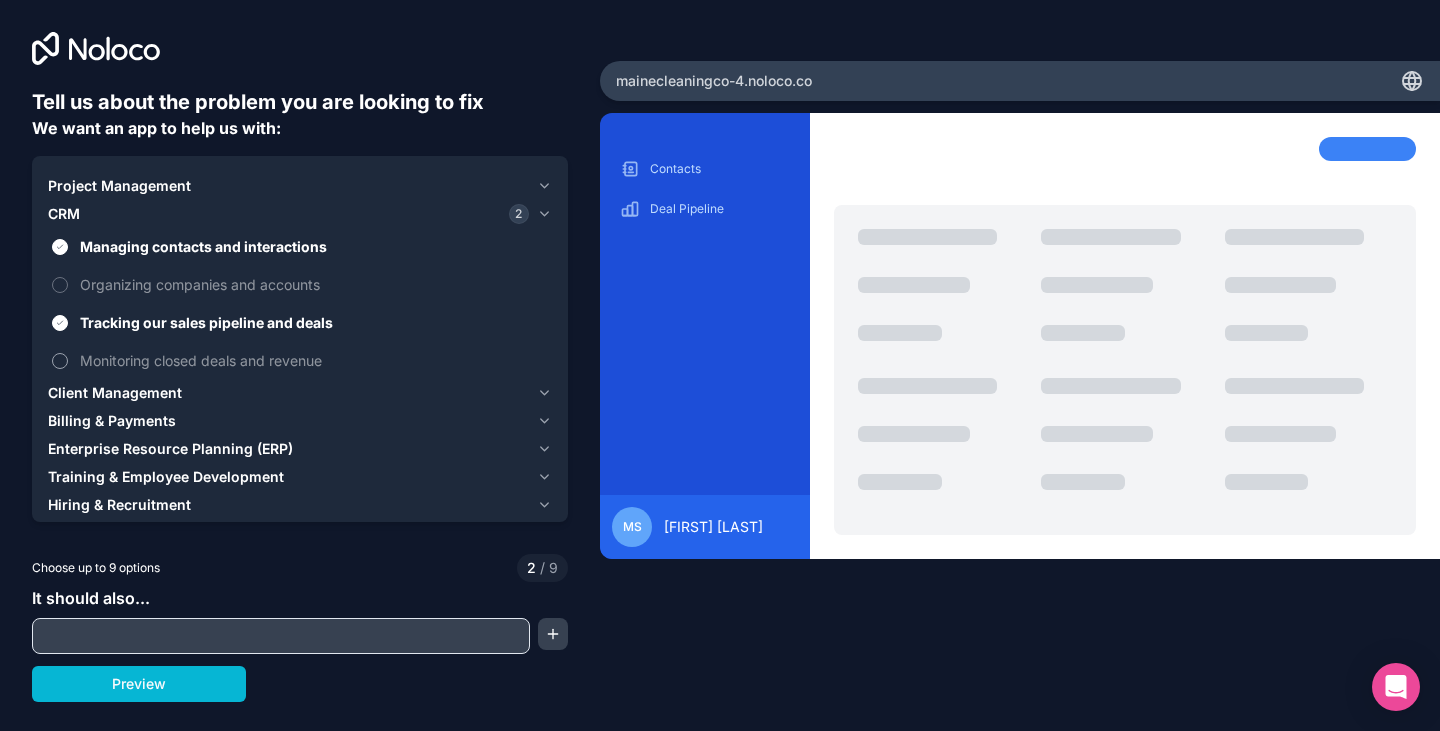 click on "Monitoring closed deals and revenue" at bounding box center [314, 360] 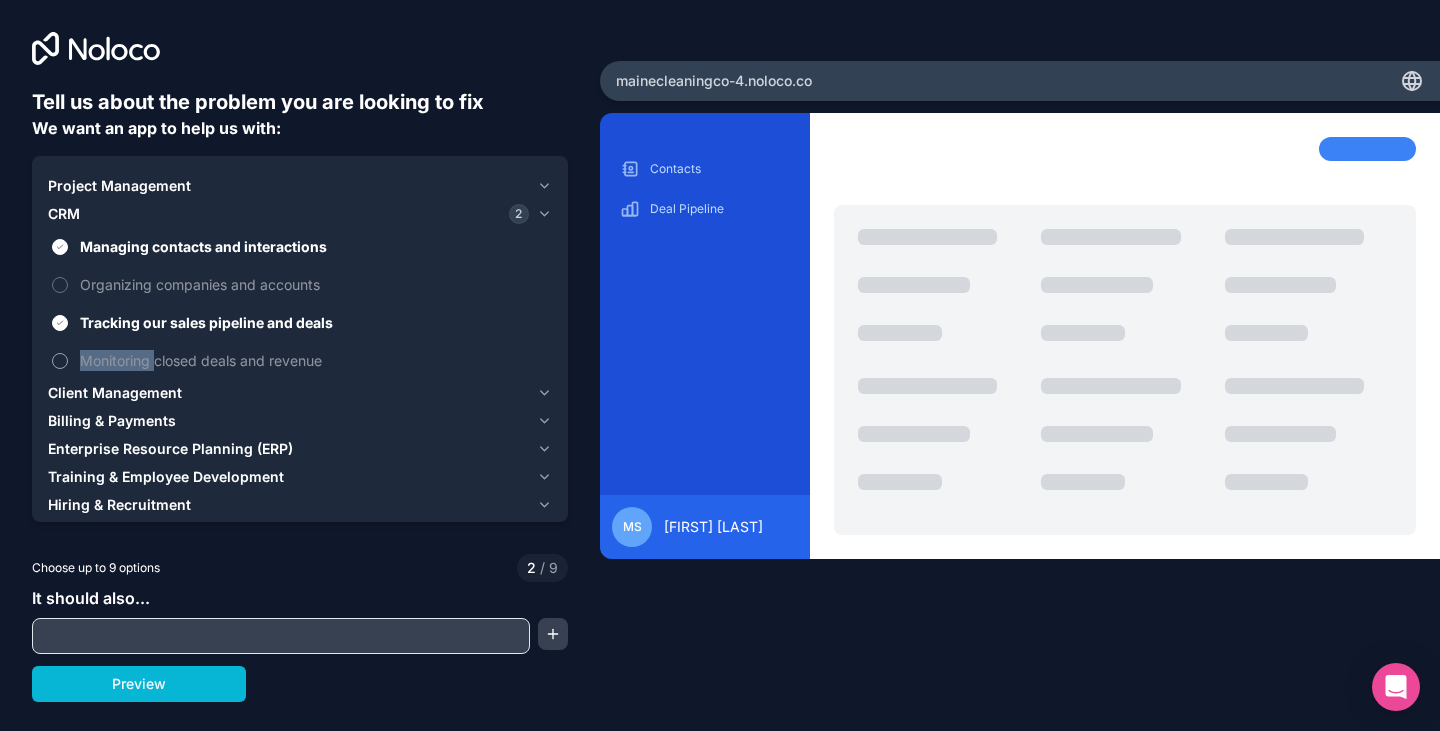 click on "Monitoring closed deals and revenue" at bounding box center (314, 360) 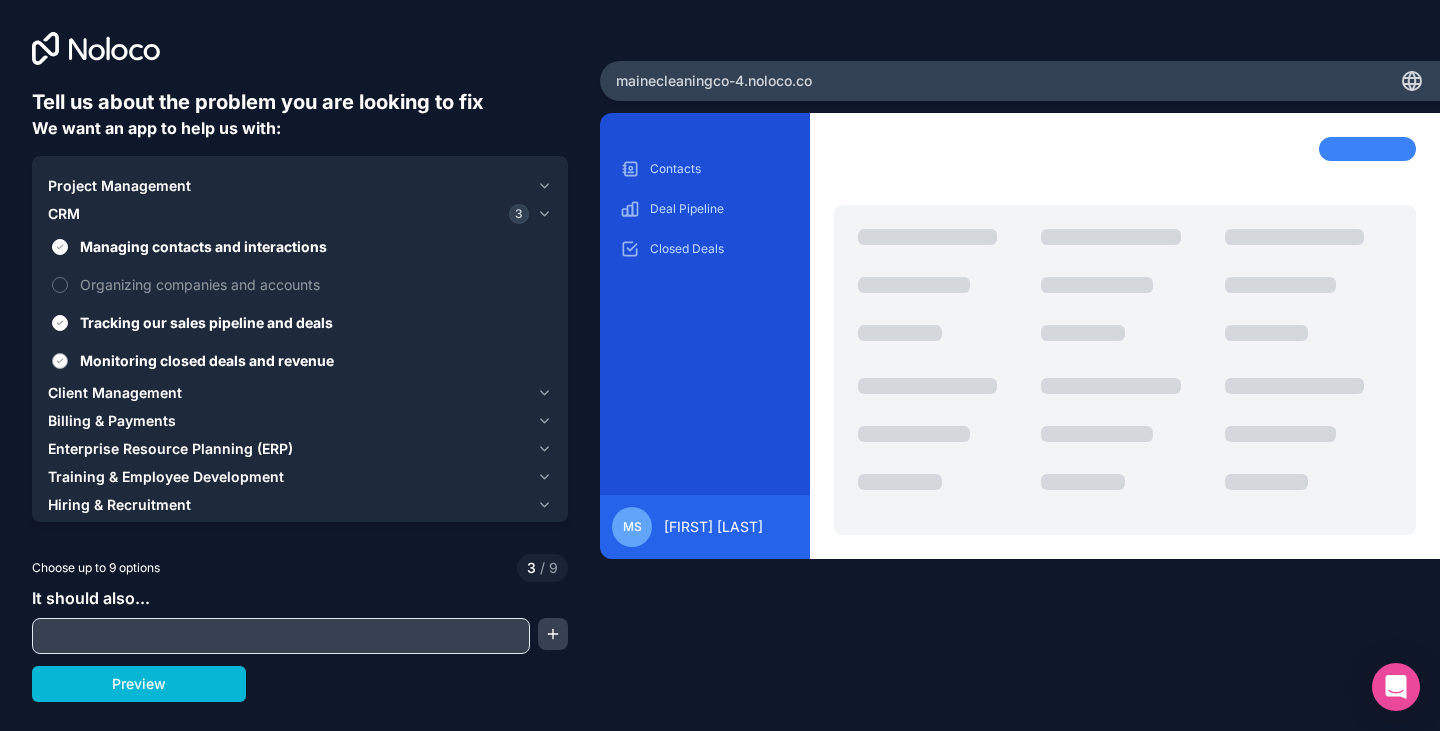 click on "Monitoring closed deals and revenue" at bounding box center (314, 360) 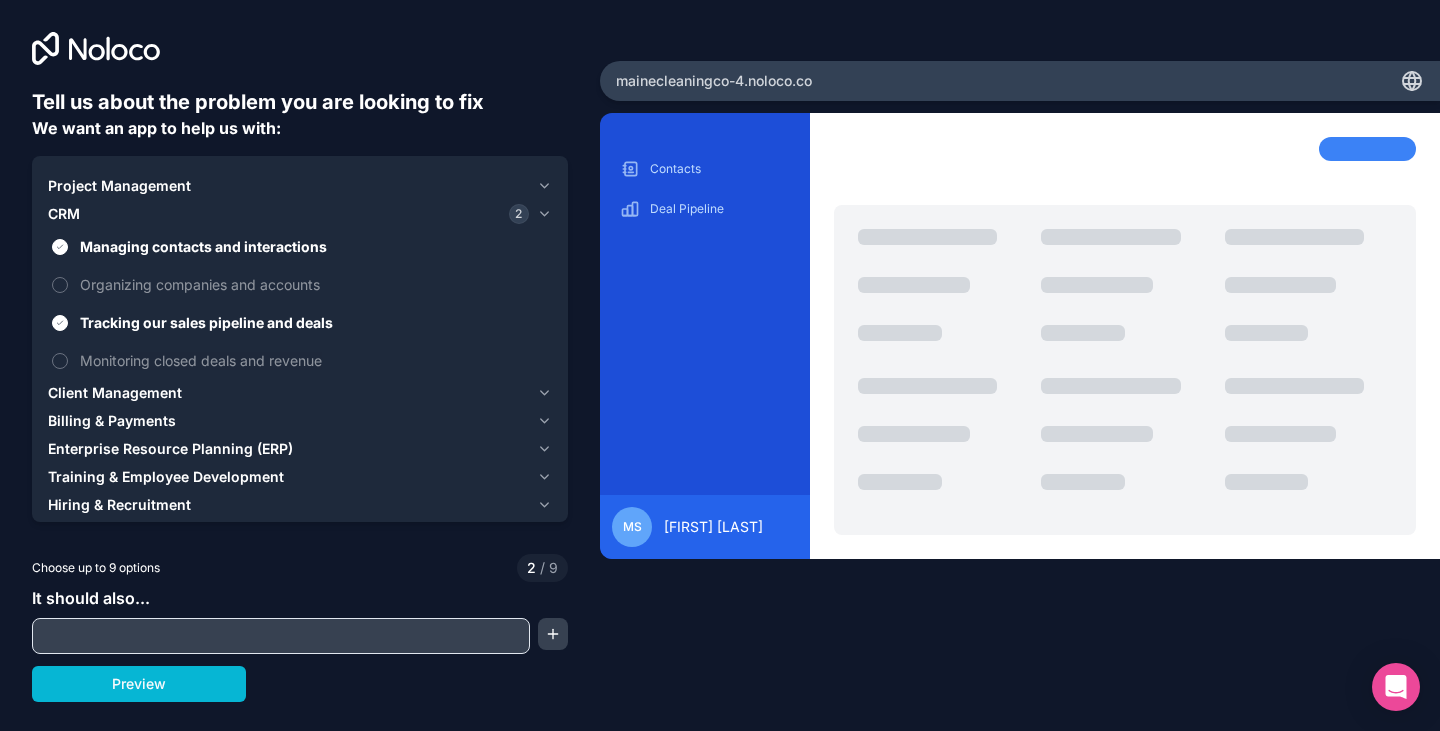 click on "Client Management" at bounding box center (115, 393) 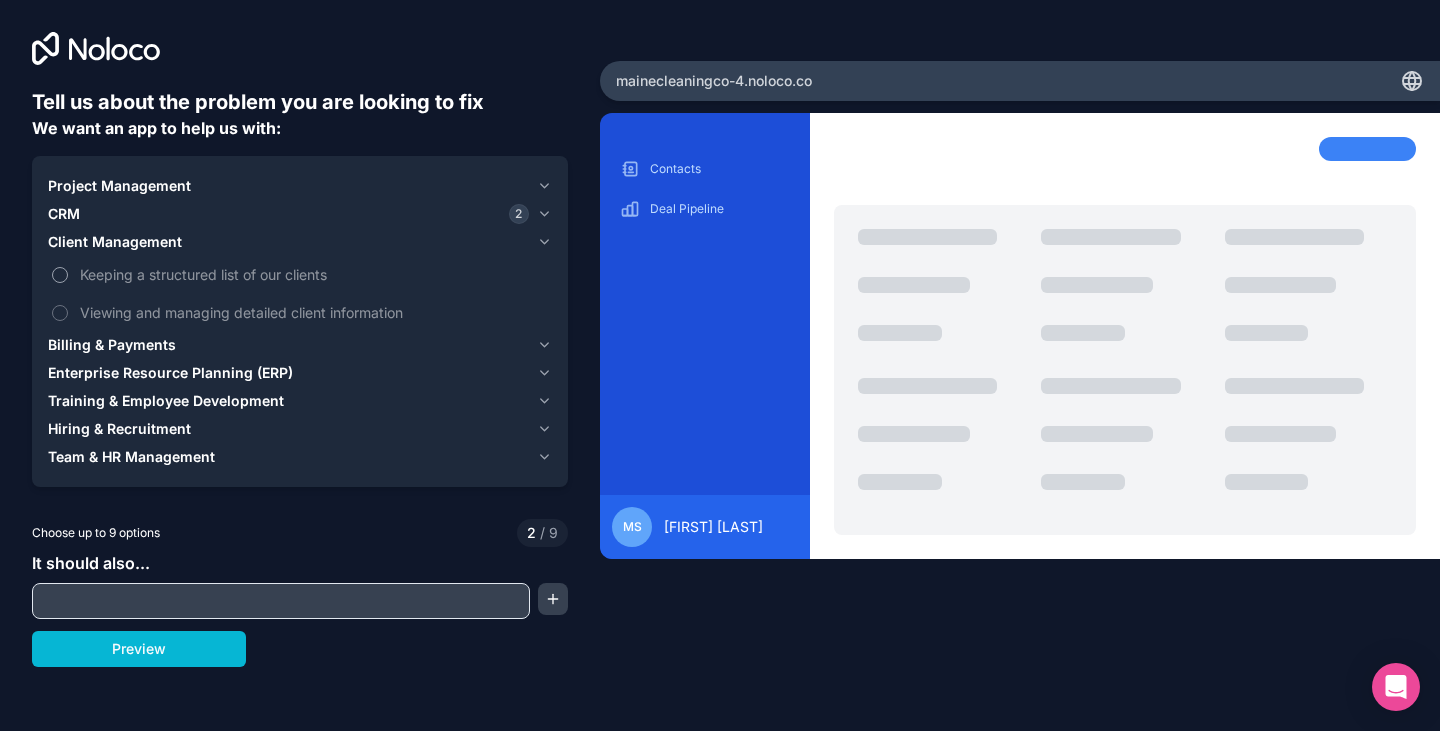 click on "Keeping a structured list of our clients" at bounding box center [314, 274] 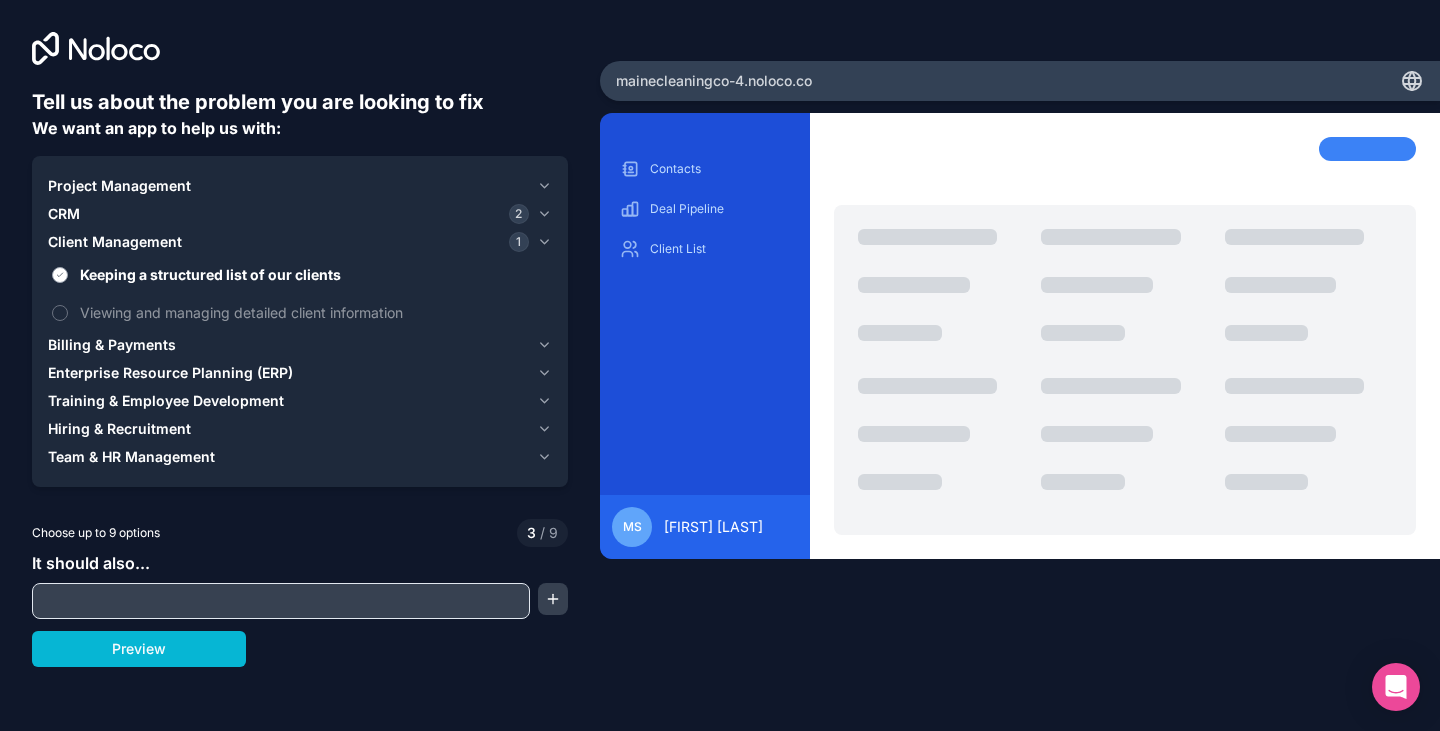 click on "Keeping a structured list of our clients" at bounding box center (314, 274) 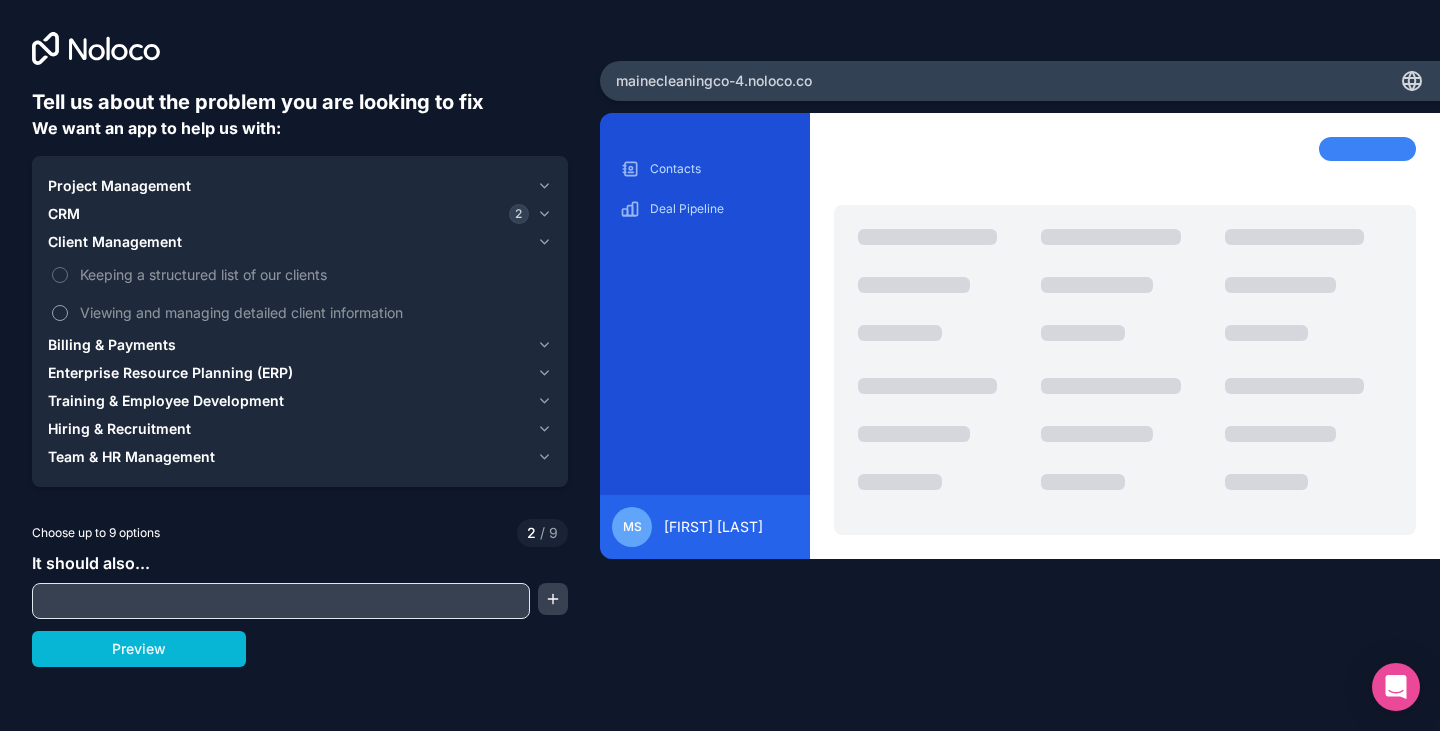 click on "Viewing and managing detailed client information" at bounding box center (300, 312) 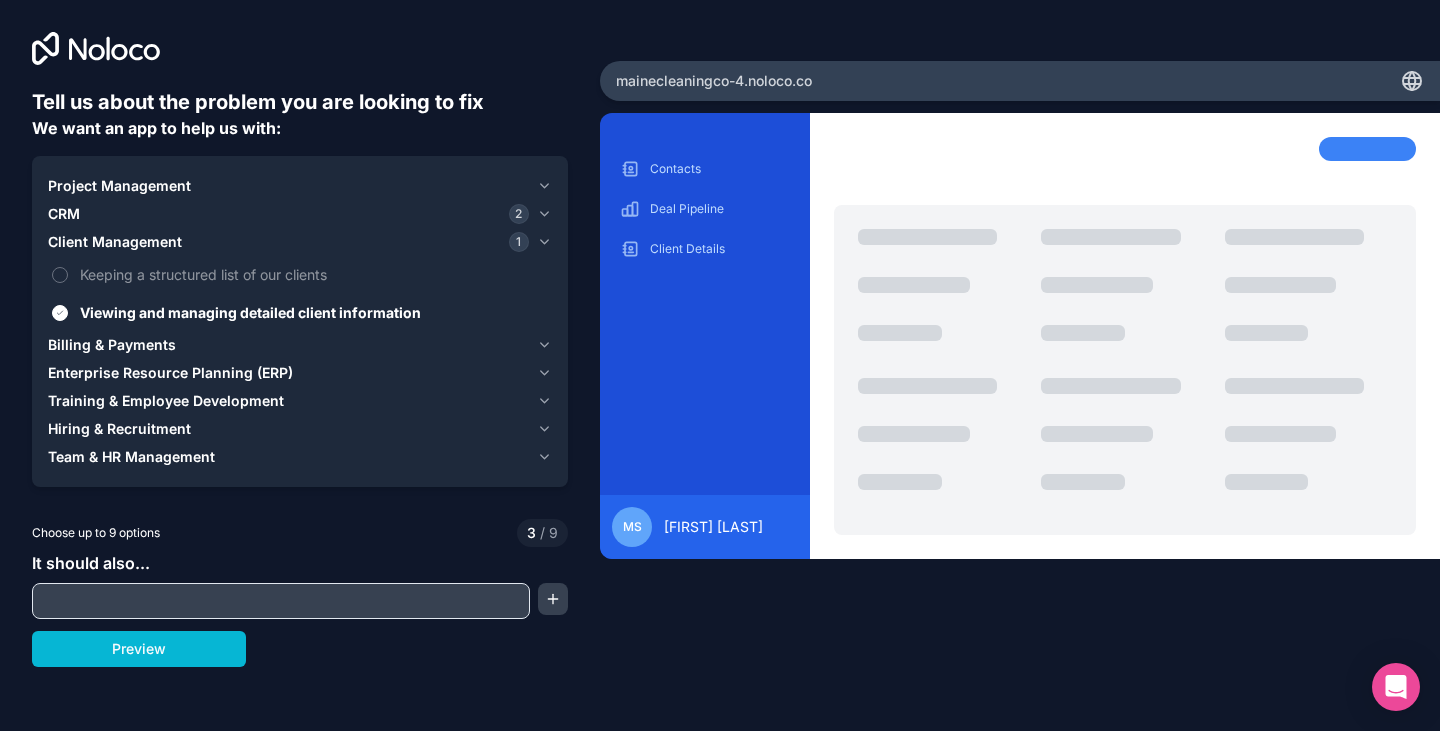 click on "Billing & Payments" at bounding box center (112, 345) 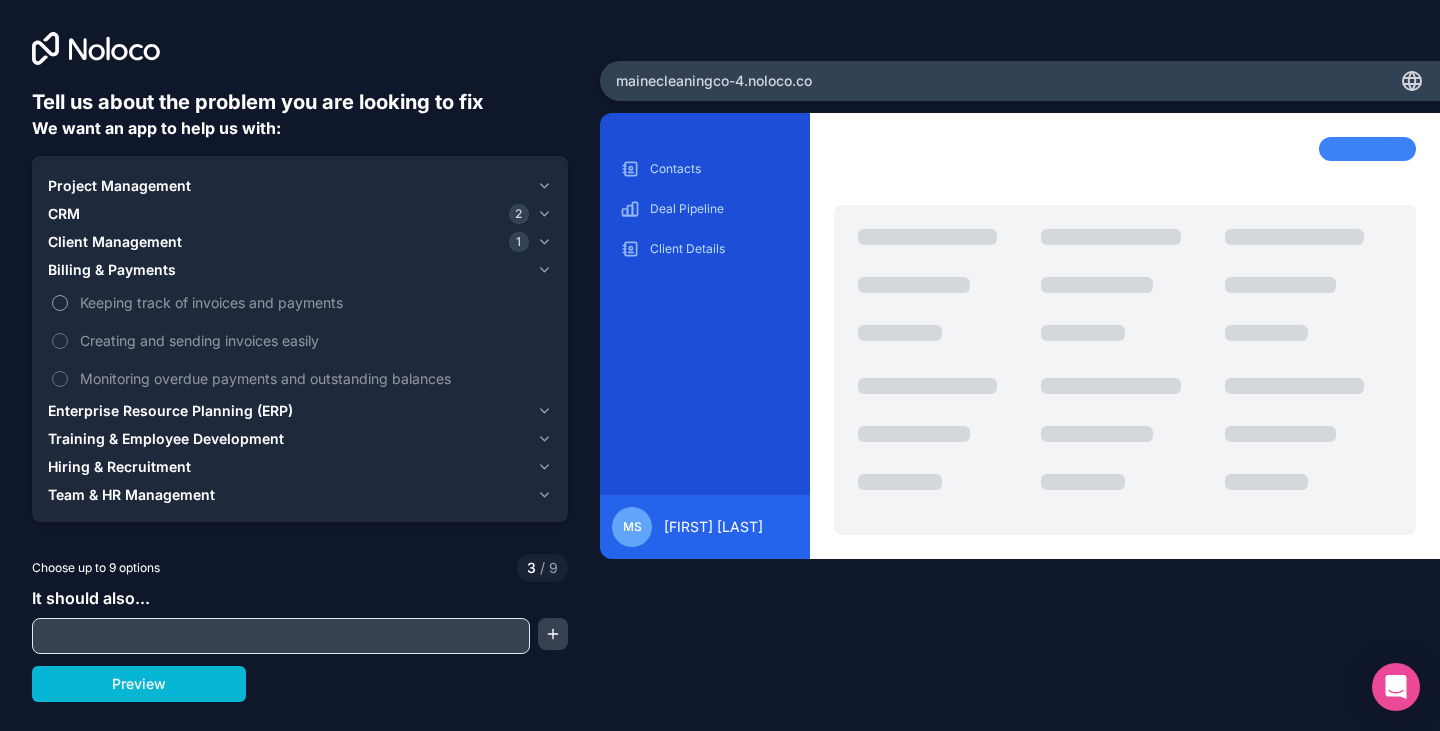 click on "Keeping track of invoices and payments" at bounding box center [314, 302] 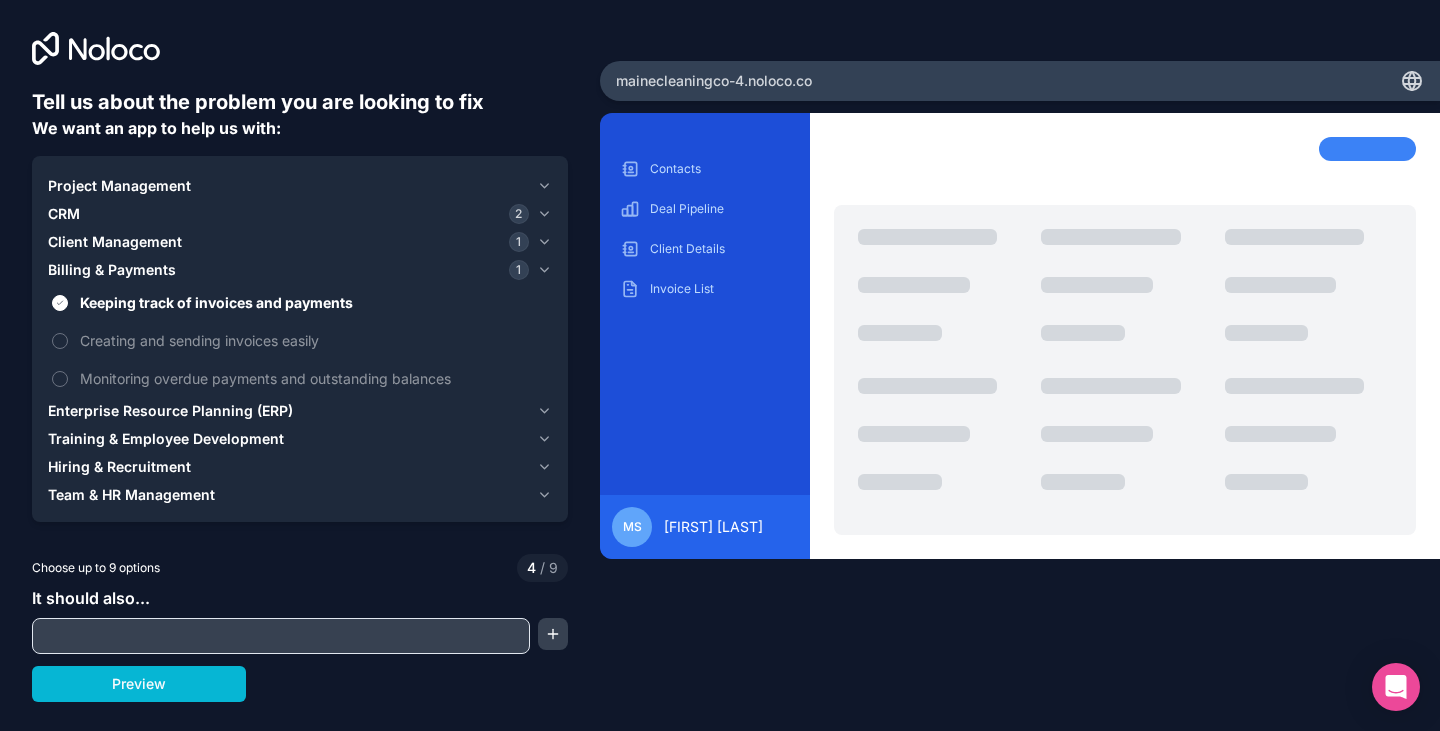 click on "Enterprise Resource Planning (ERP)" at bounding box center [170, 411] 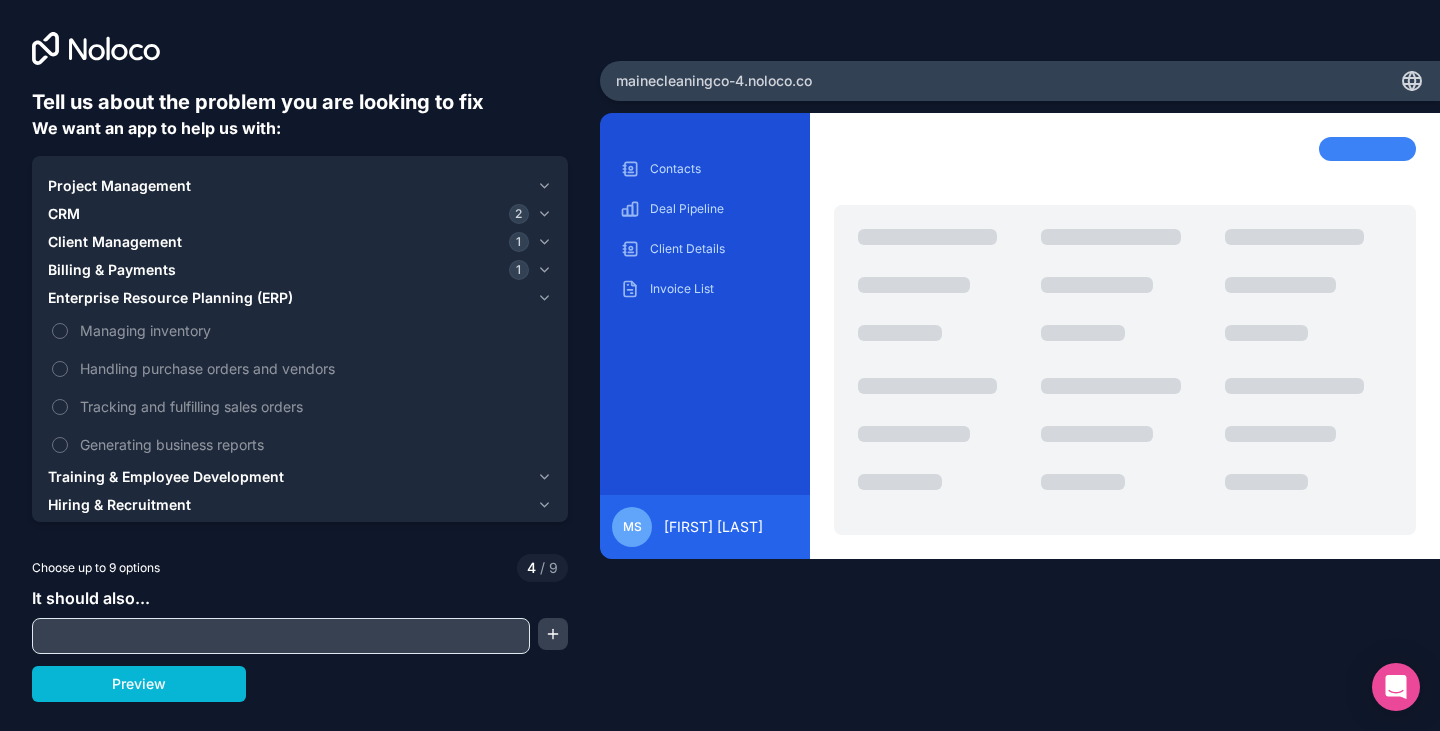 click on "Training & Employee Development" at bounding box center (166, 477) 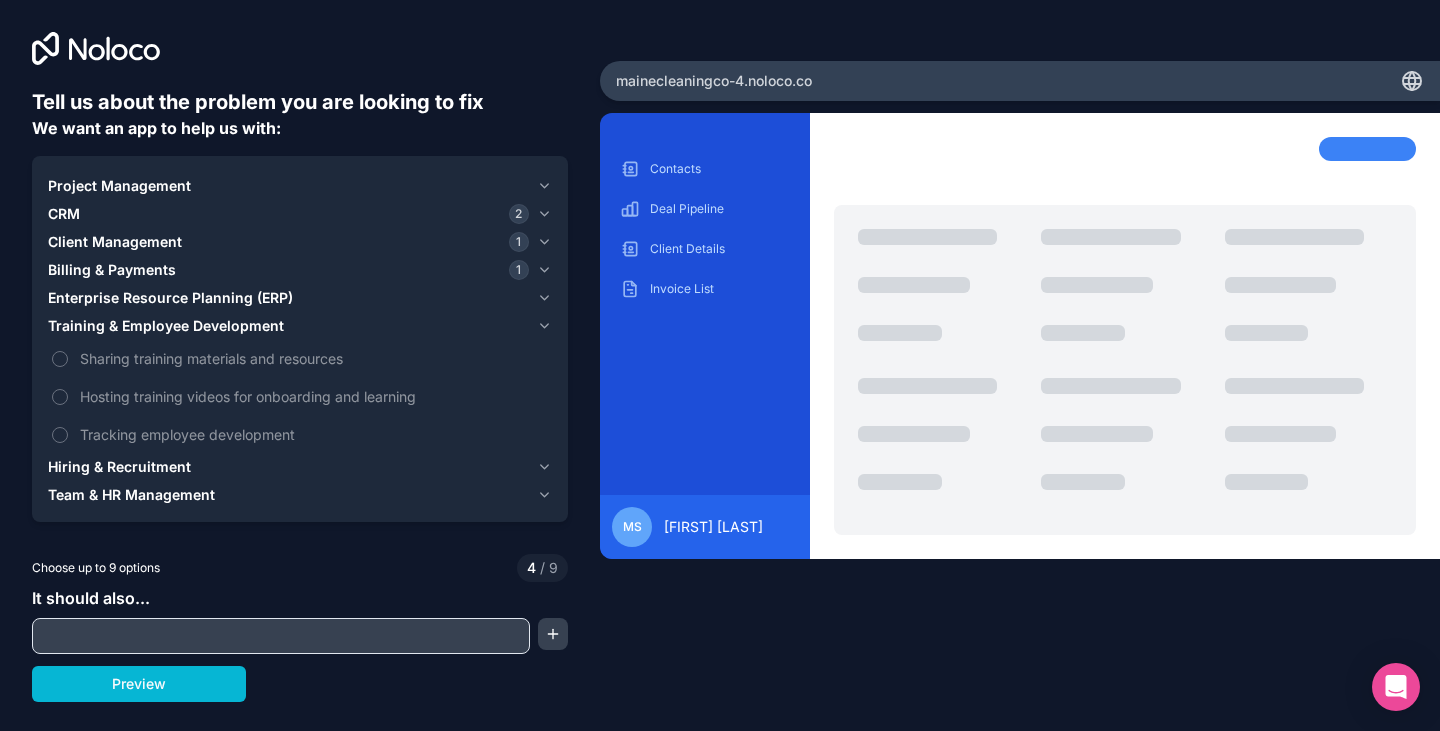 click on "Hiring & Recruitment" at bounding box center (119, 467) 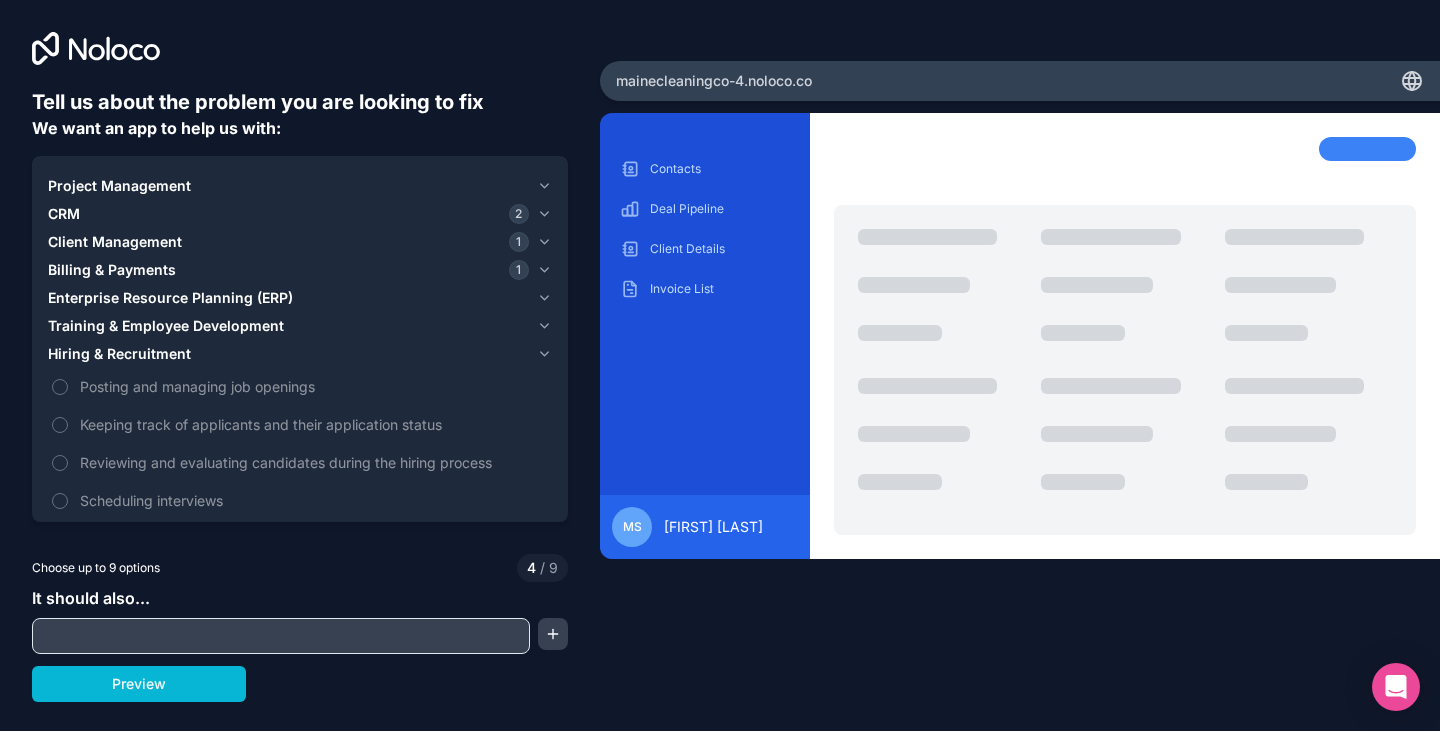 click on "Hiring & Recruitment" at bounding box center (119, 354) 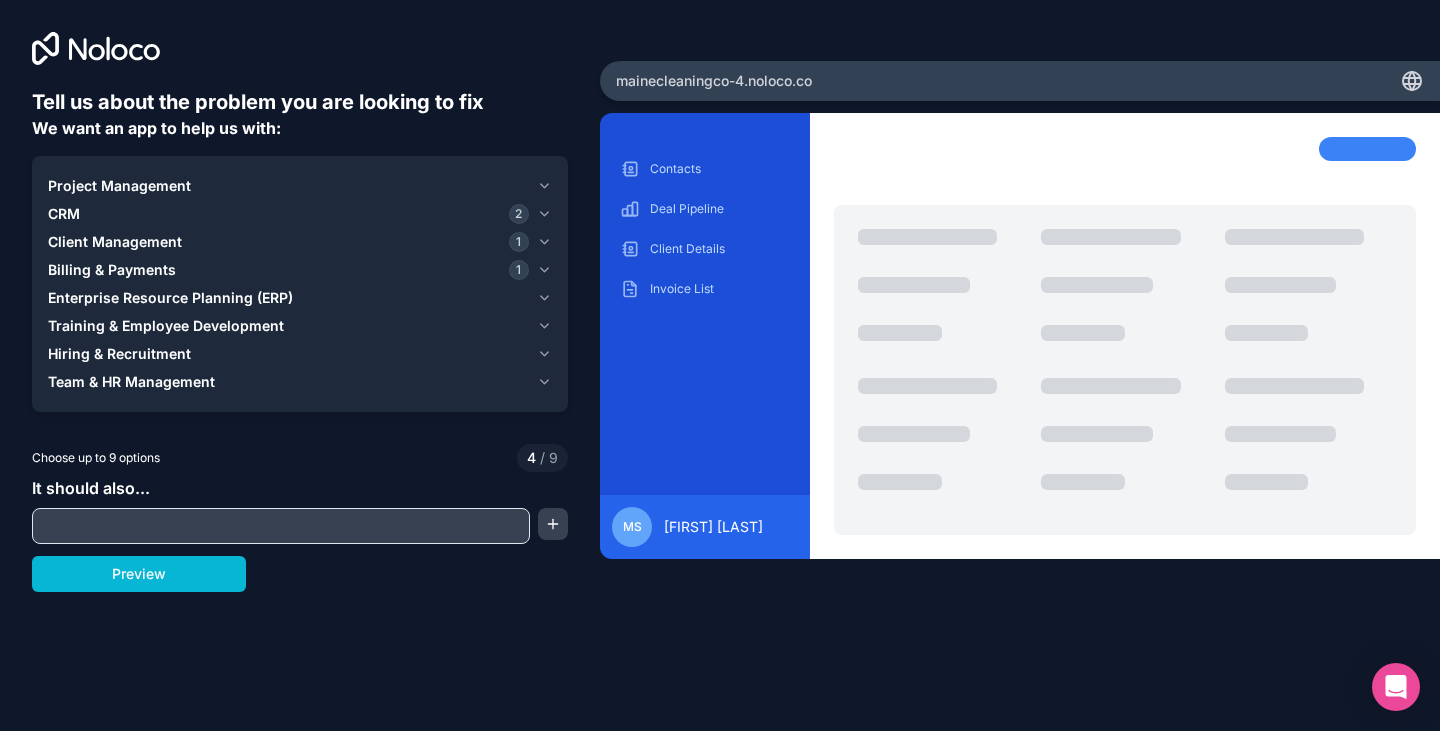 click on "Team & HR Management" at bounding box center (131, 382) 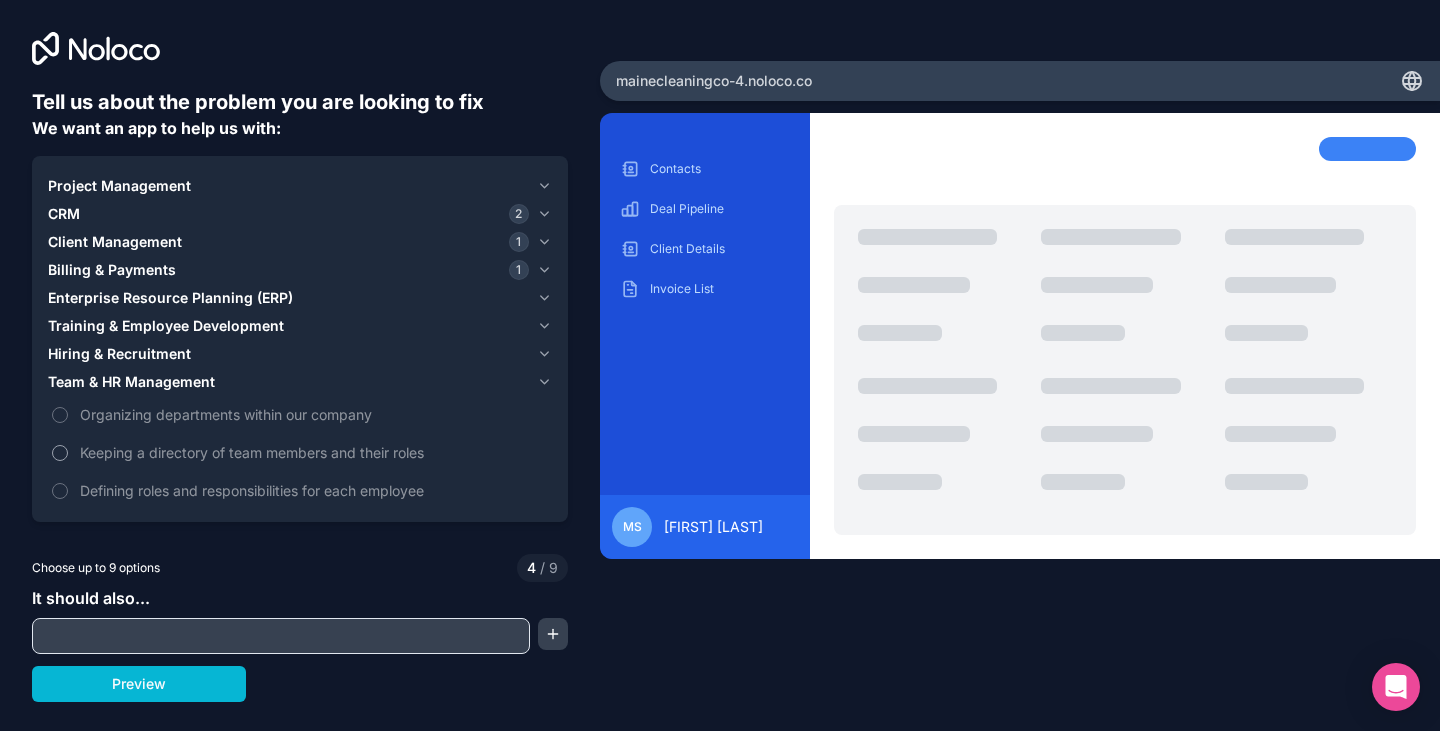 click on "Keeping a directory of team members and their roles" at bounding box center (314, 452) 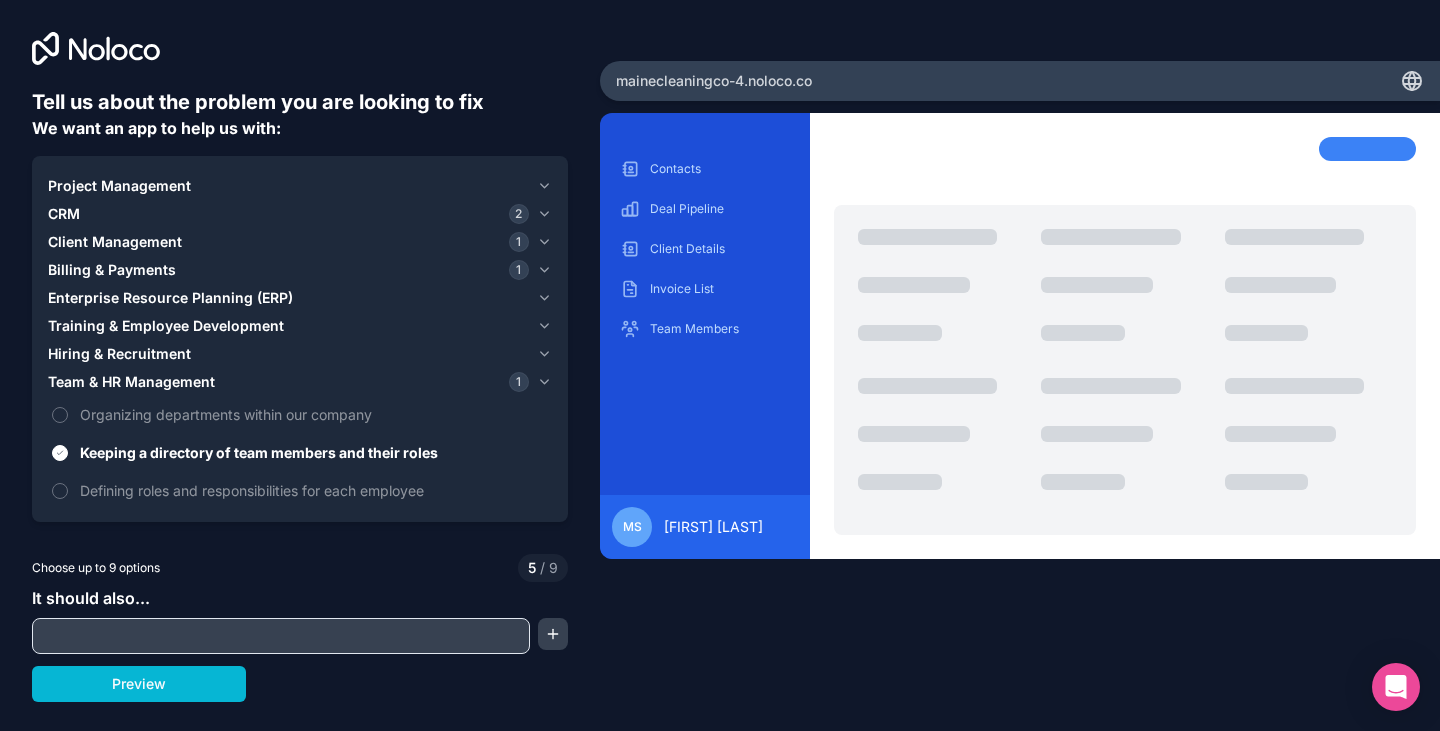 click on "Team & HR Management" at bounding box center (131, 382) 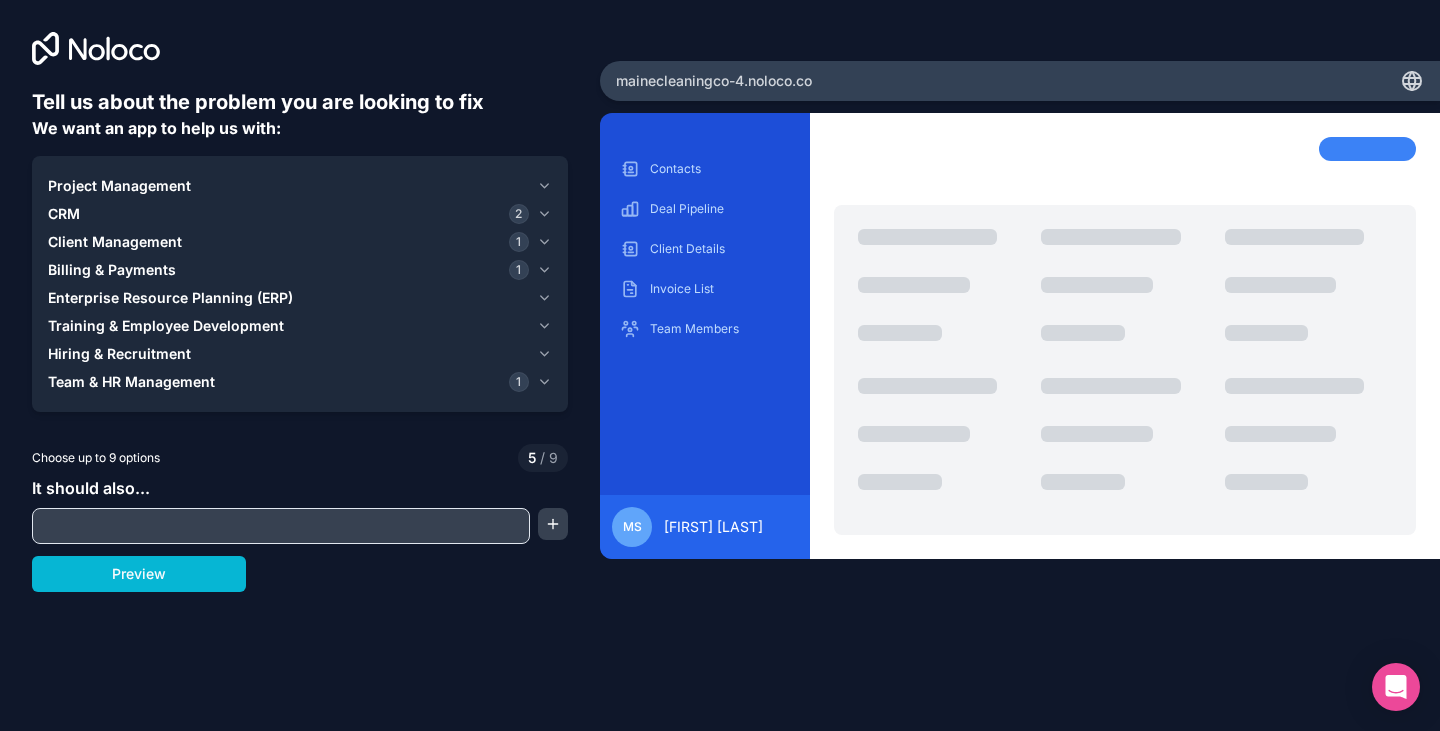 click on "Hiring & Recruitment" at bounding box center [119, 354] 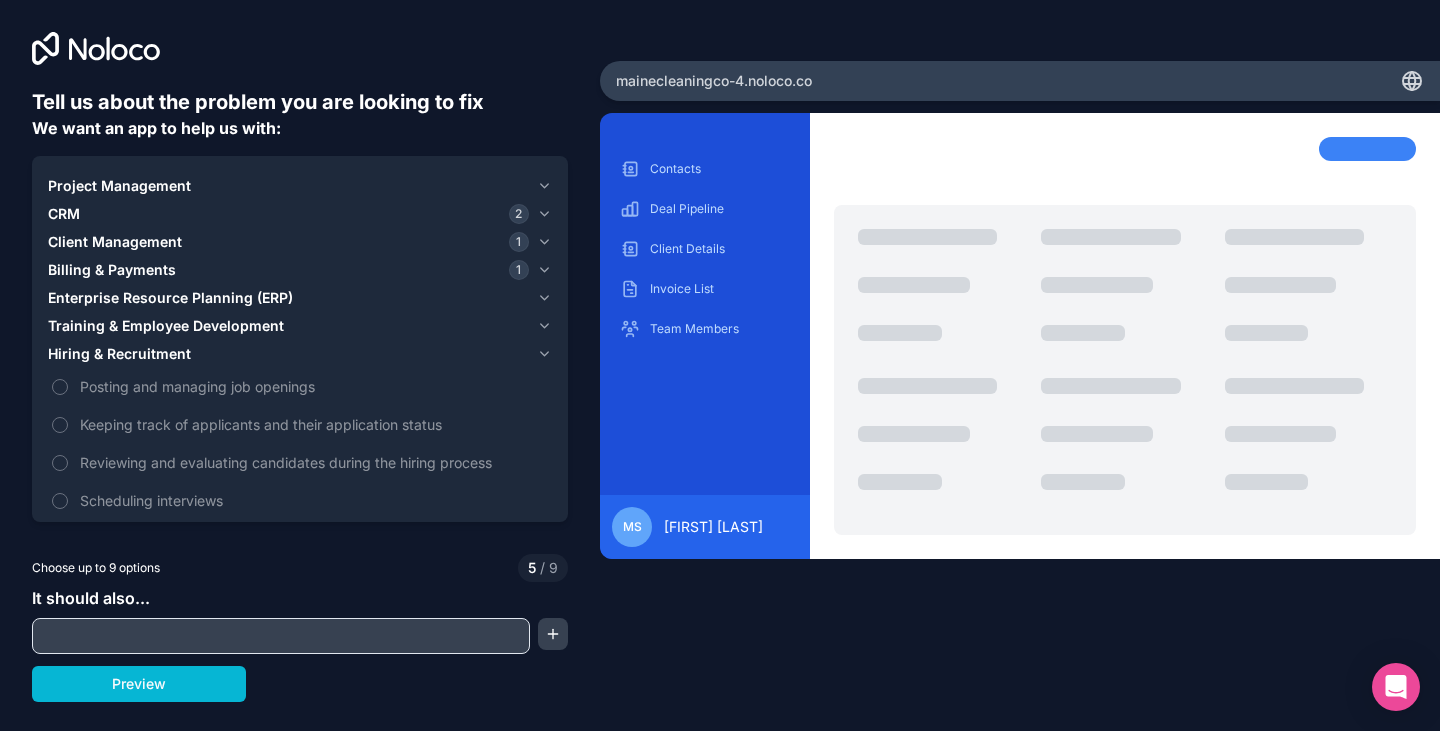click on "Enterprise Resource Planning (ERP)" at bounding box center [170, 298] 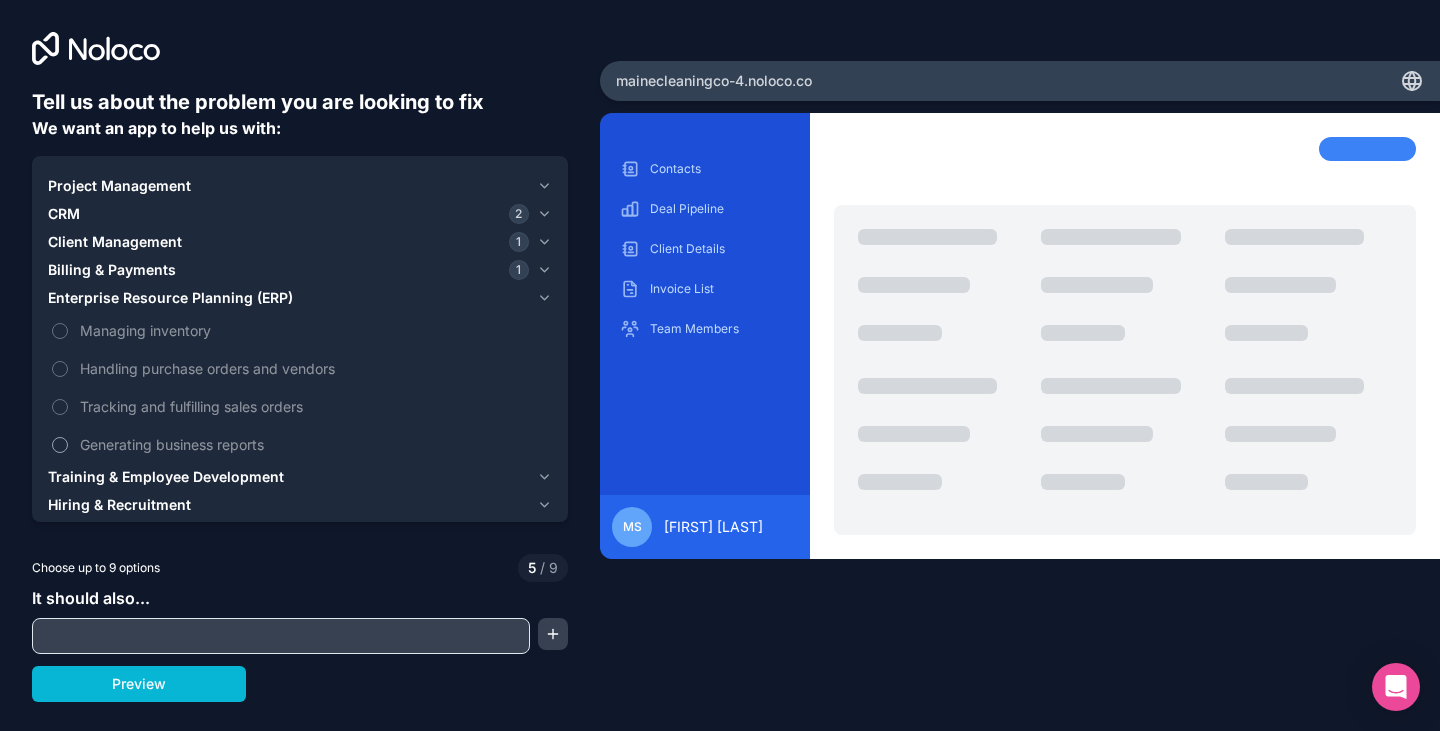 click on "Generating business reports" at bounding box center [314, 444] 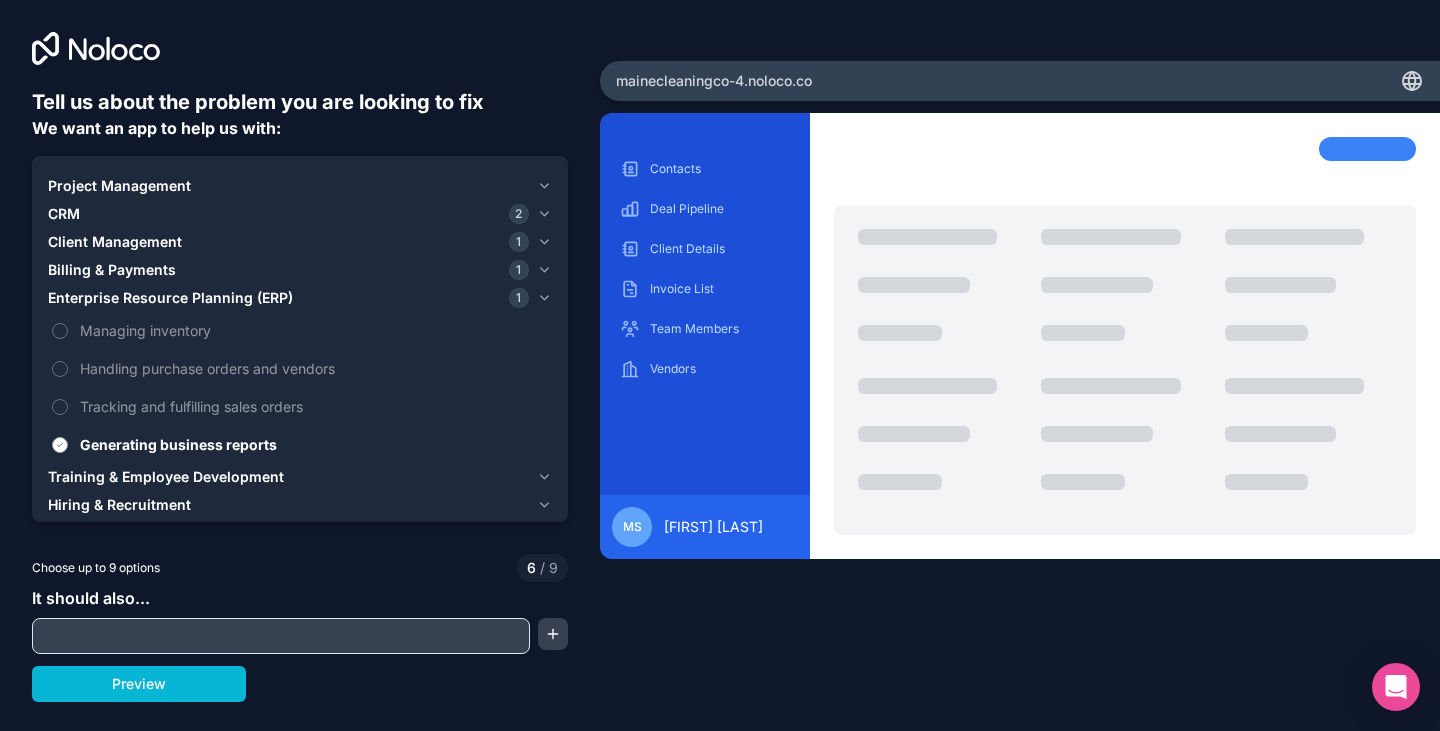 click on "Generating business reports" at bounding box center (314, 444) 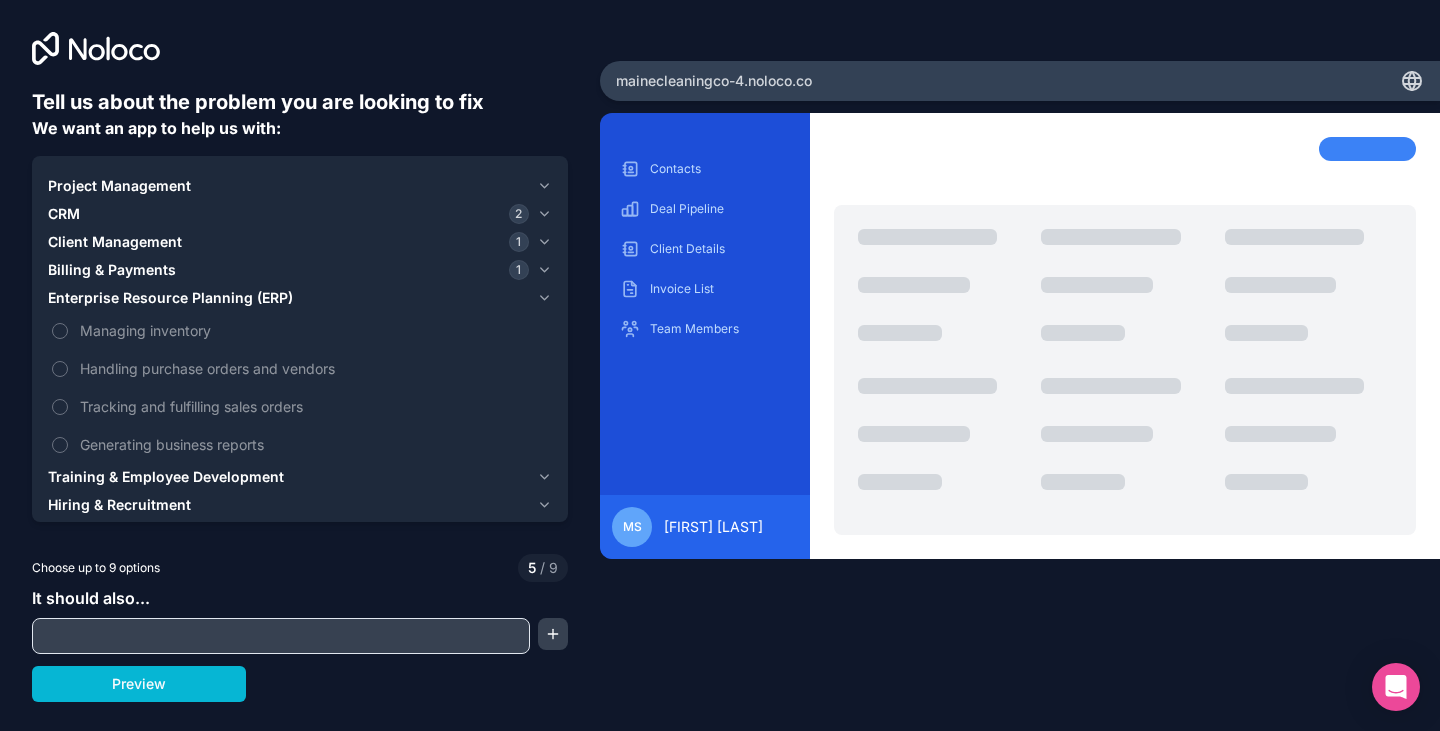 click at bounding box center (281, 636) 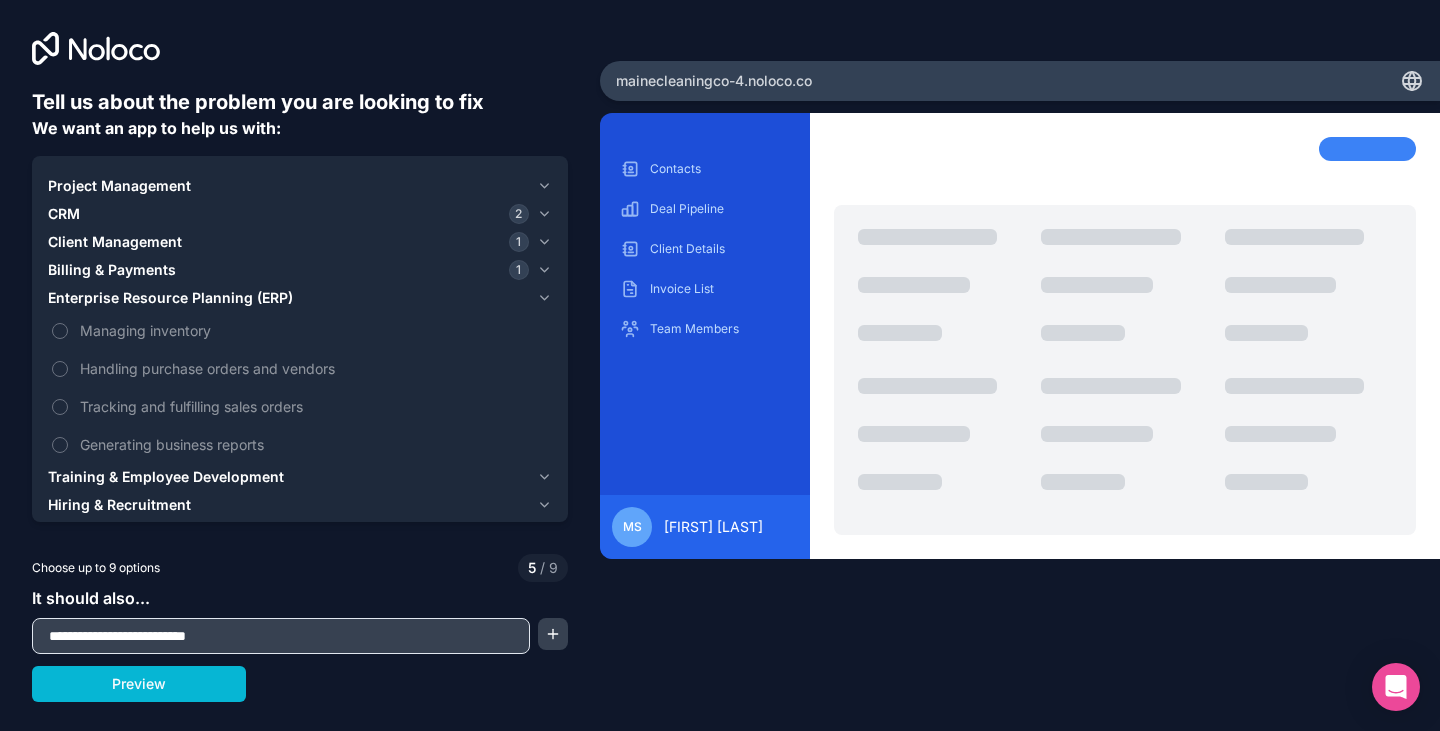 click on "**********" at bounding box center [281, 636] 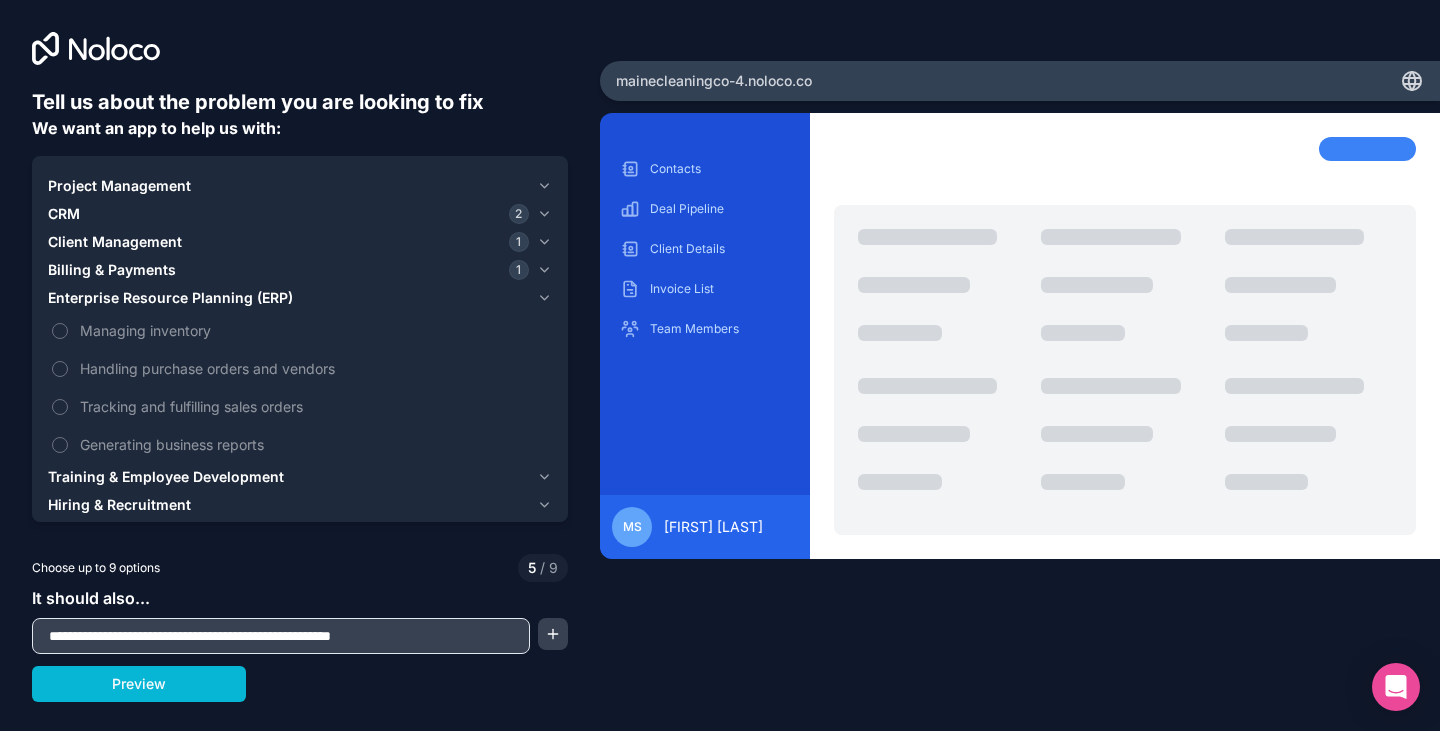 type on "**********" 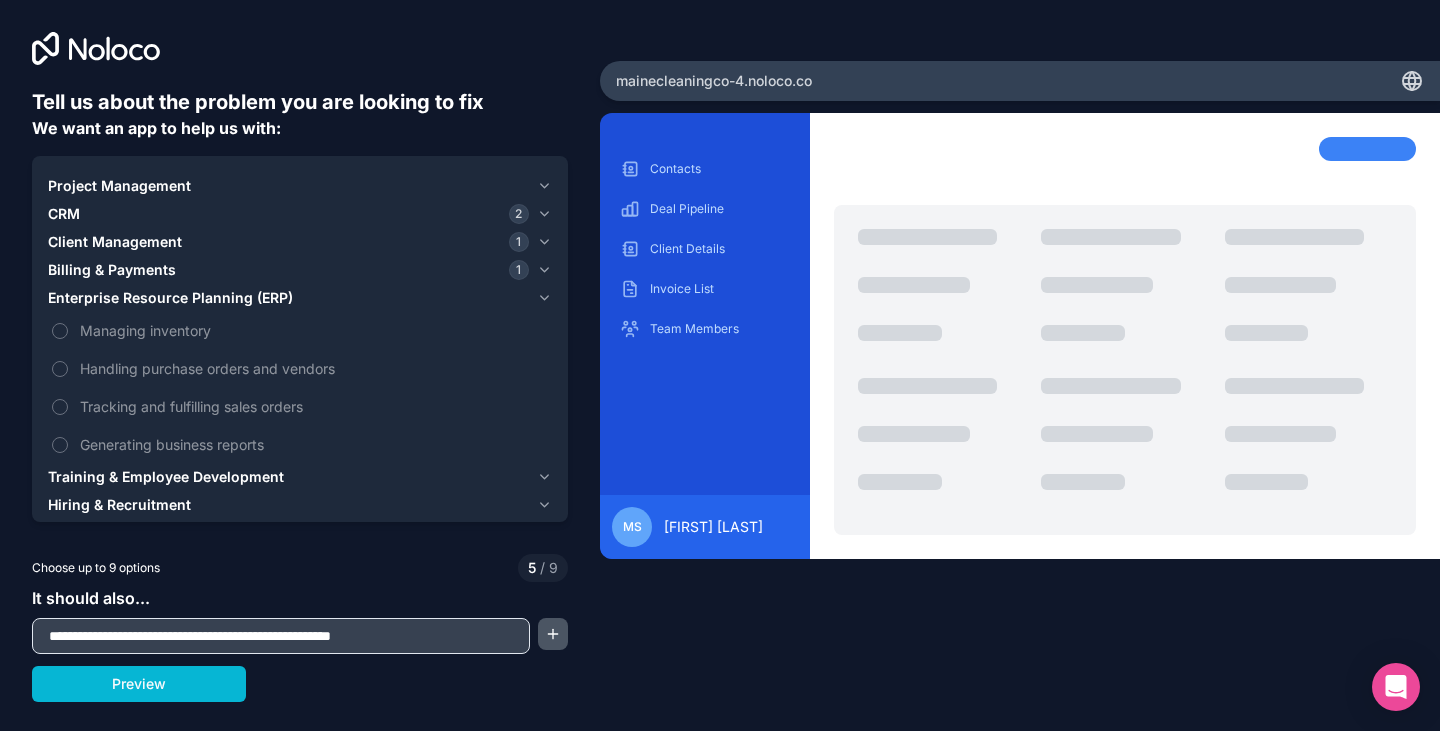 click at bounding box center [553, 634] 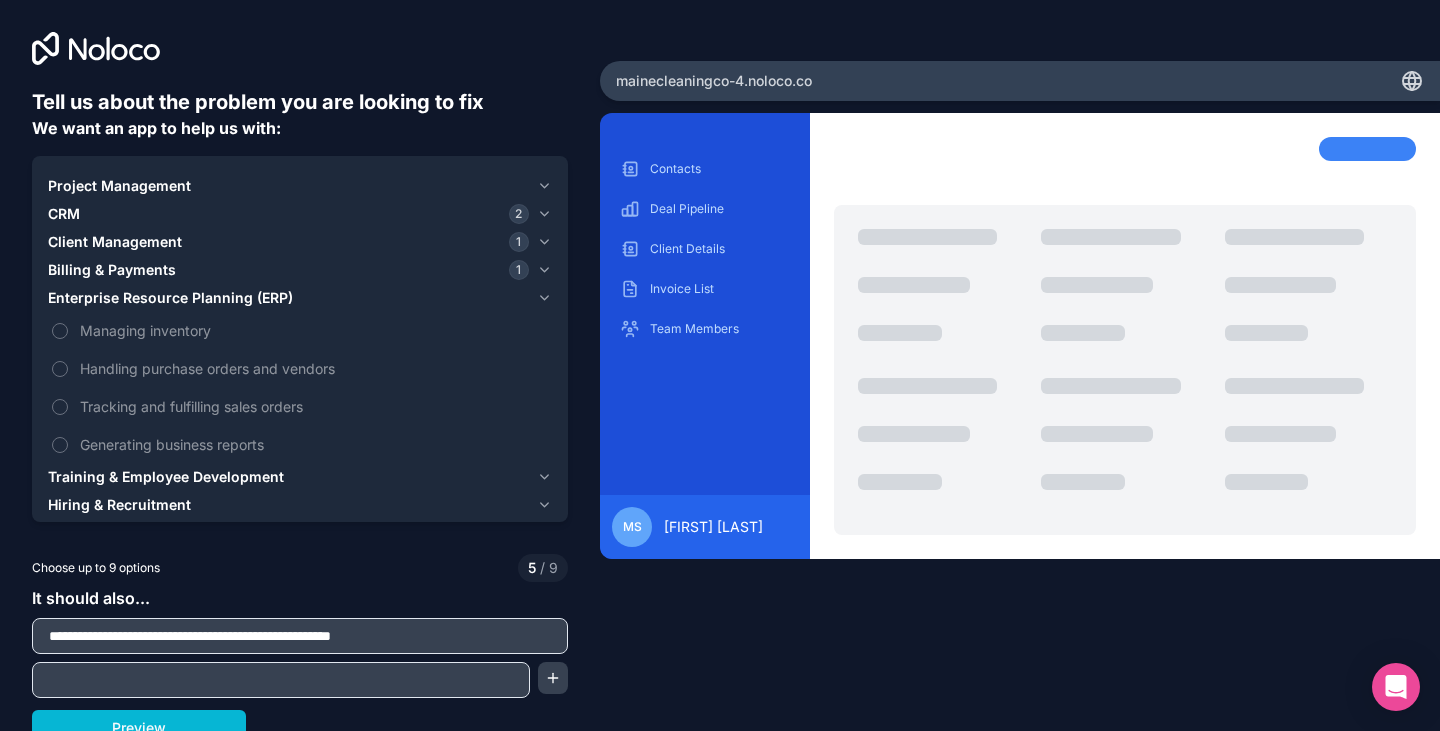 scroll, scrollTop: 14, scrollLeft: 0, axis: vertical 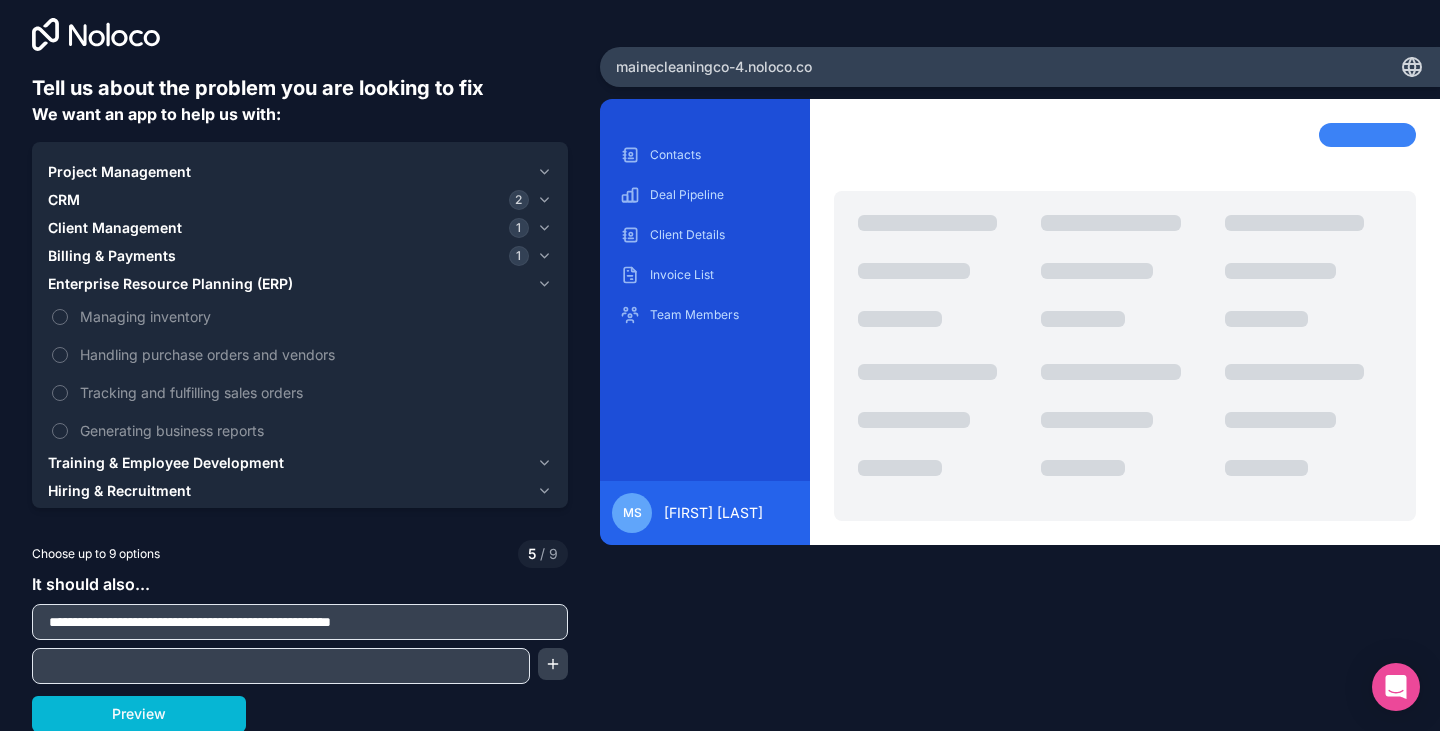 click at bounding box center [281, 666] 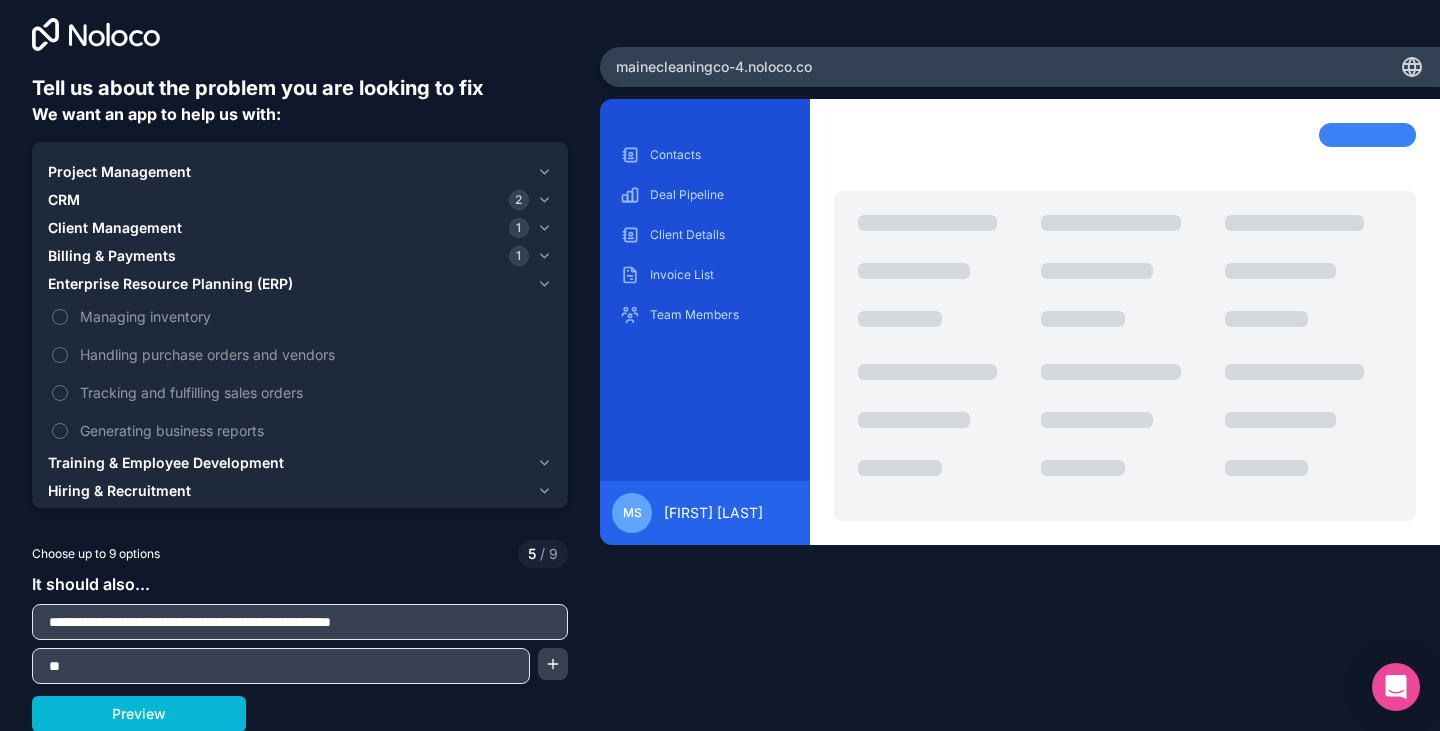 type on "*" 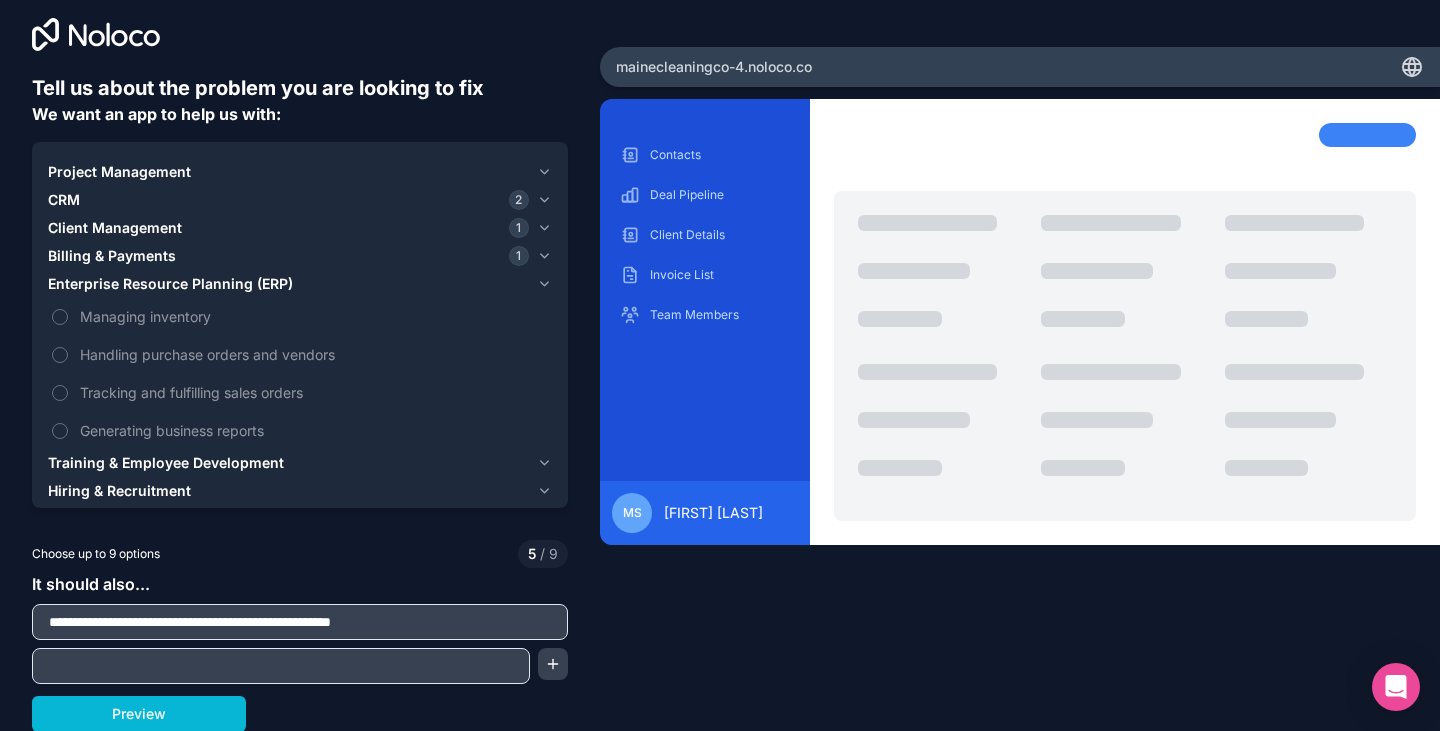 scroll, scrollTop: 0, scrollLeft: 0, axis: both 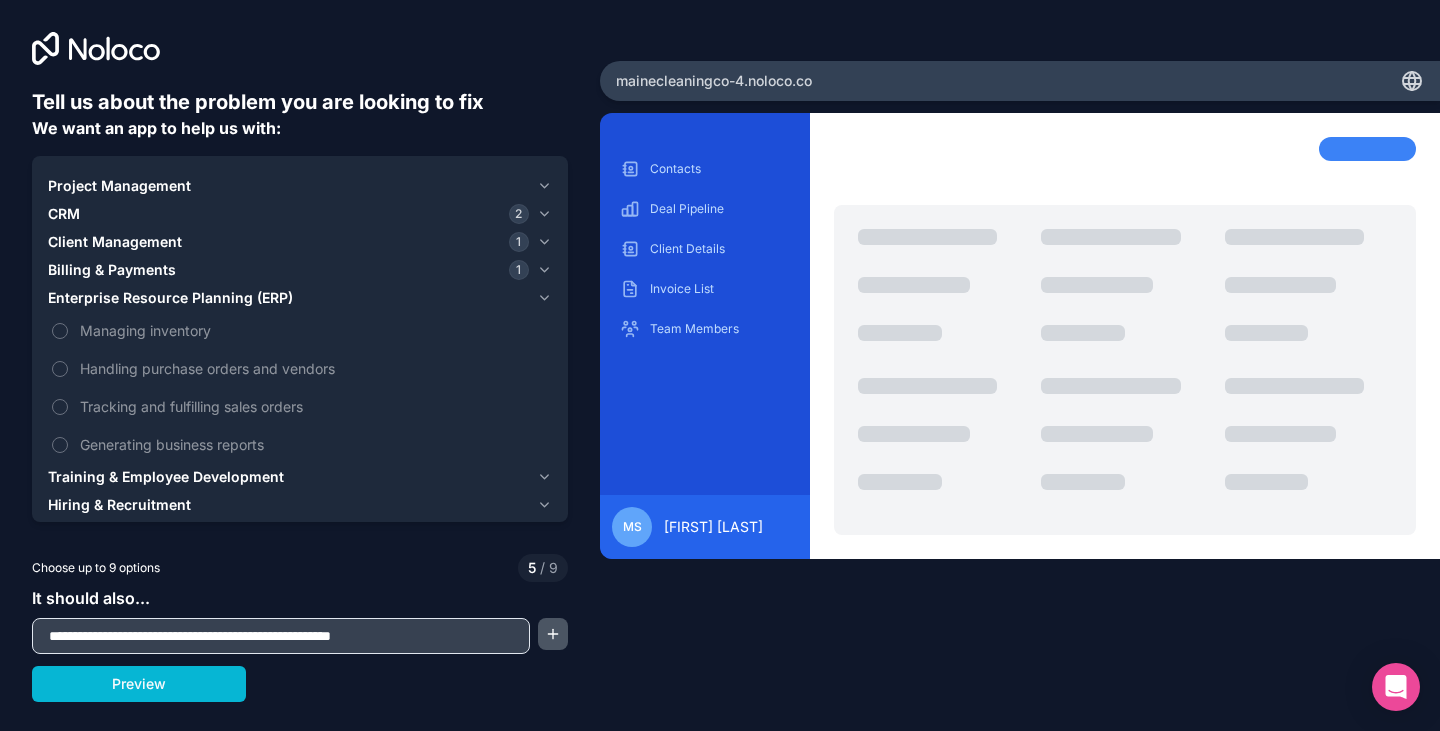 click at bounding box center [553, 634] 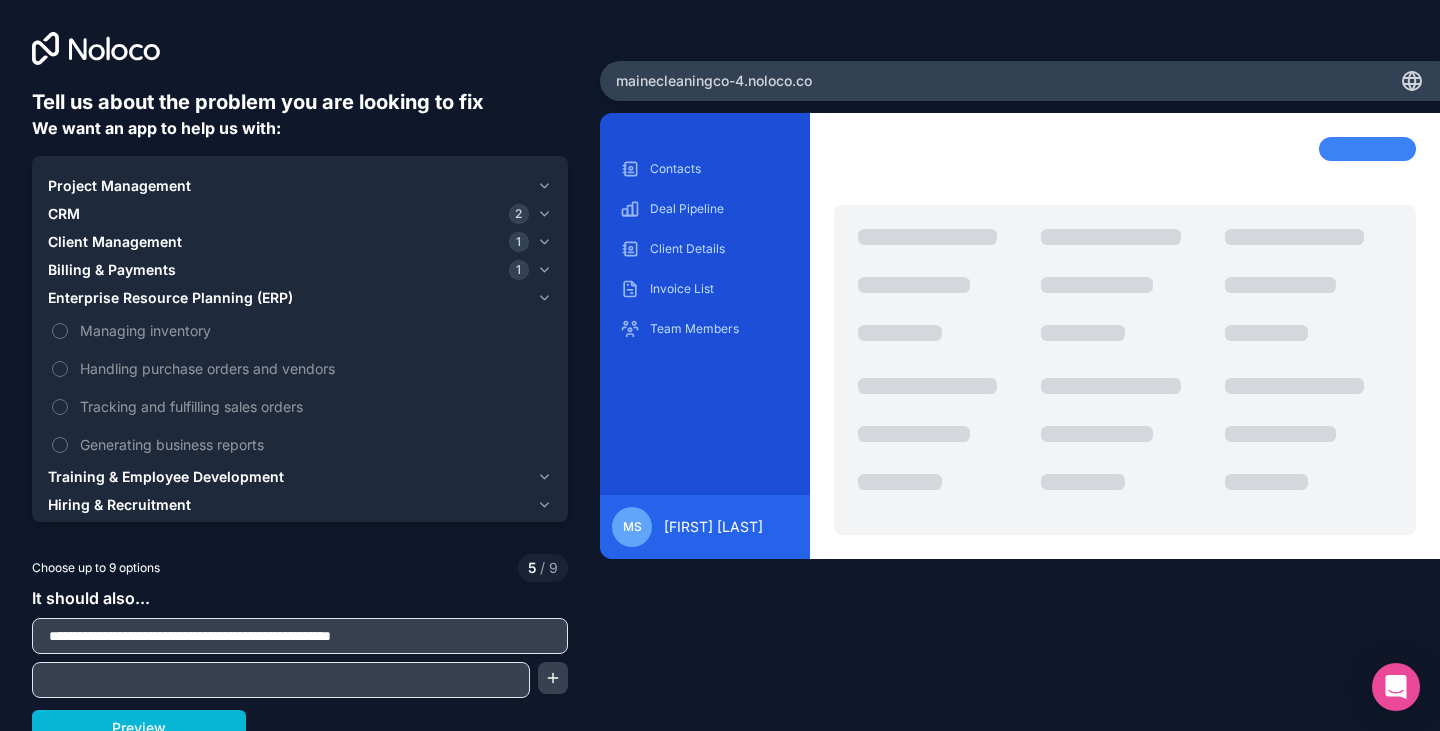 click at bounding box center [281, 680] 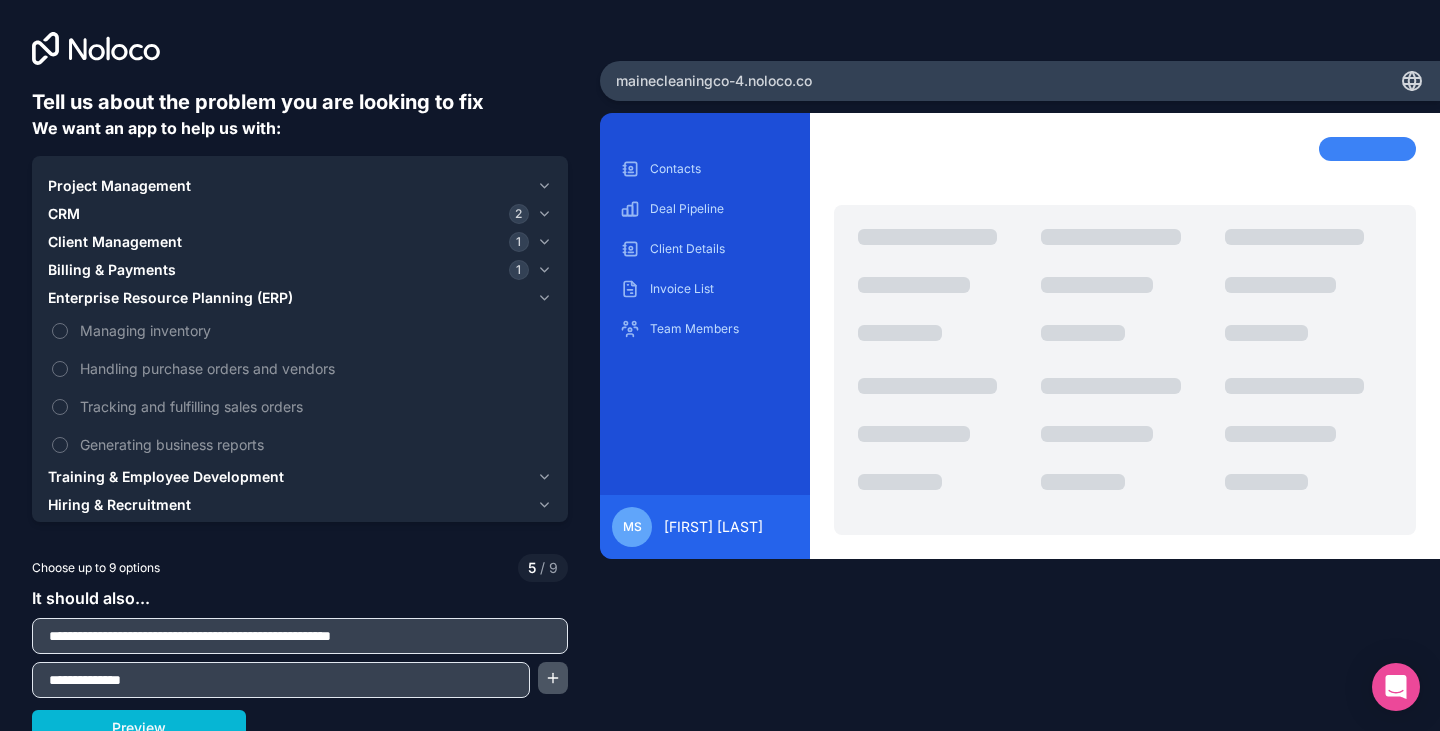 type on "**********" 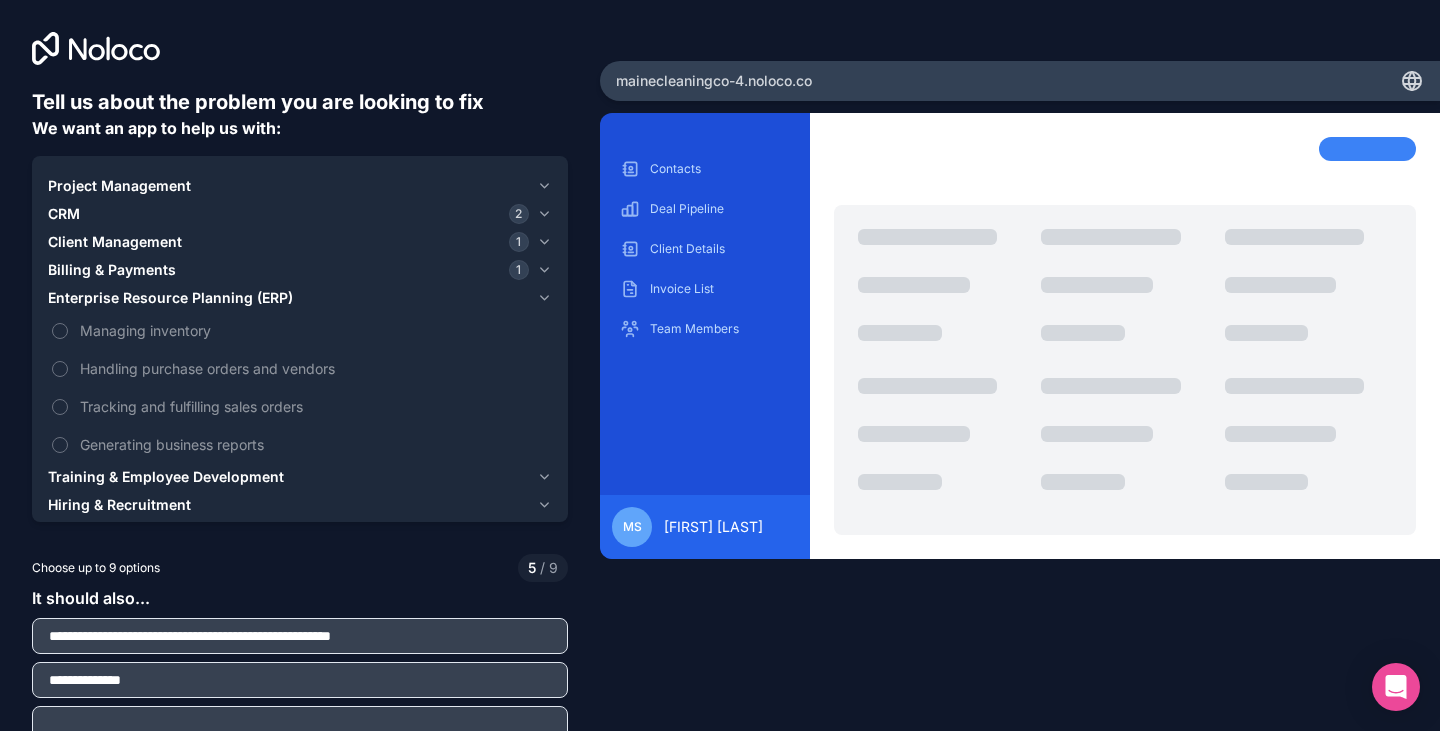scroll, scrollTop: 58, scrollLeft: 0, axis: vertical 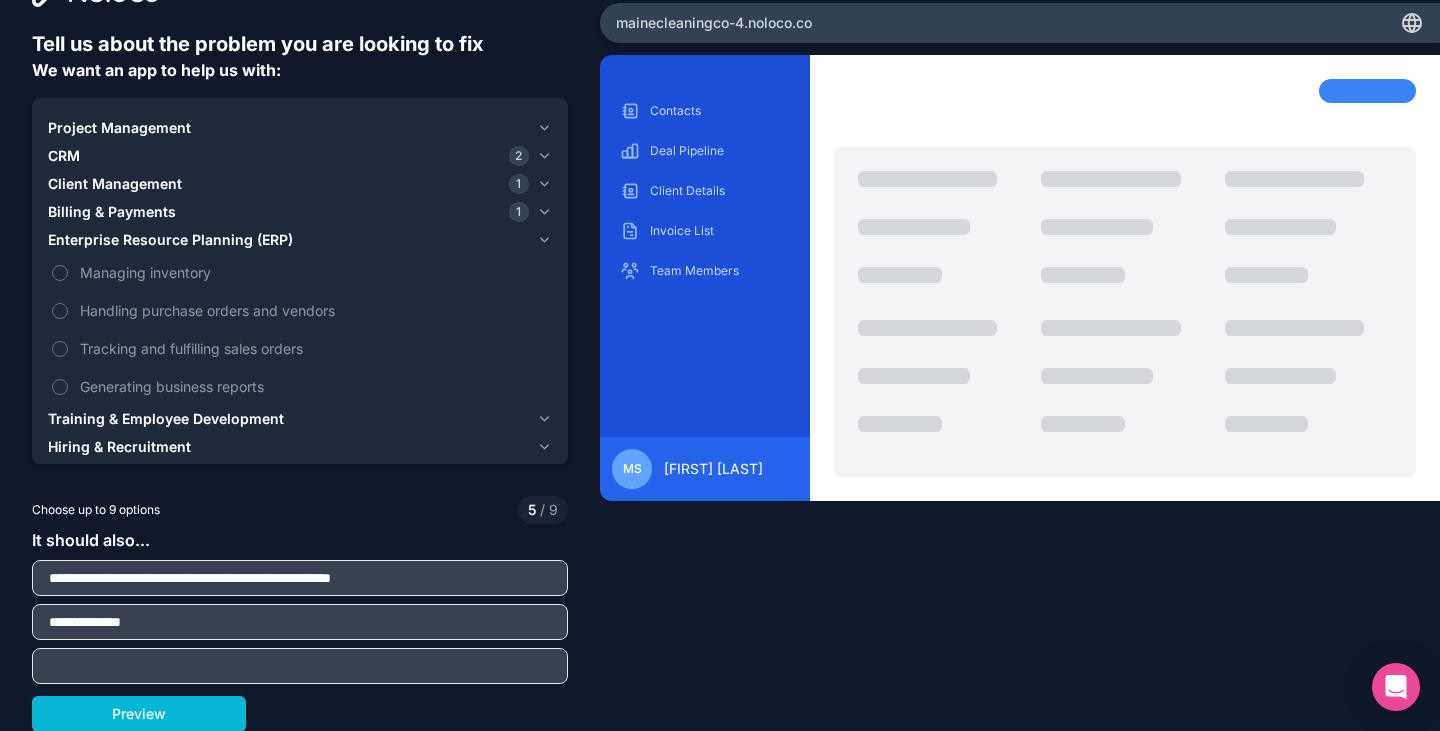 click at bounding box center (300, 666) 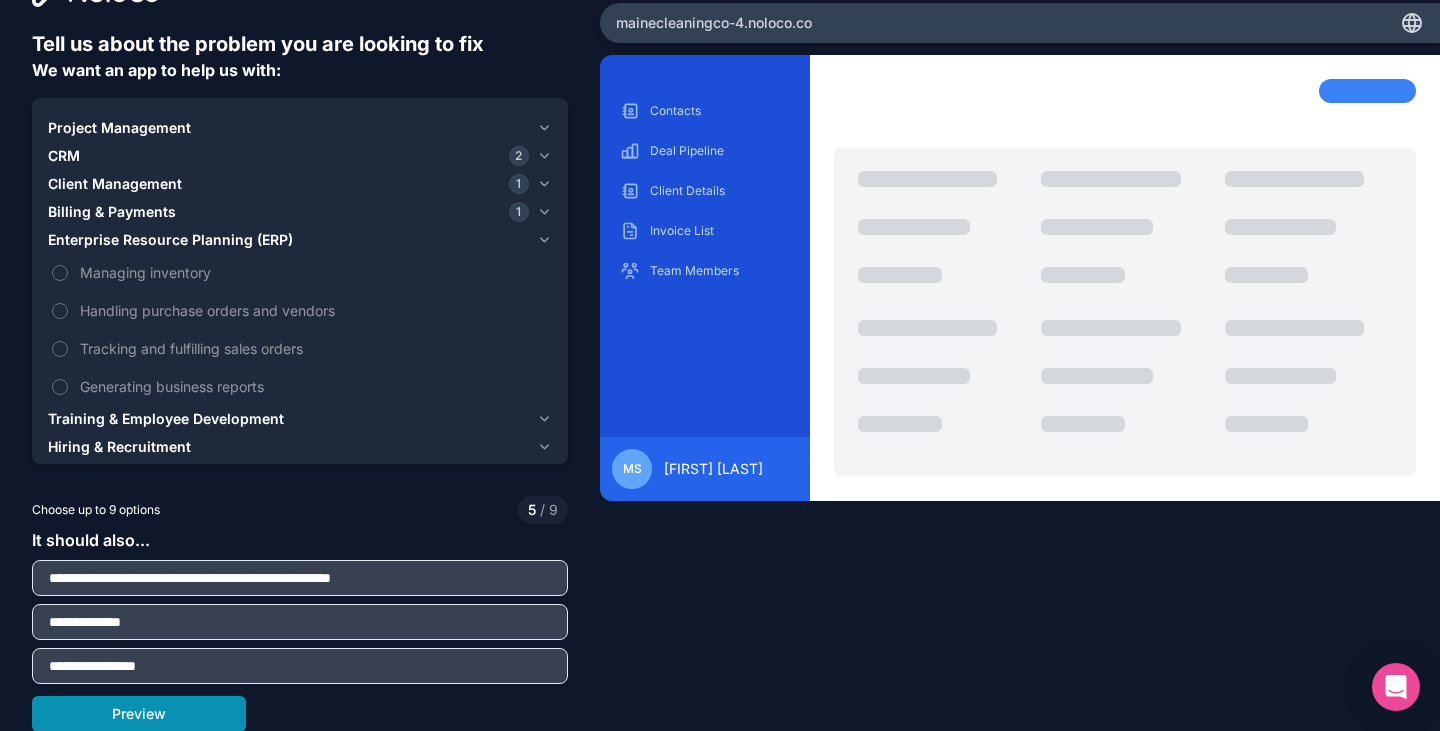 type on "**********" 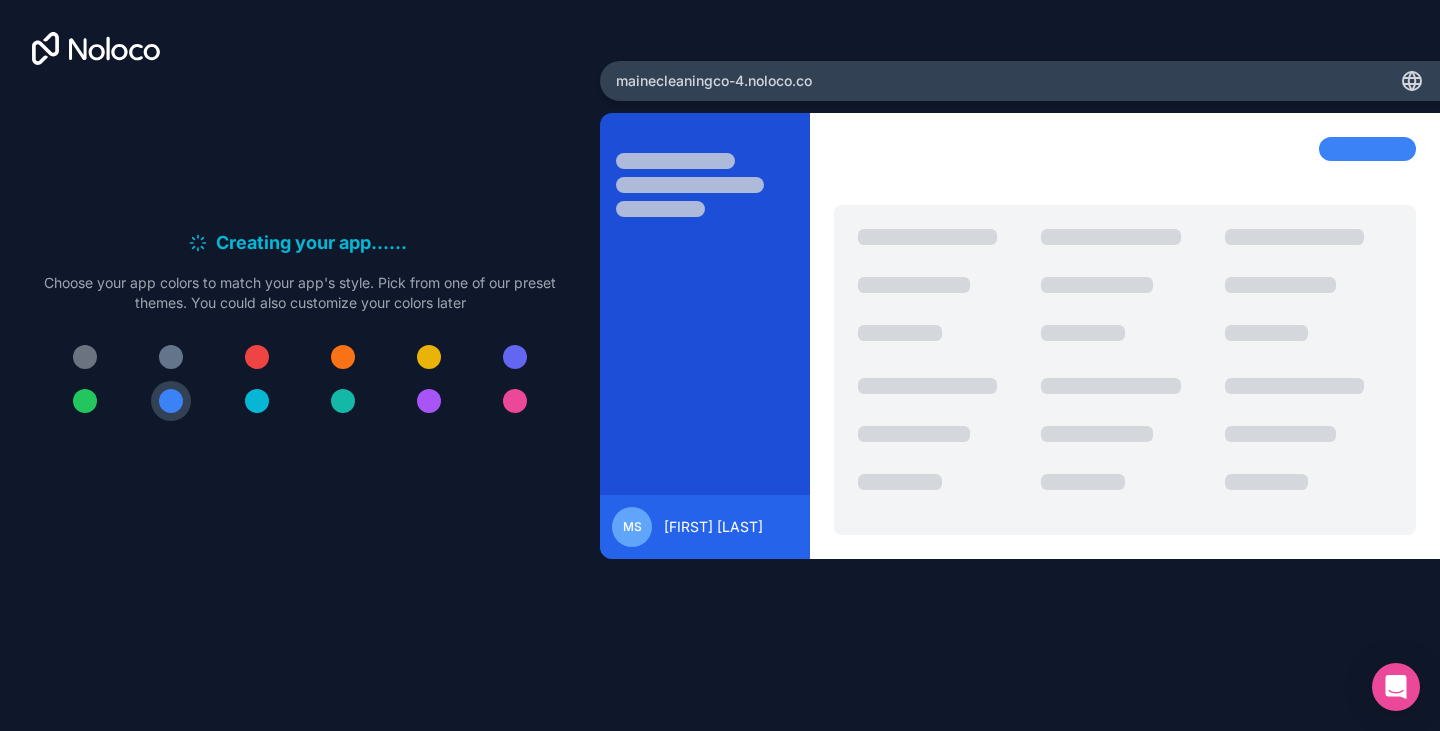 scroll, scrollTop: 0, scrollLeft: 0, axis: both 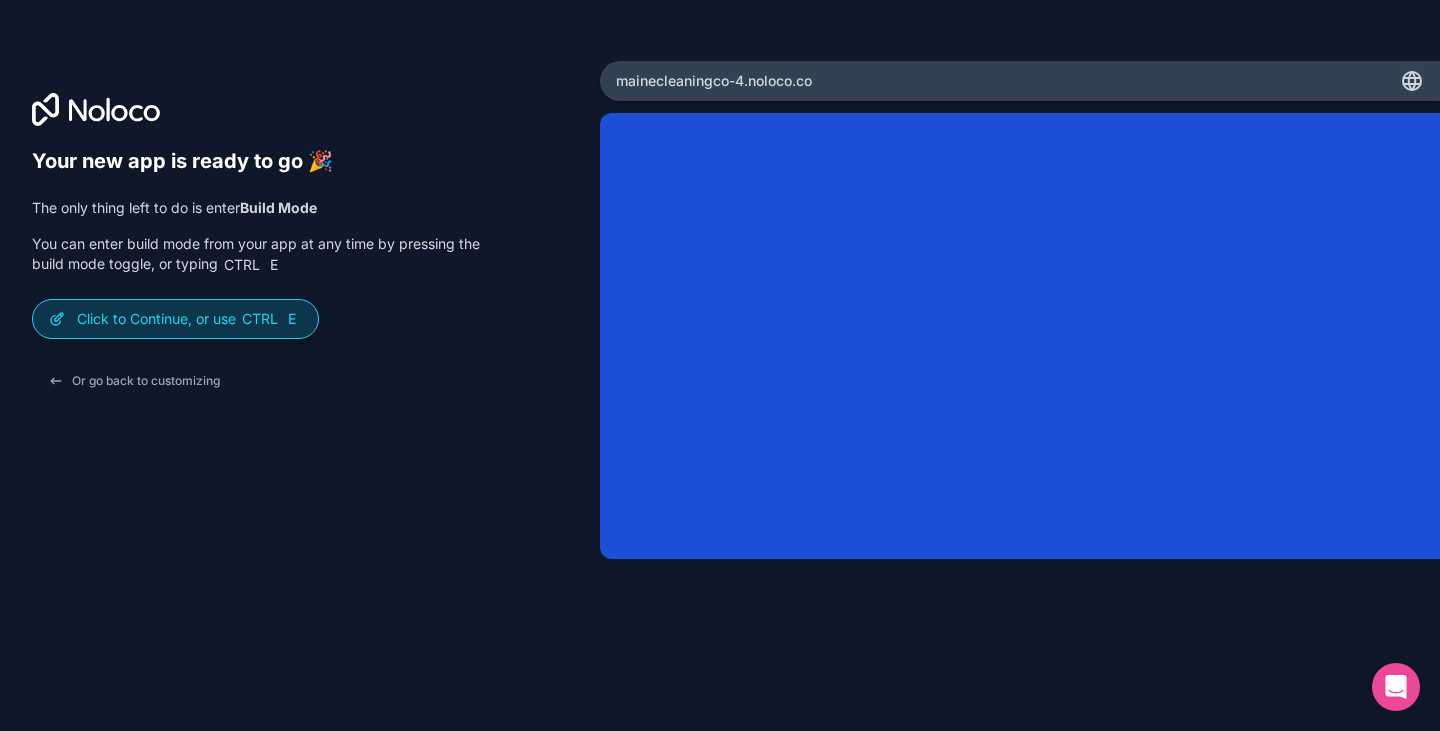 click on "Click to Continue, or use  Ctrl E" at bounding box center [175, 319] 